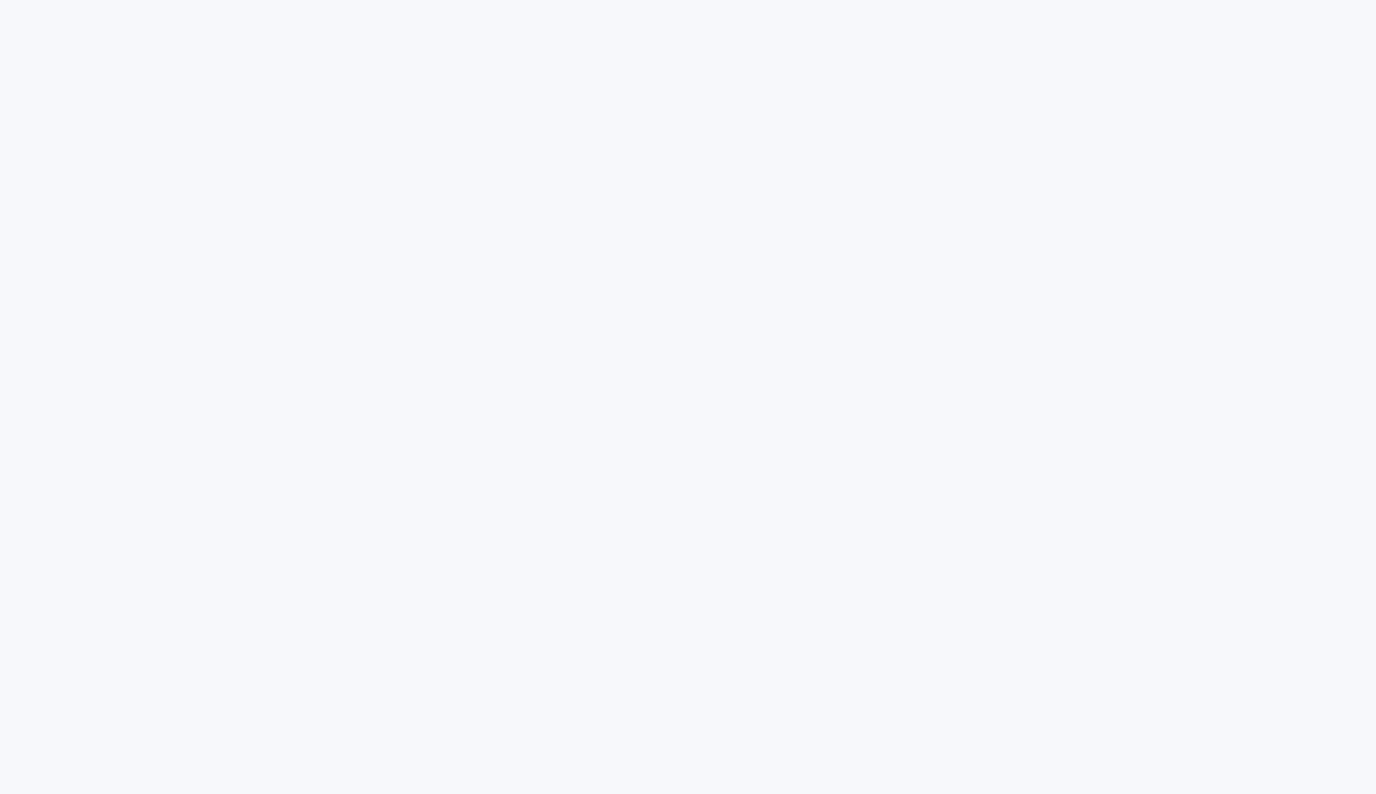 scroll, scrollTop: 0, scrollLeft: 0, axis: both 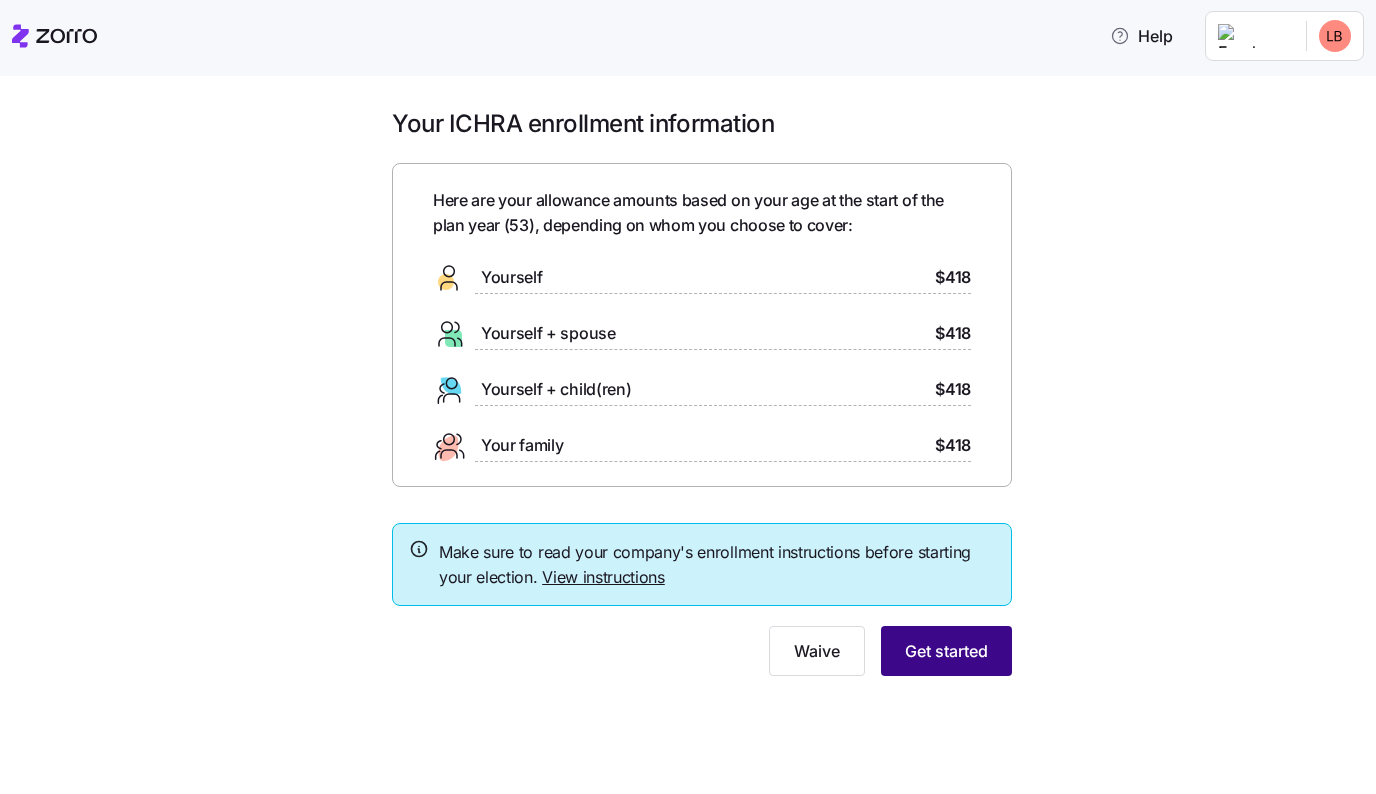 click on "Get started" at bounding box center (946, 651) 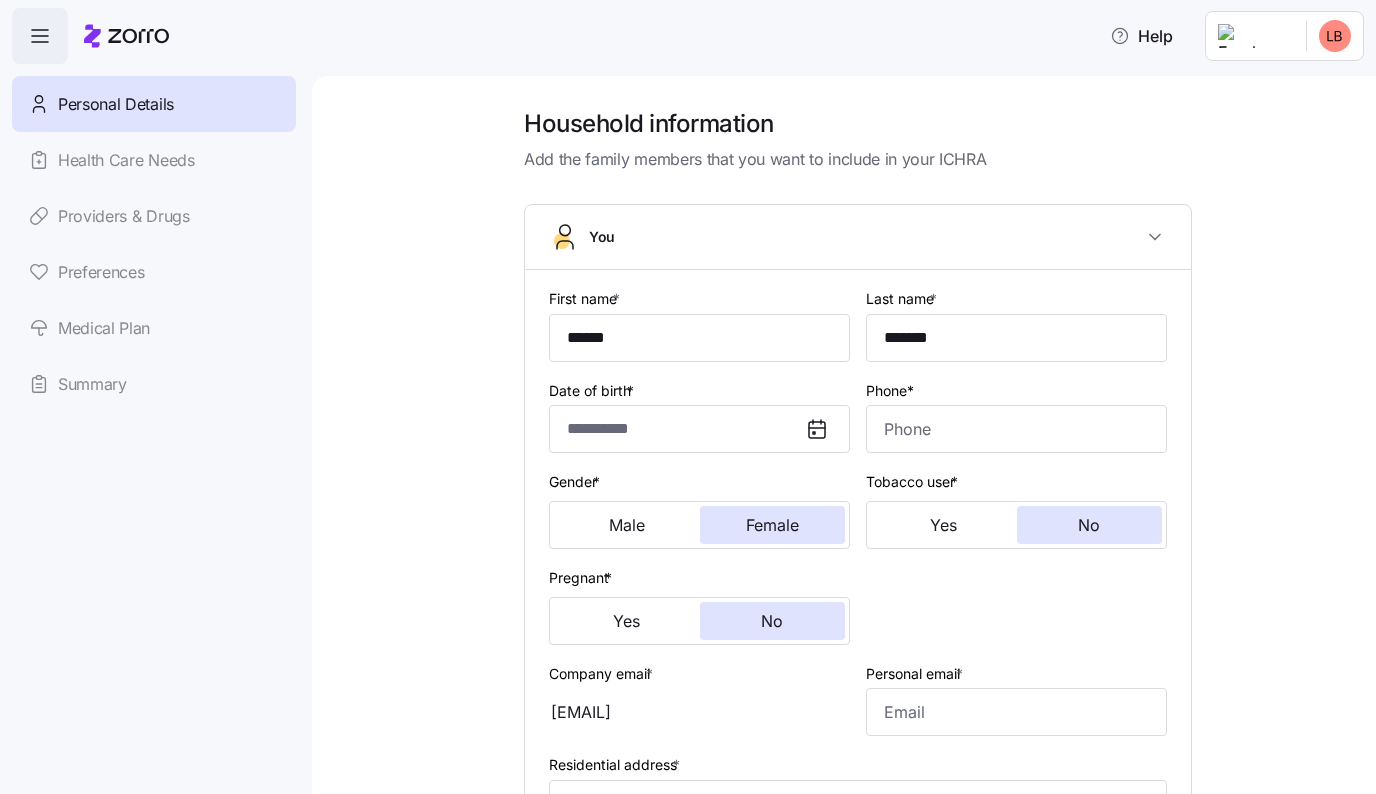 type on "**********" 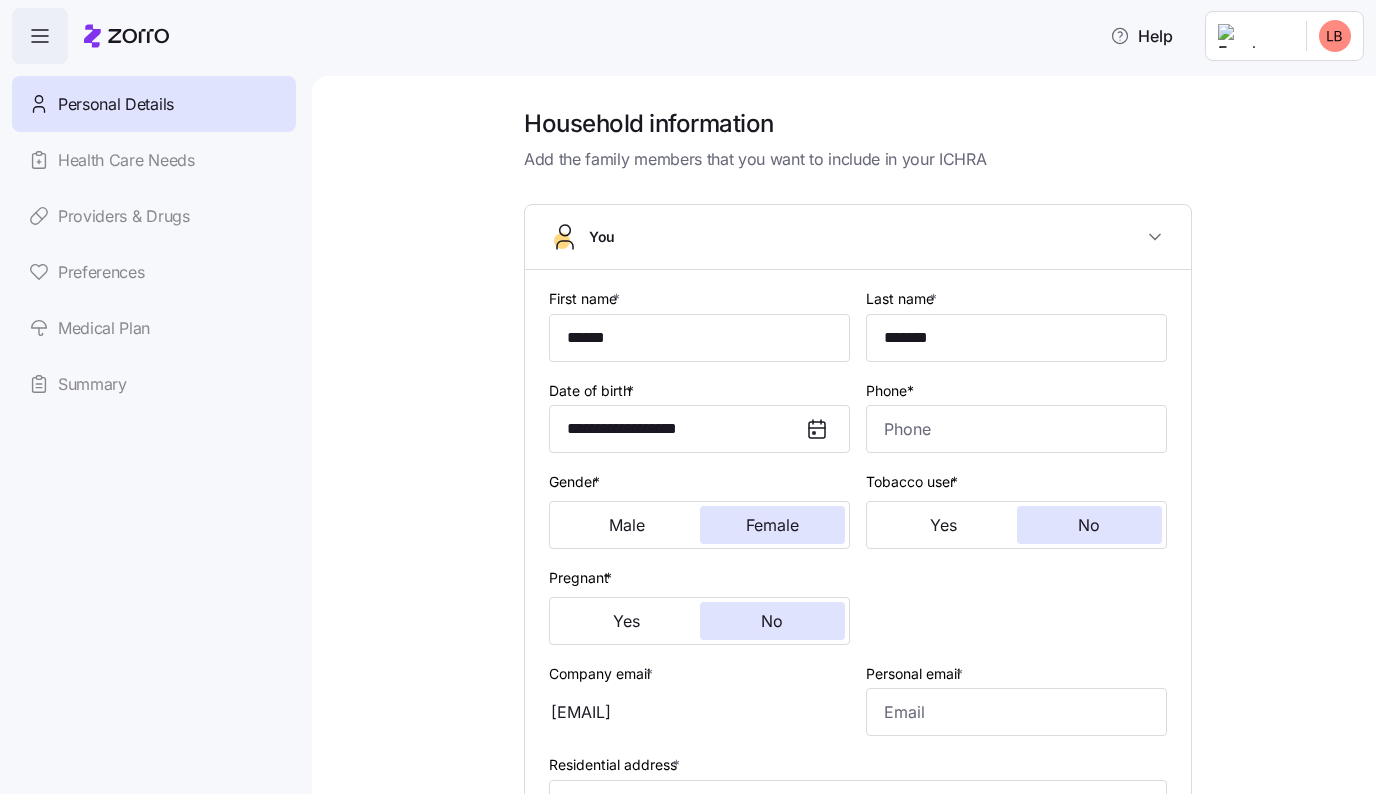 type on "[PHONE]" 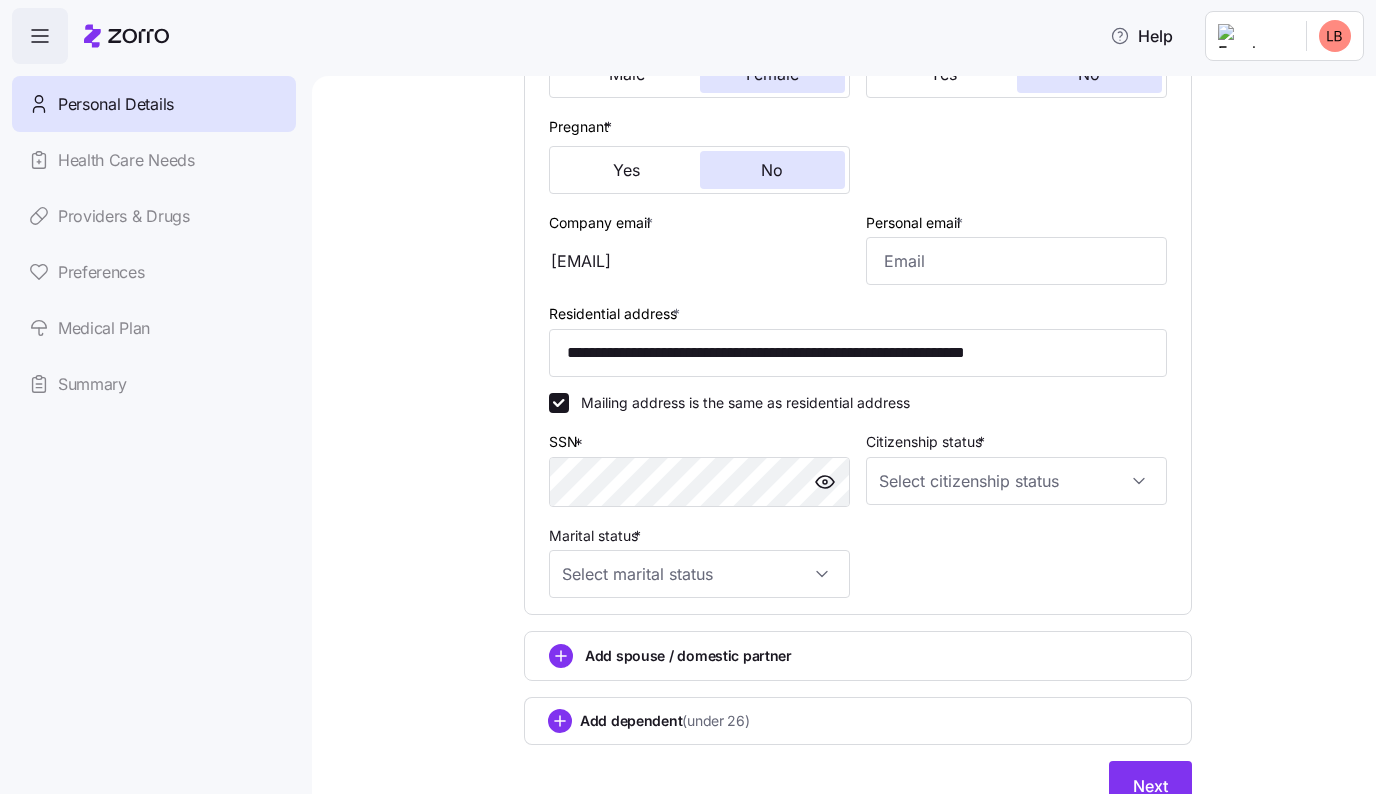 scroll, scrollTop: 450, scrollLeft: 0, axis: vertical 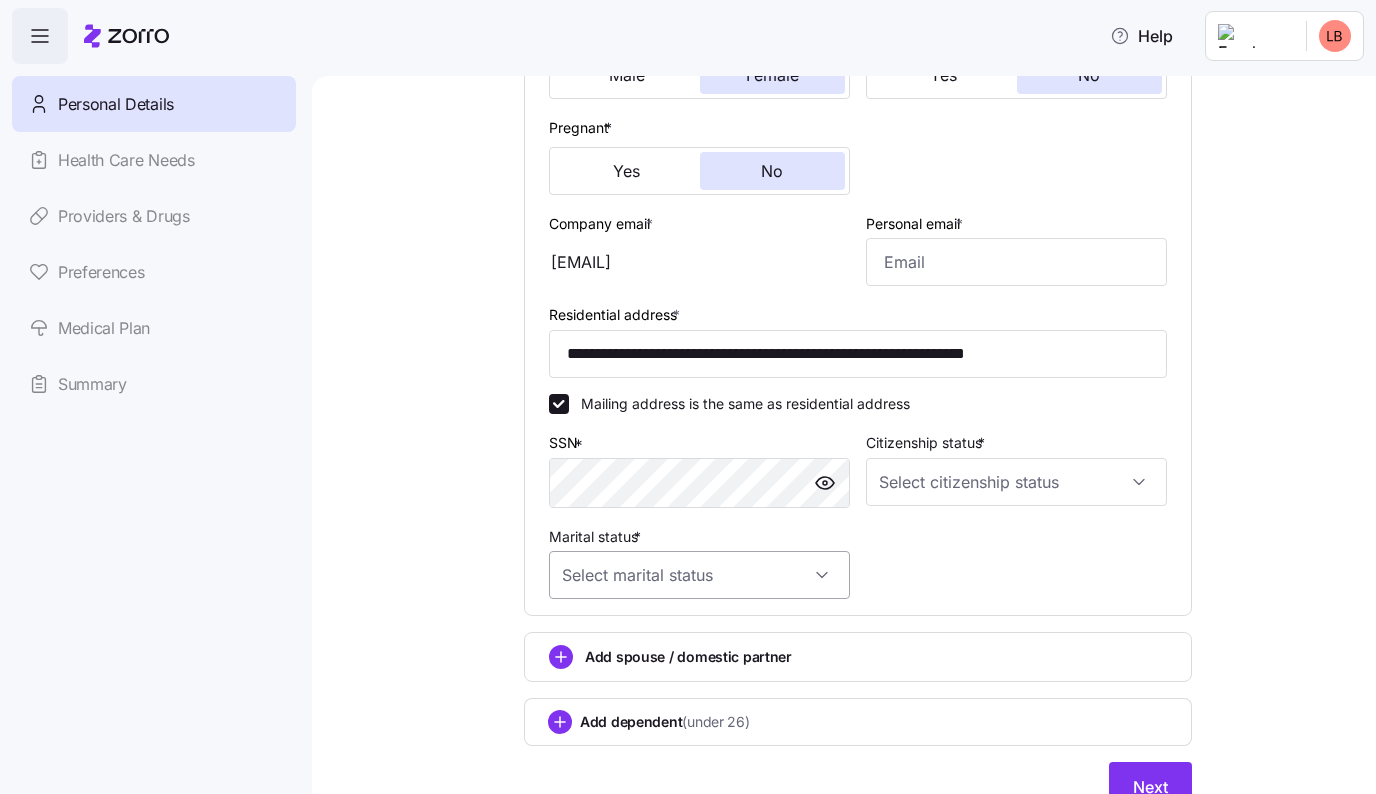 click on "Marital status  *" at bounding box center [699, 575] 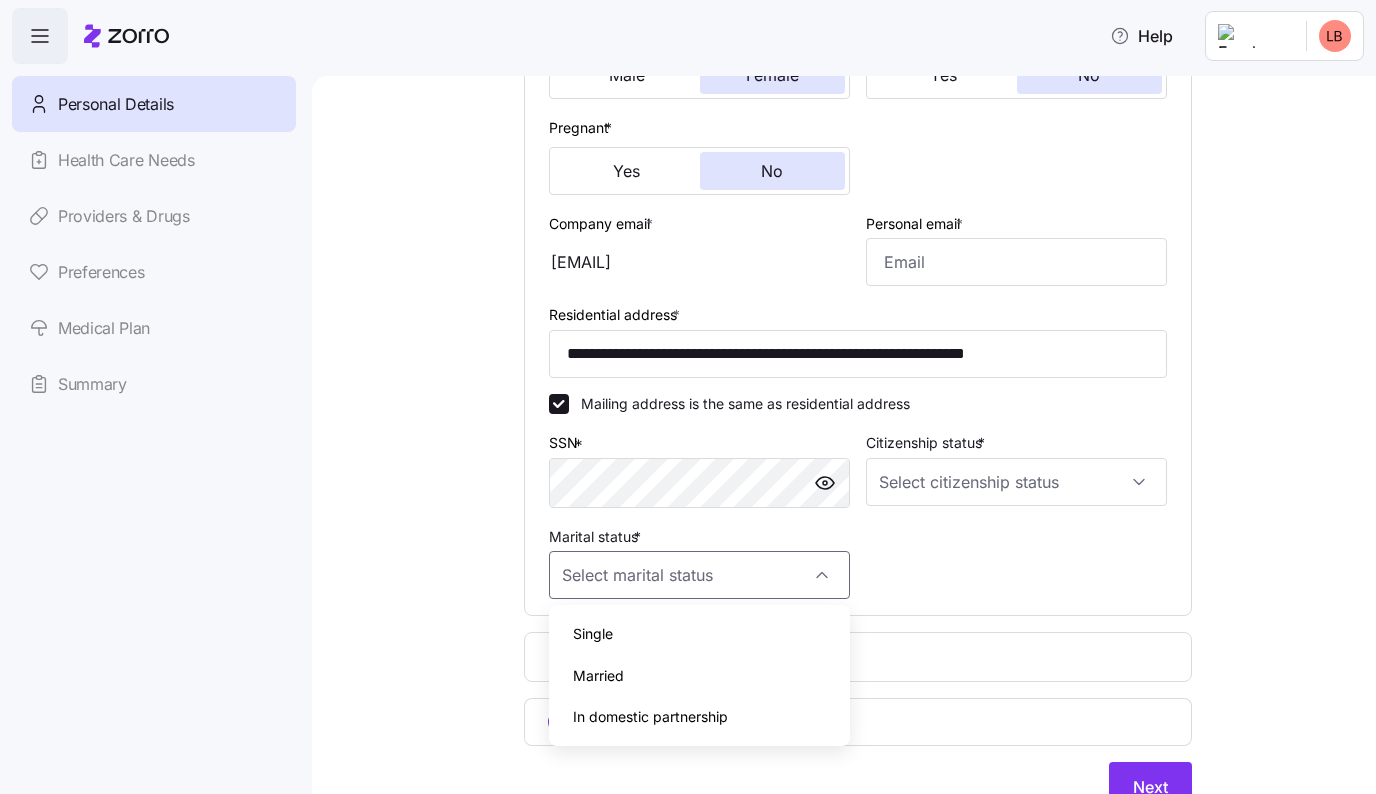 click on "Single" at bounding box center [699, 634] 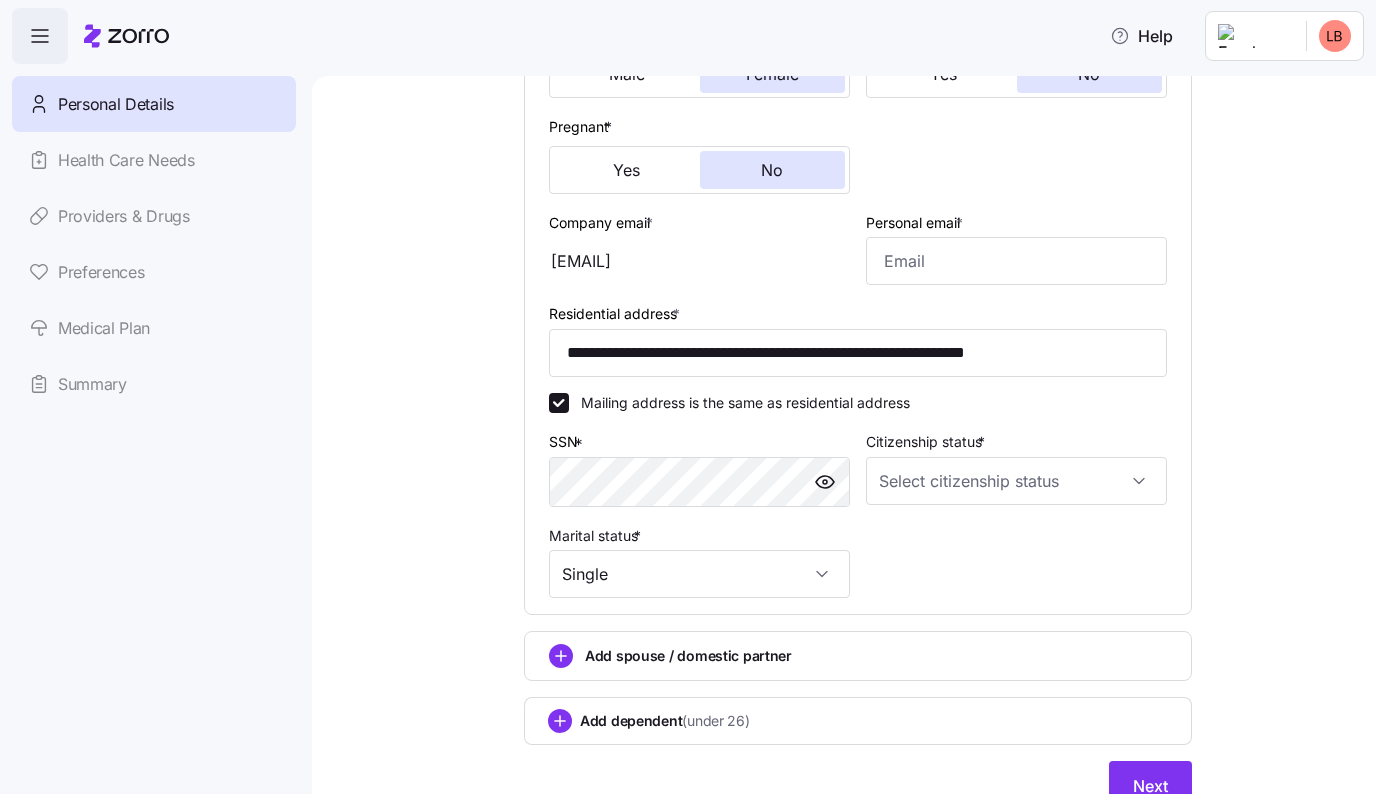 scroll, scrollTop: 450, scrollLeft: 0, axis: vertical 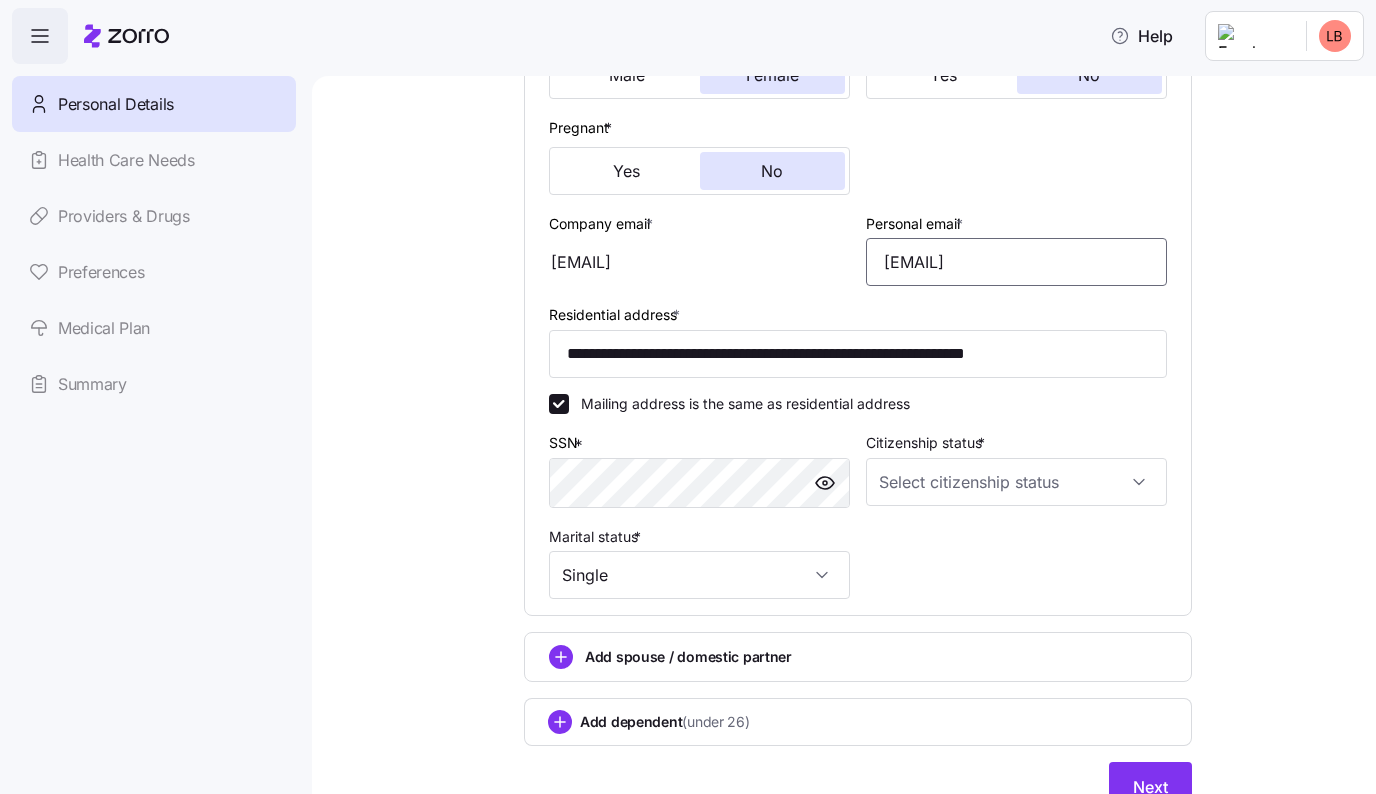 type on "[EMAIL]" 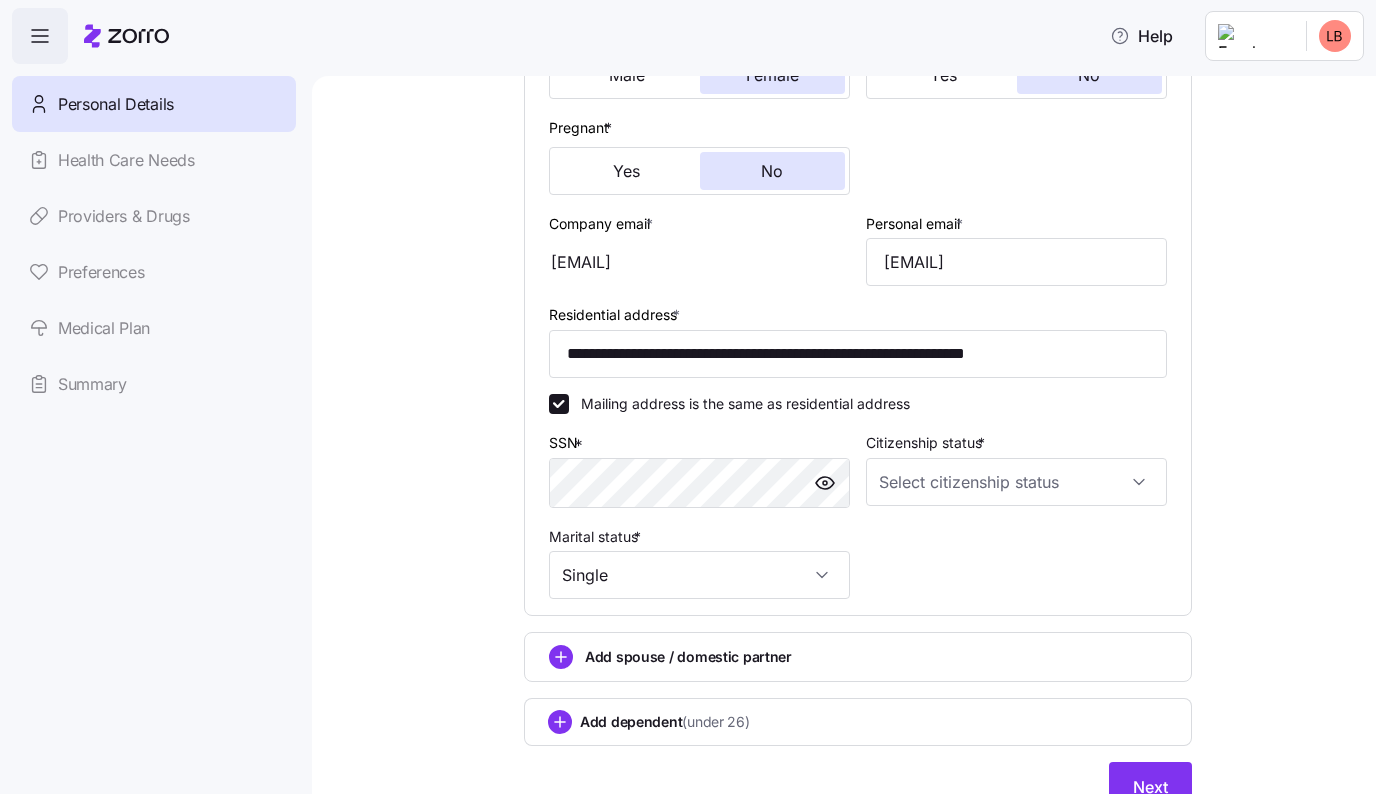 click on "You First name  * [NAME] Last name  * [NAME] Date of birth  * [DATE] Phone* [PHONE] Gender  * Male Female Tobacco user  * Yes No Pregnant  * Yes No Company email  * [EMAIL] Personal email  * [EMAIL] Residential address  * [ADDRESS] Mailing address is the same as residential address SSN  * [SSN] Citizenship status  * Marital status  * Single Add spouse / domestic partner Add dependent  (under 26) Next" at bounding box center (858, 283) 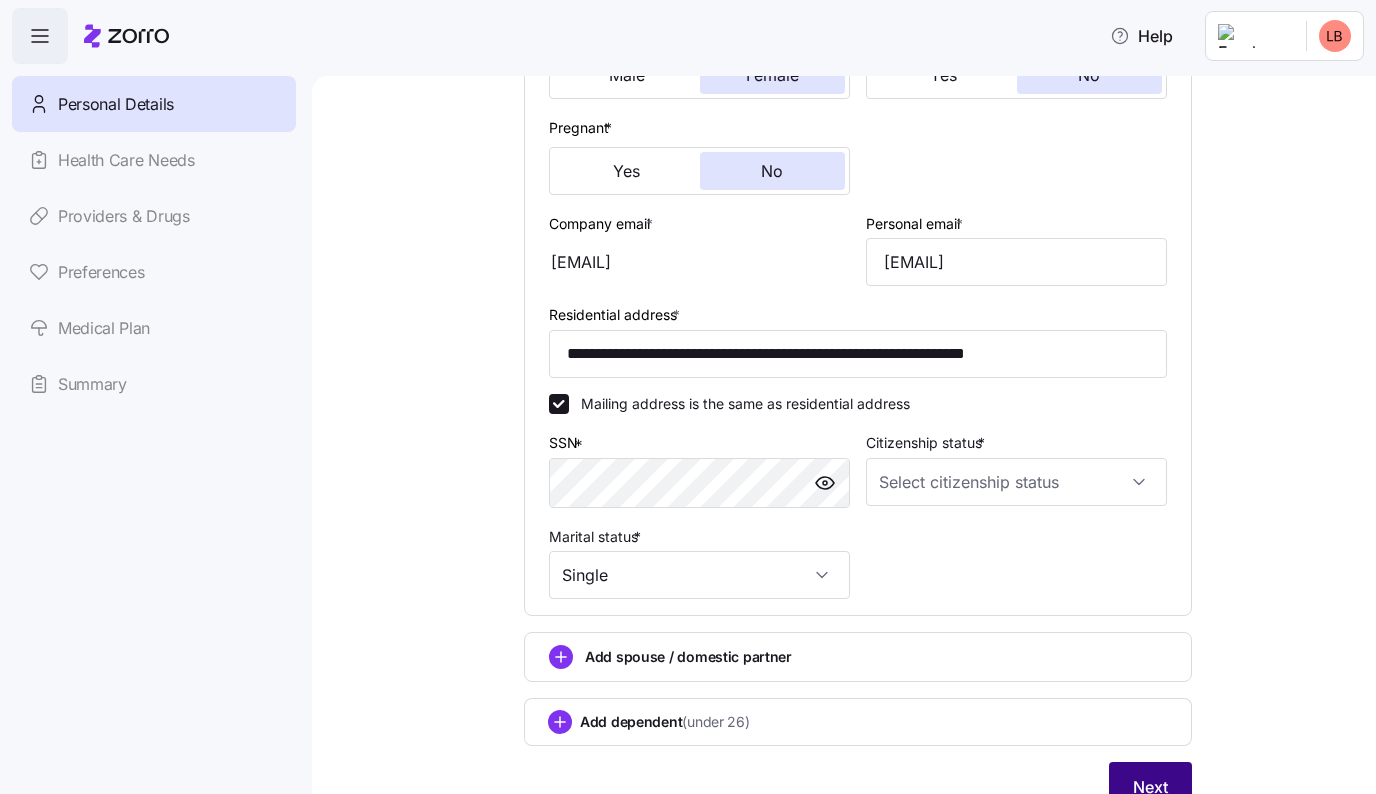 click on "Next" at bounding box center [1150, 787] 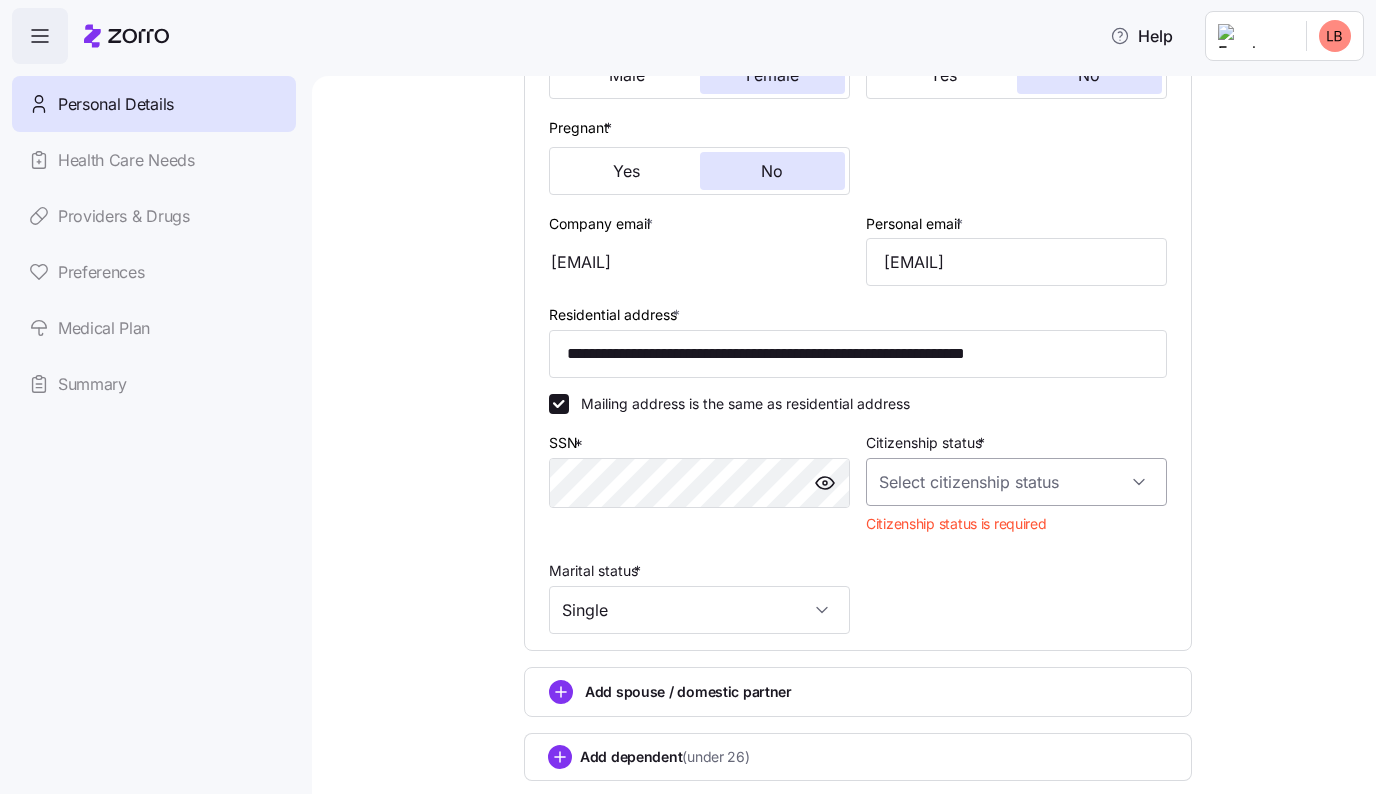 click on "Citizenship status  *" at bounding box center (1016, 482) 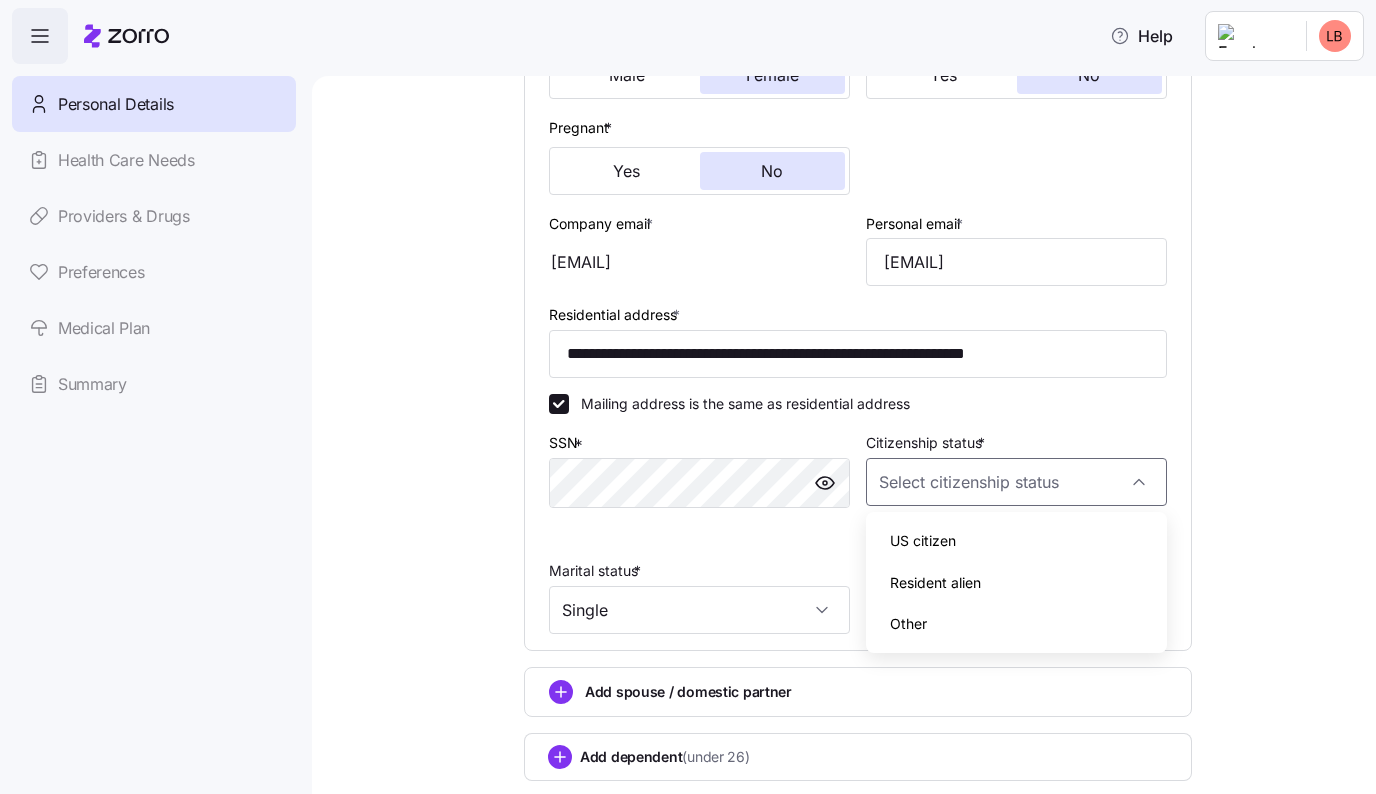 click on "US citizen" at bounding box center [923, 541] 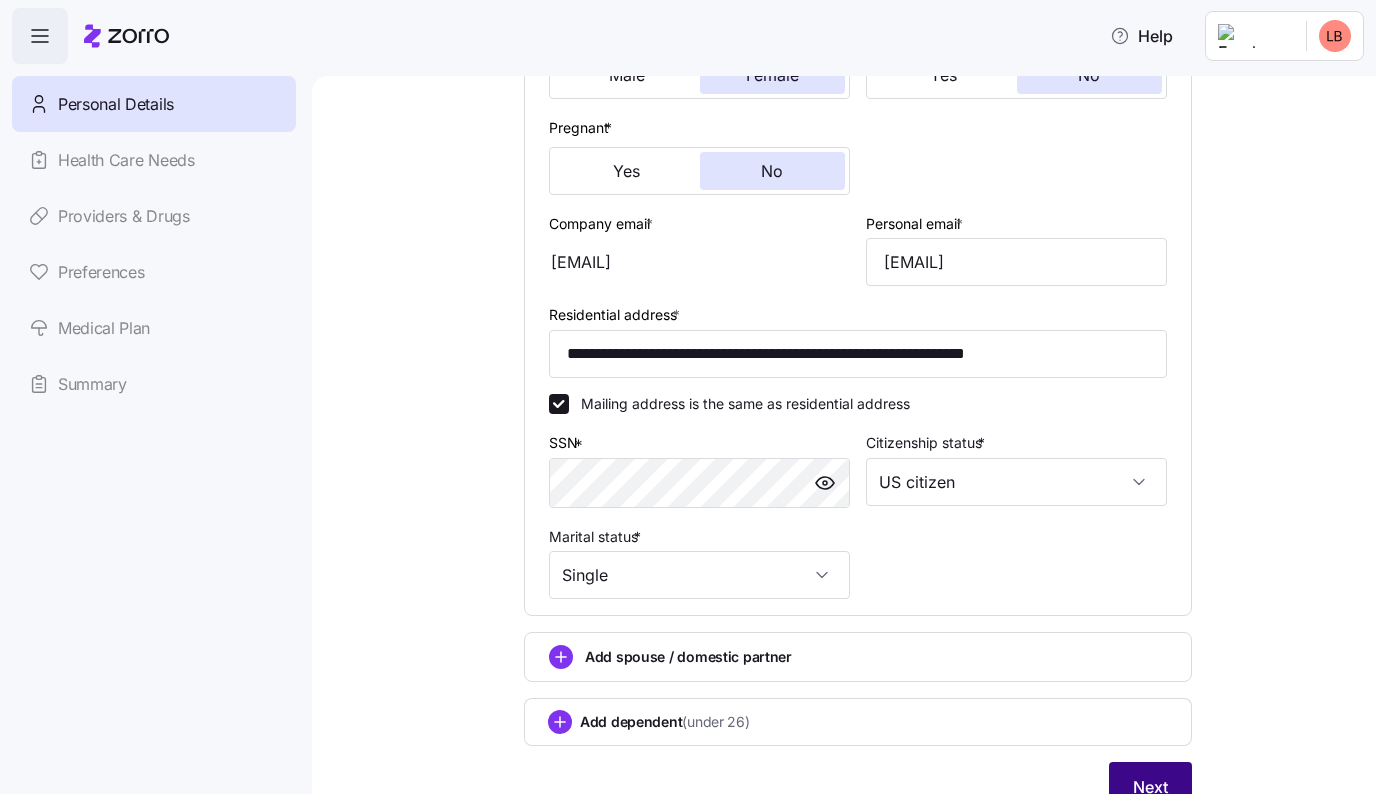 scroll, scrollTop: 88, scrollLeft: 1, axis: both 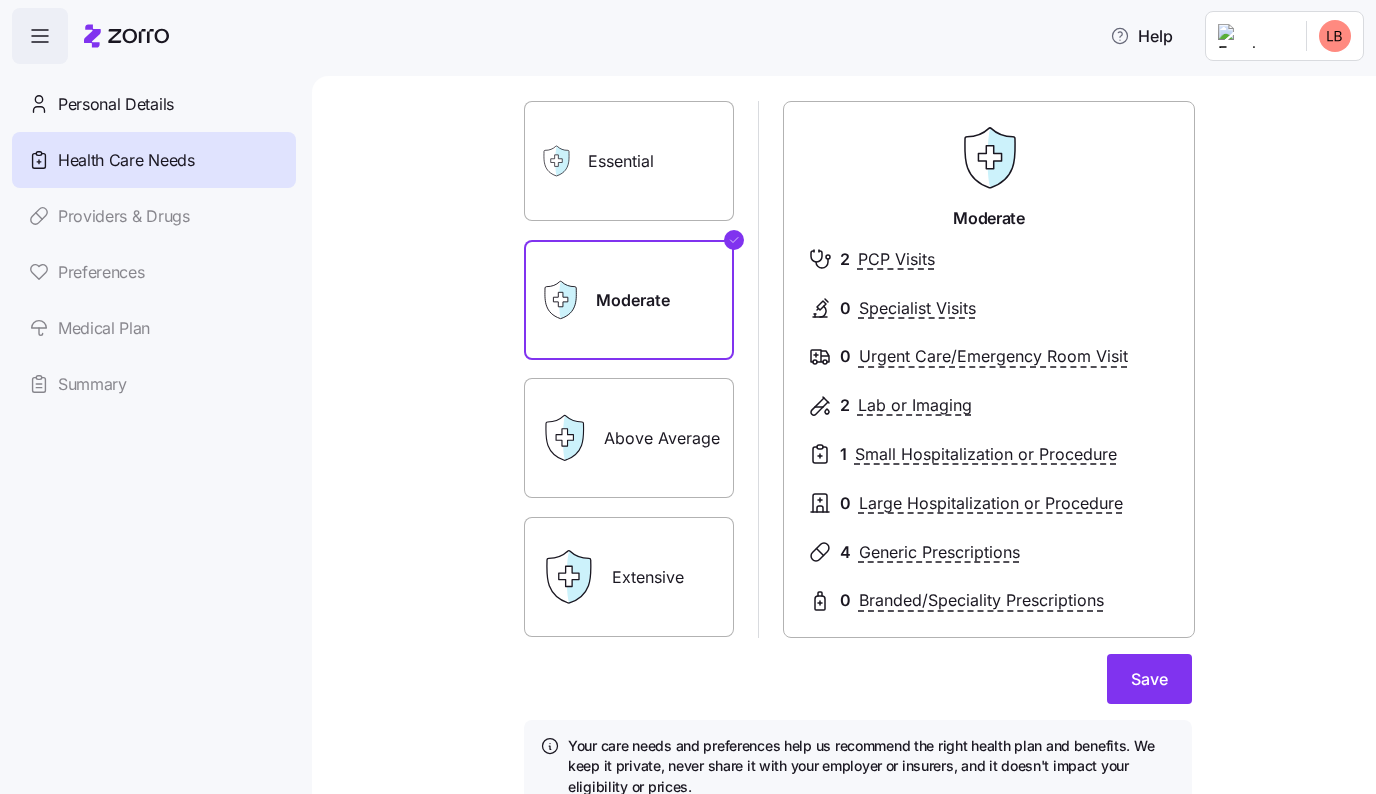 click on "Above Average" at bounding box center [629, 438] 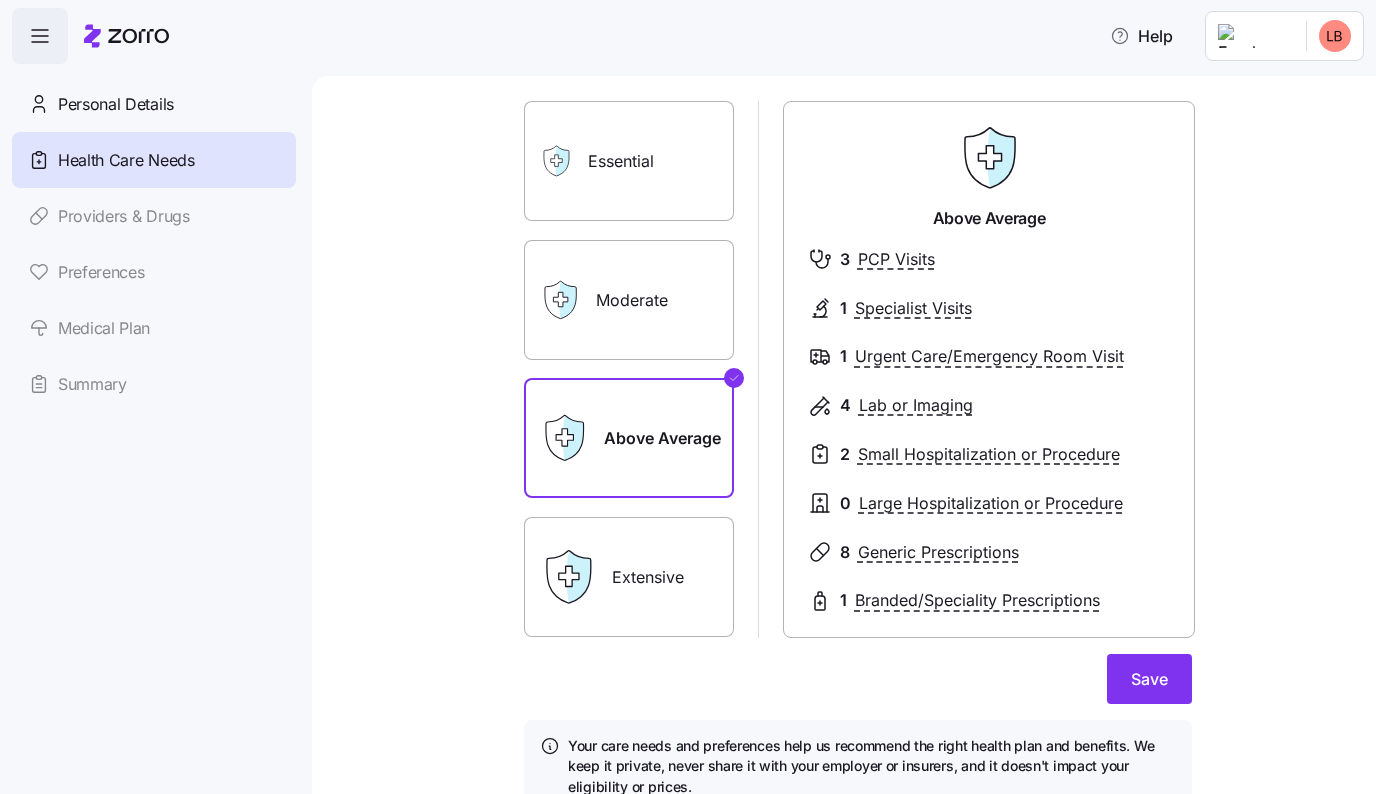 click on "Extensive" at bounding box center (629, 577) 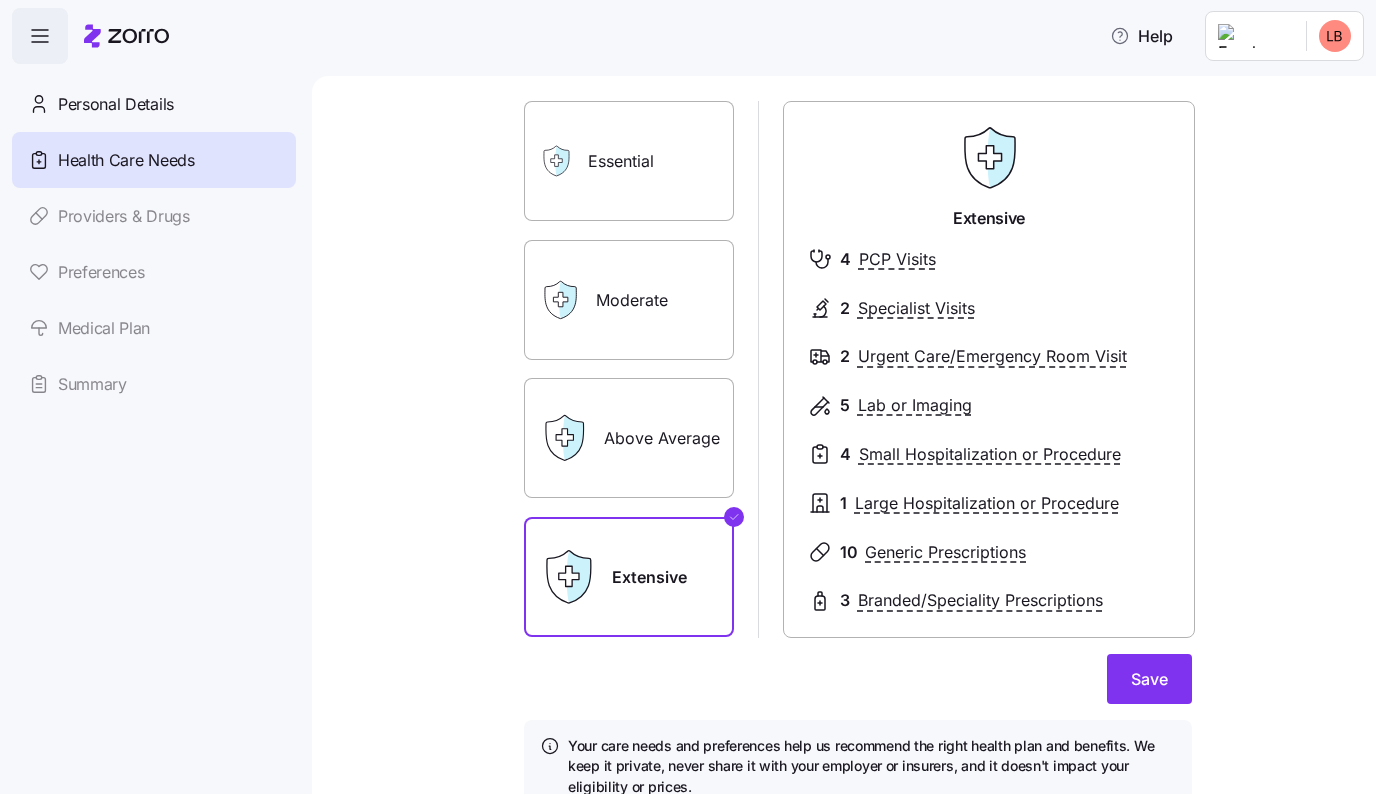 click on "Essential" at bounding box center (629, 161) 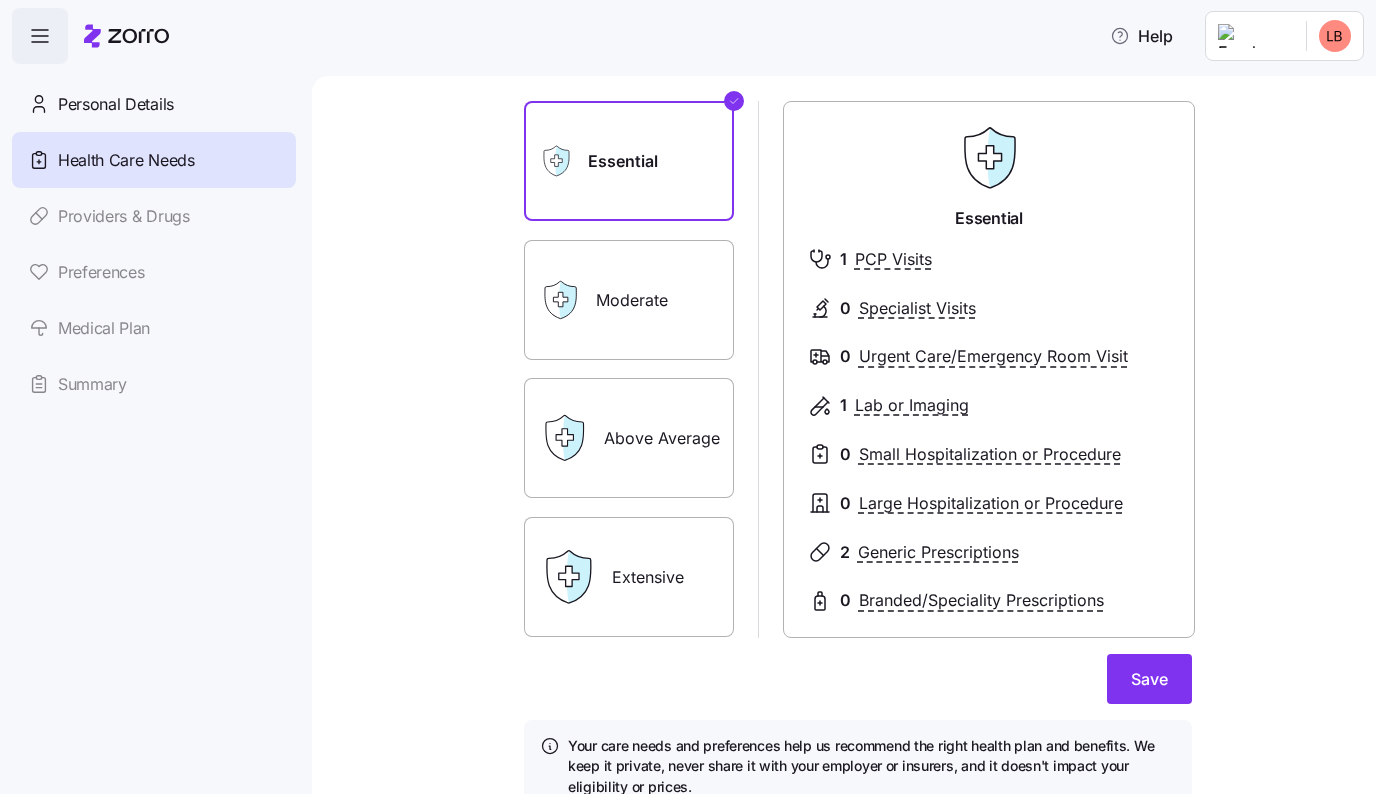 click on "Moderate" at bounding box center [629, 300] 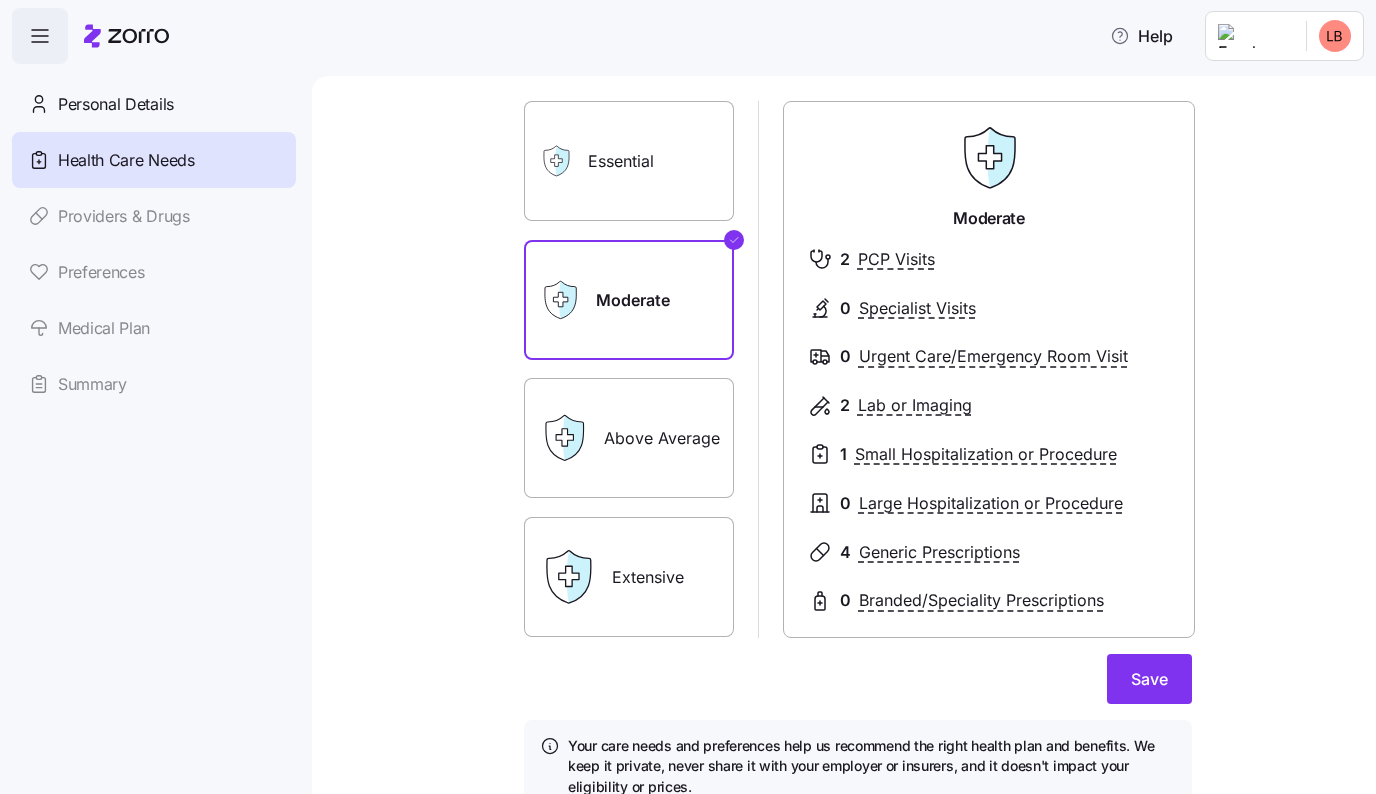 click on "Above Average" at bounding box center [629, 438] 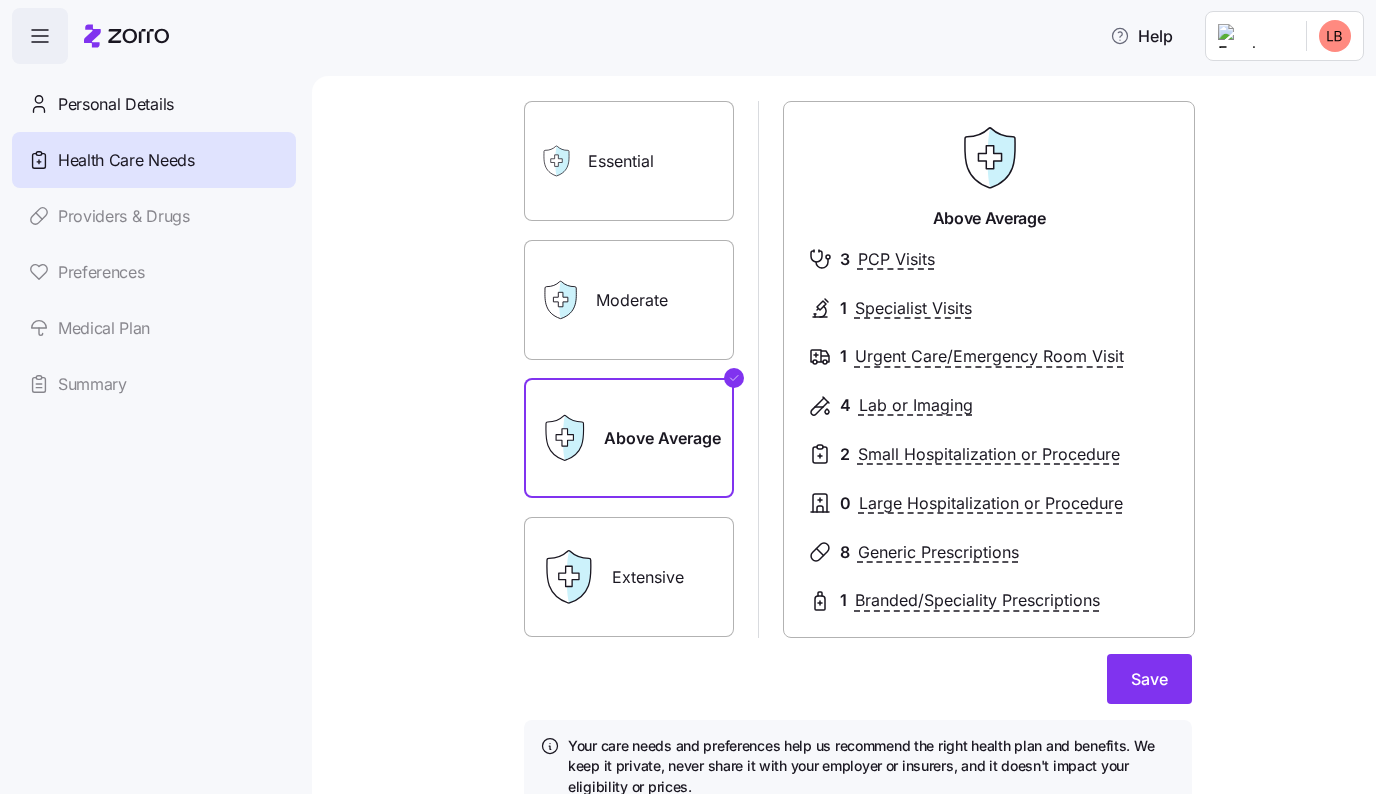 click on "Moderate" at bounding box center [629, 300] 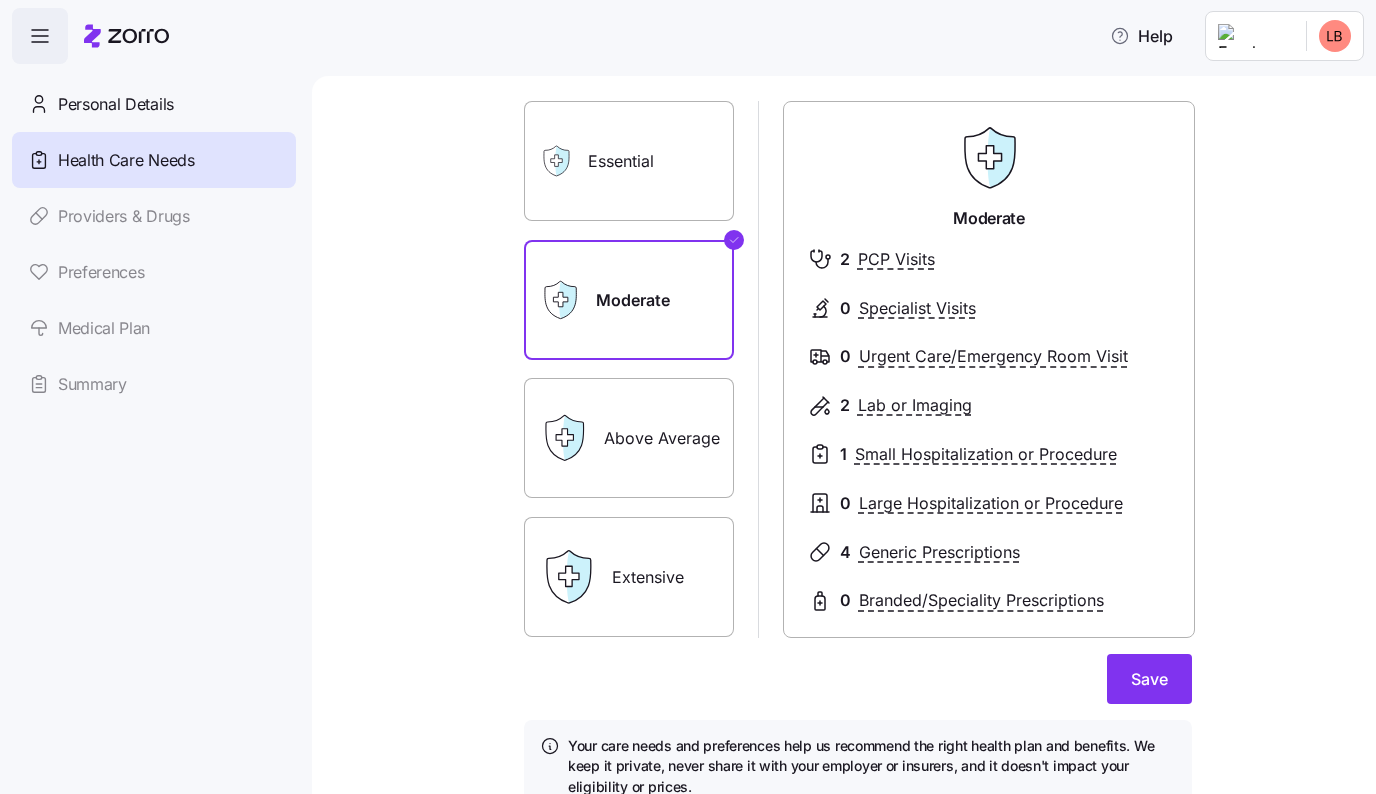 click on "Above Average" at bounding box center (629, 438) 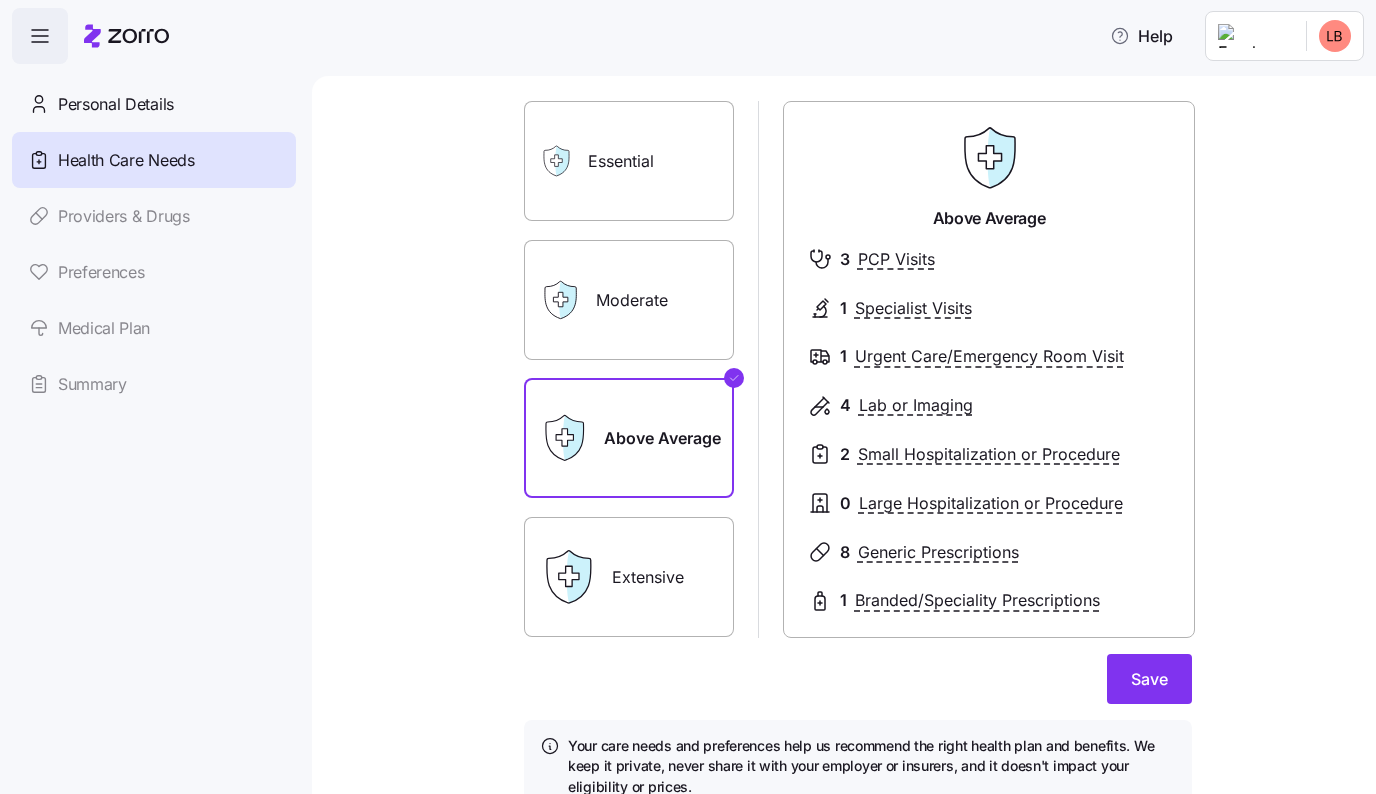 click on "Extensive" at bounding box center (629, 577) 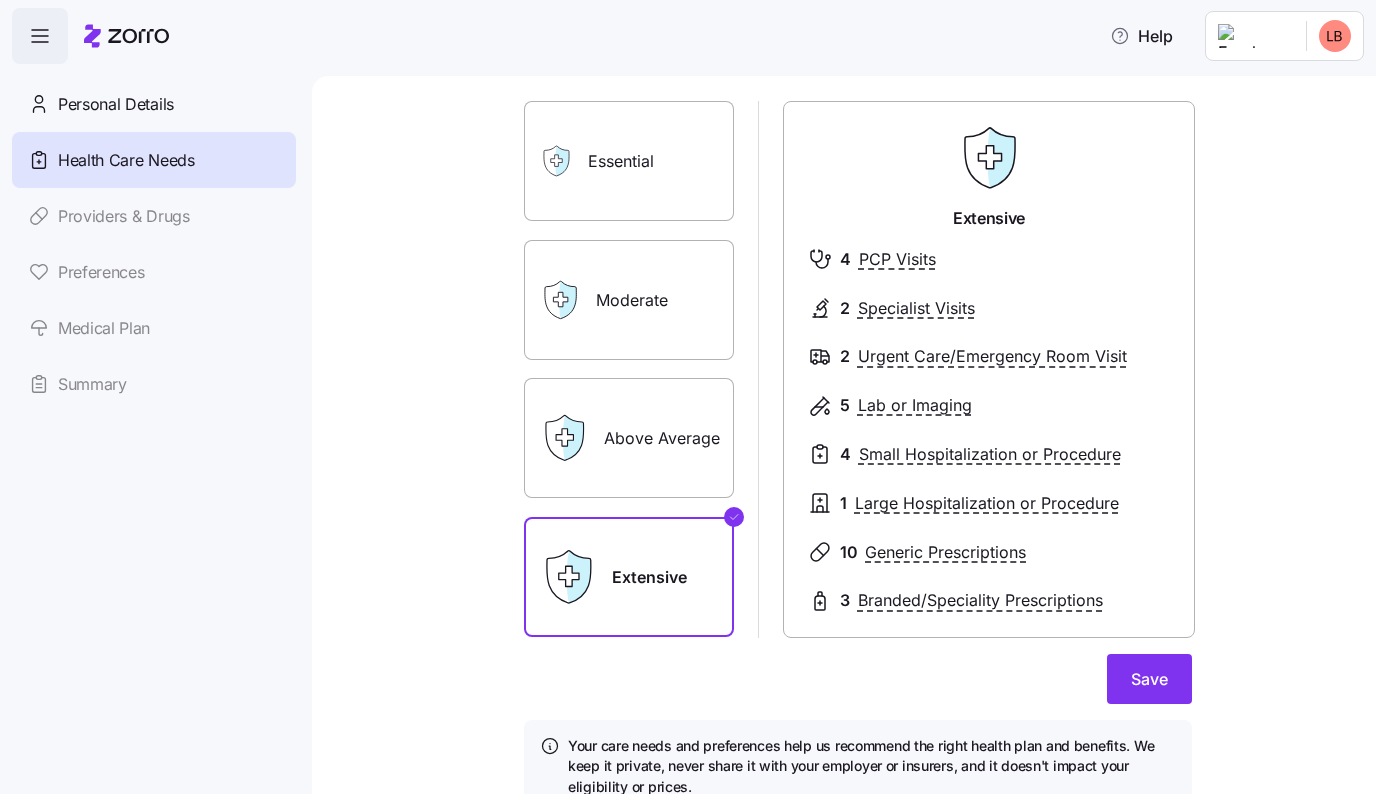 click on "Above Average" at bounding box center [629, 438] 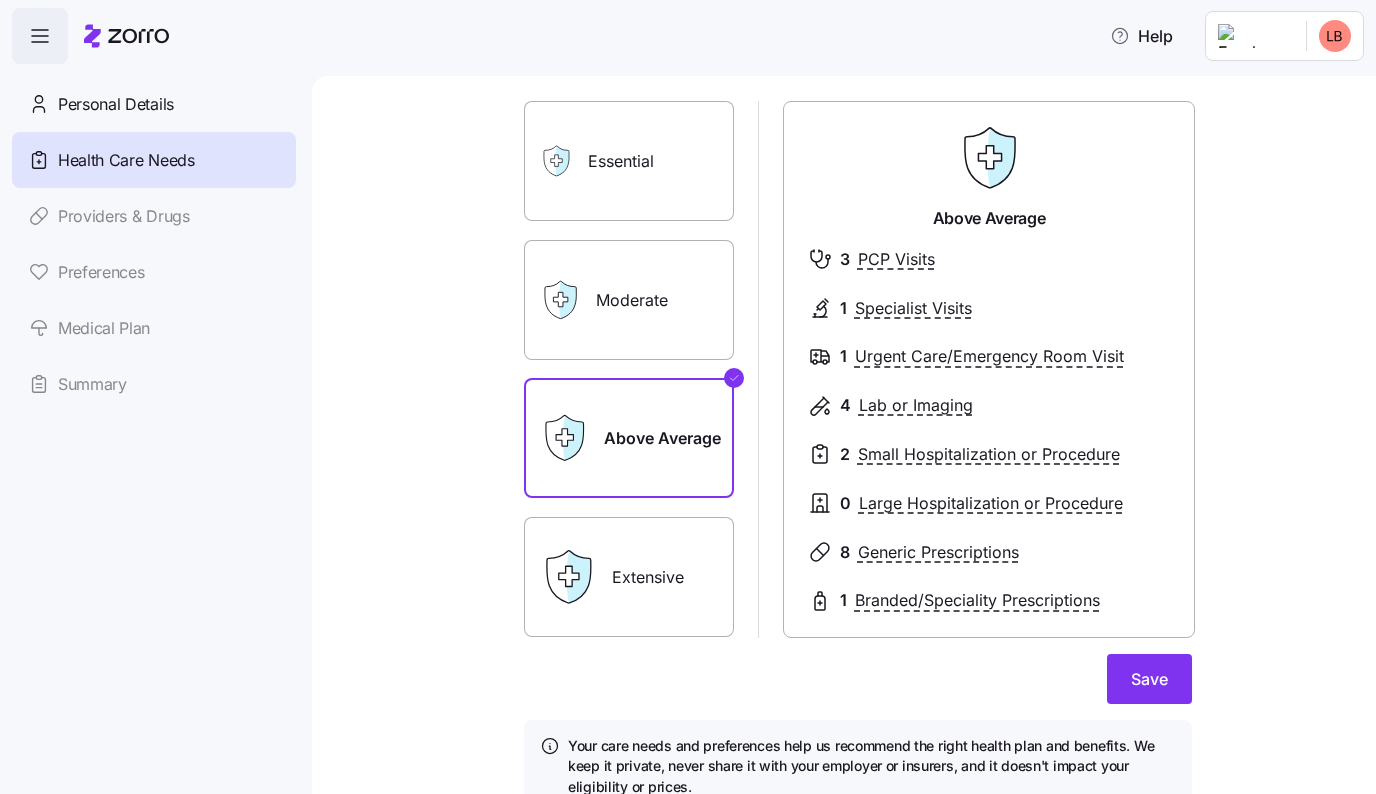 click on "Extensive" at bounding box center (629, 577) 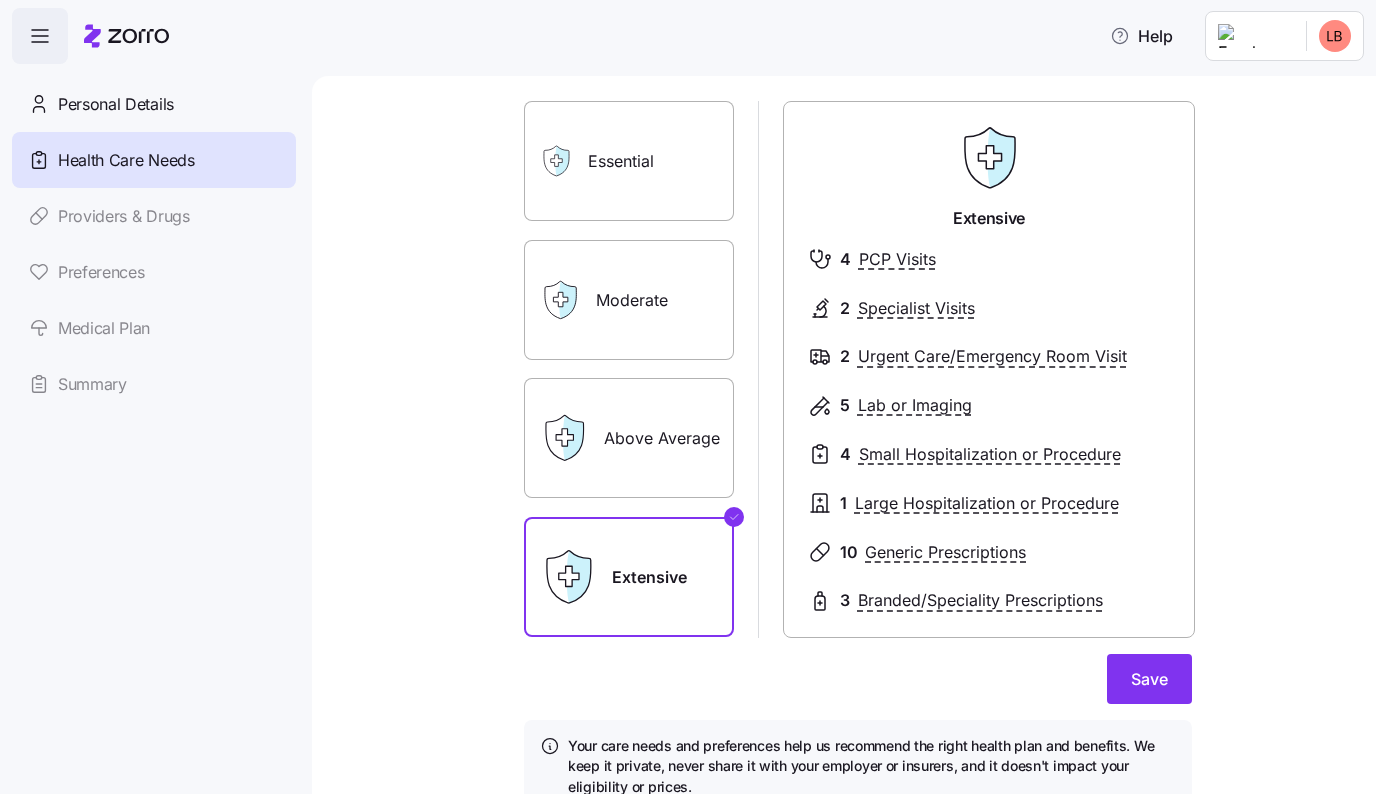 click on "Above Average" at bounding box center [629, 438] 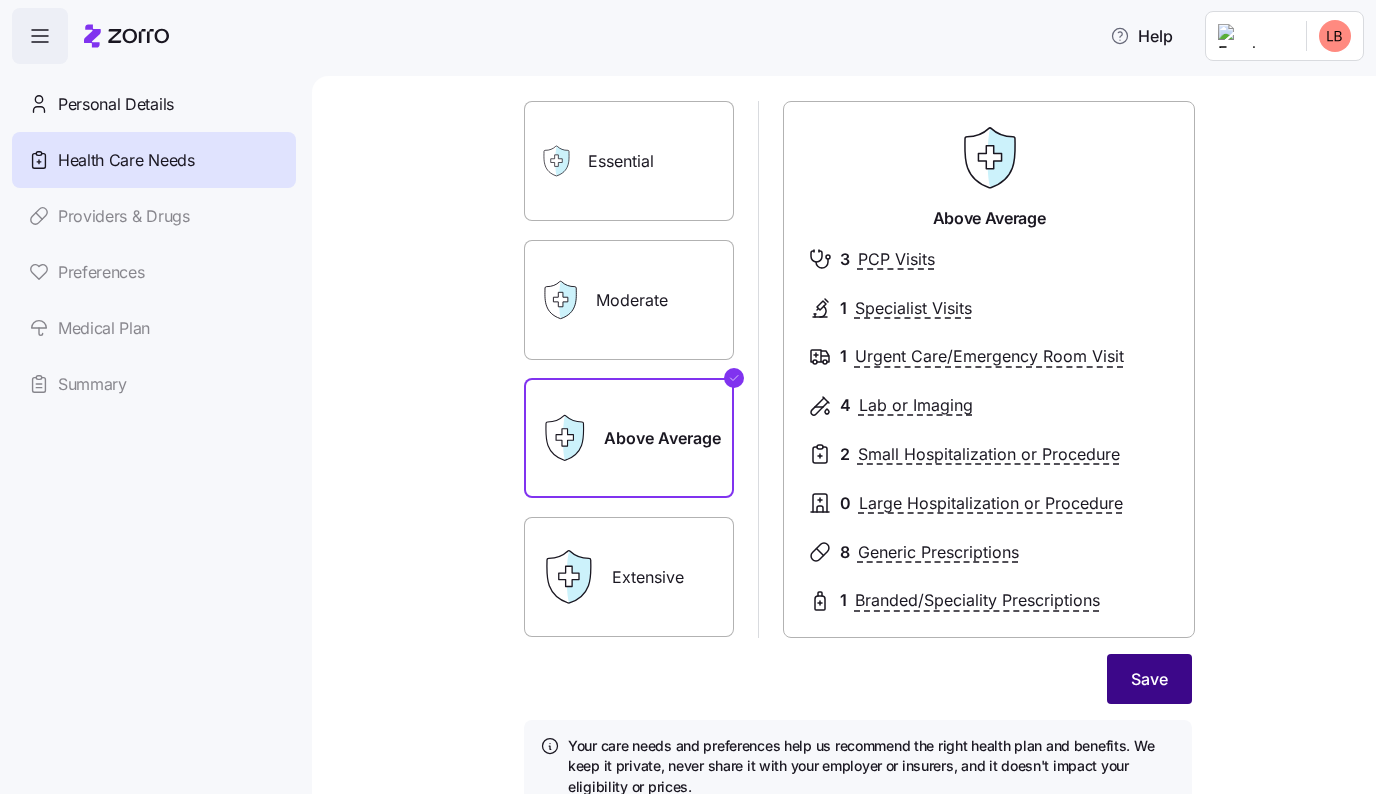 click on "Save" at bounding box center (1149, 679) 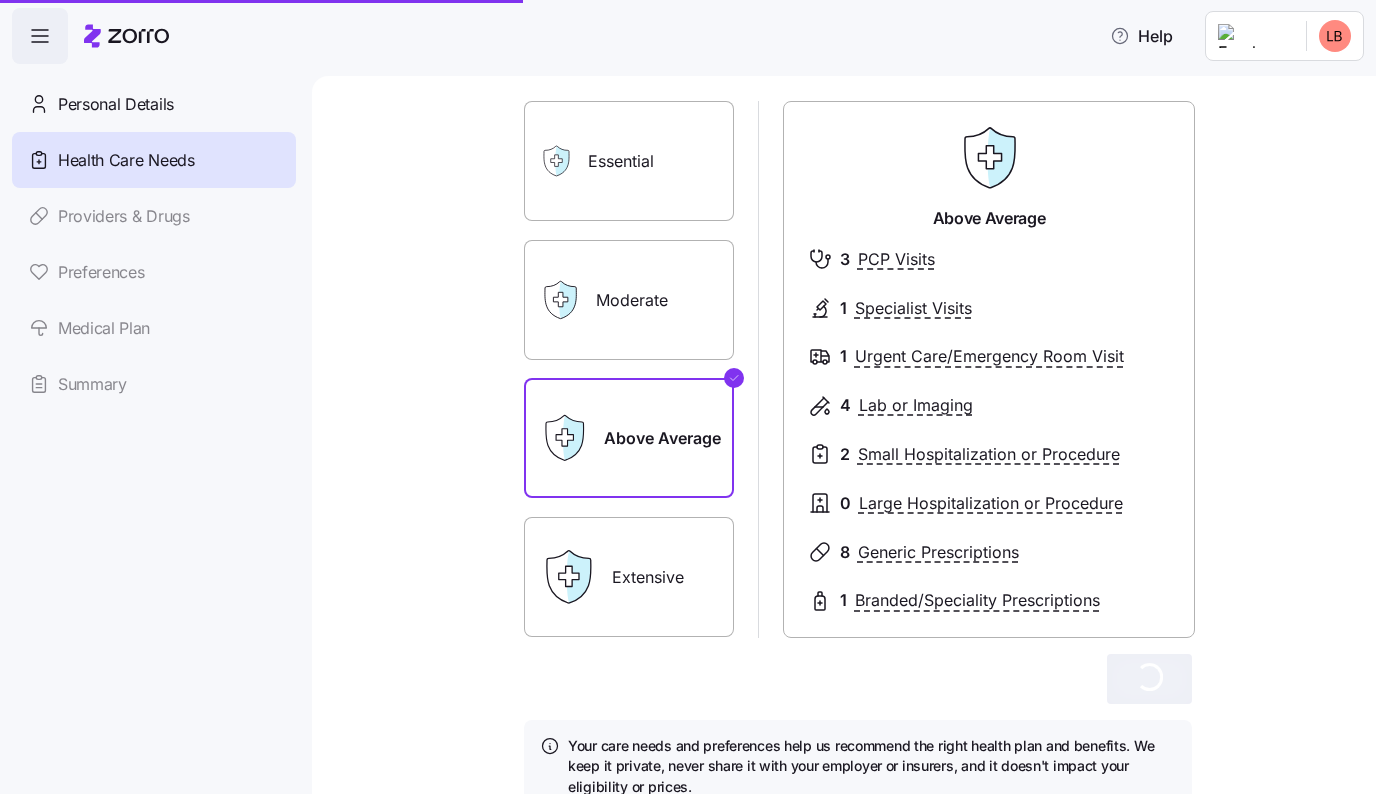 scroll, scrollTop: 0, scrollLeft: 0, axis: both 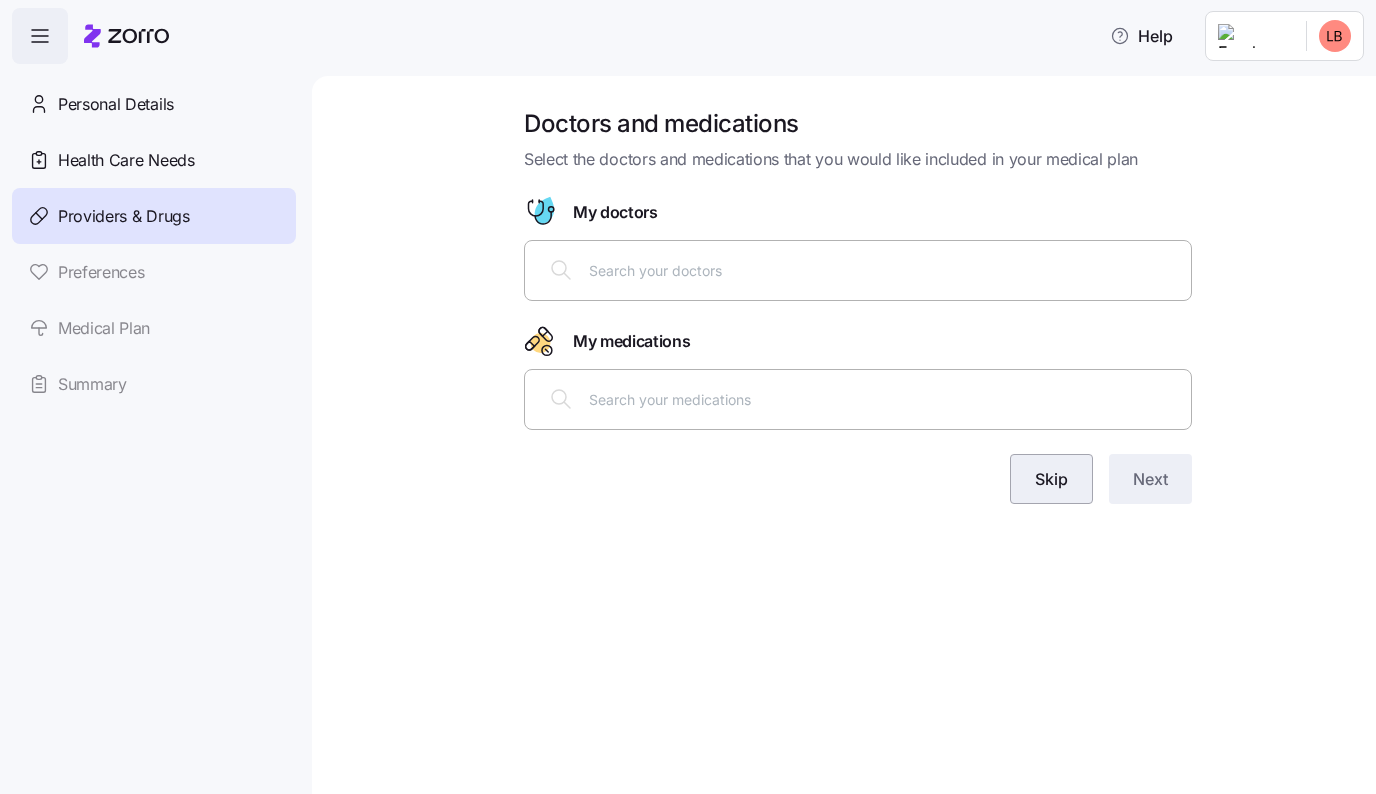 click on "Skip" at bounding box center (1051, 479) 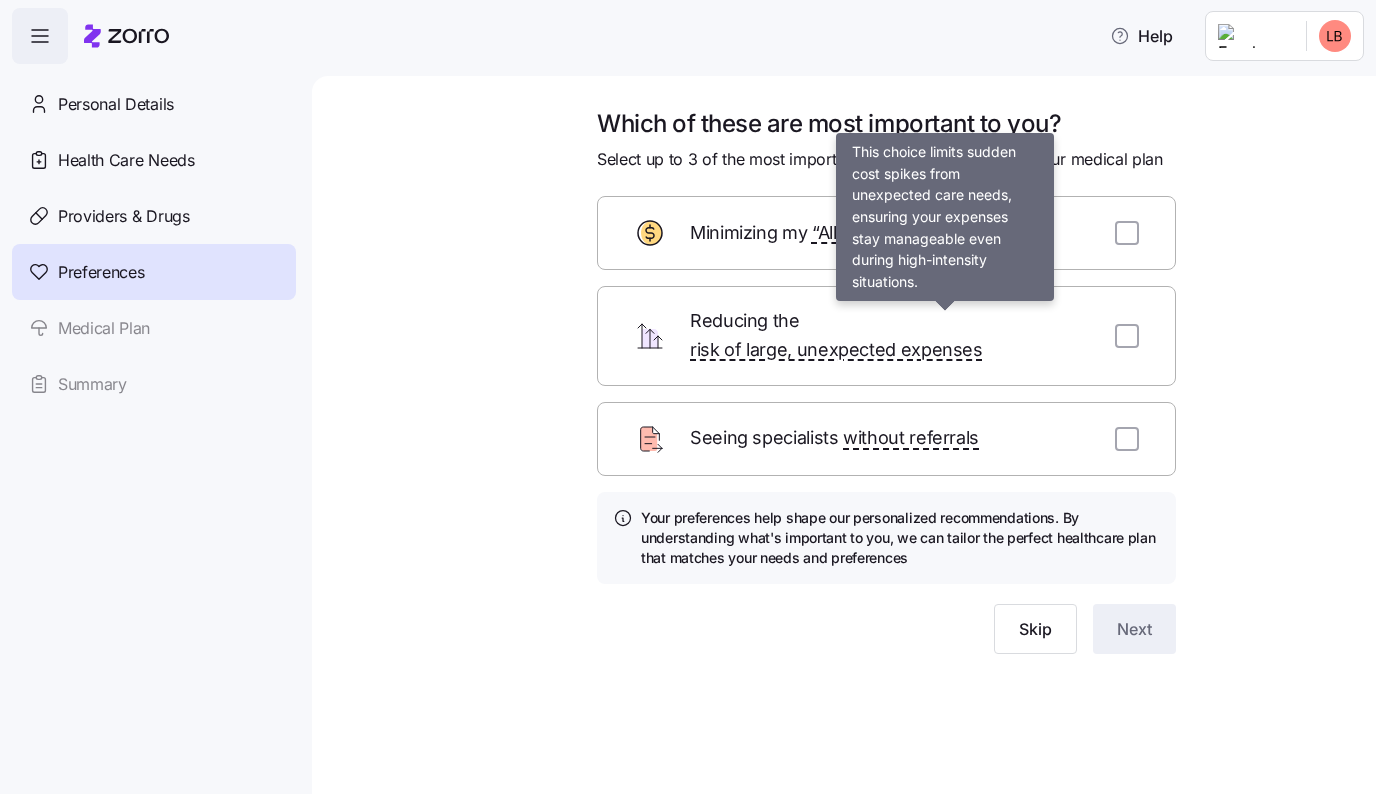 scroll, scrollTop: 0, scrollLeft: 0, axis: both 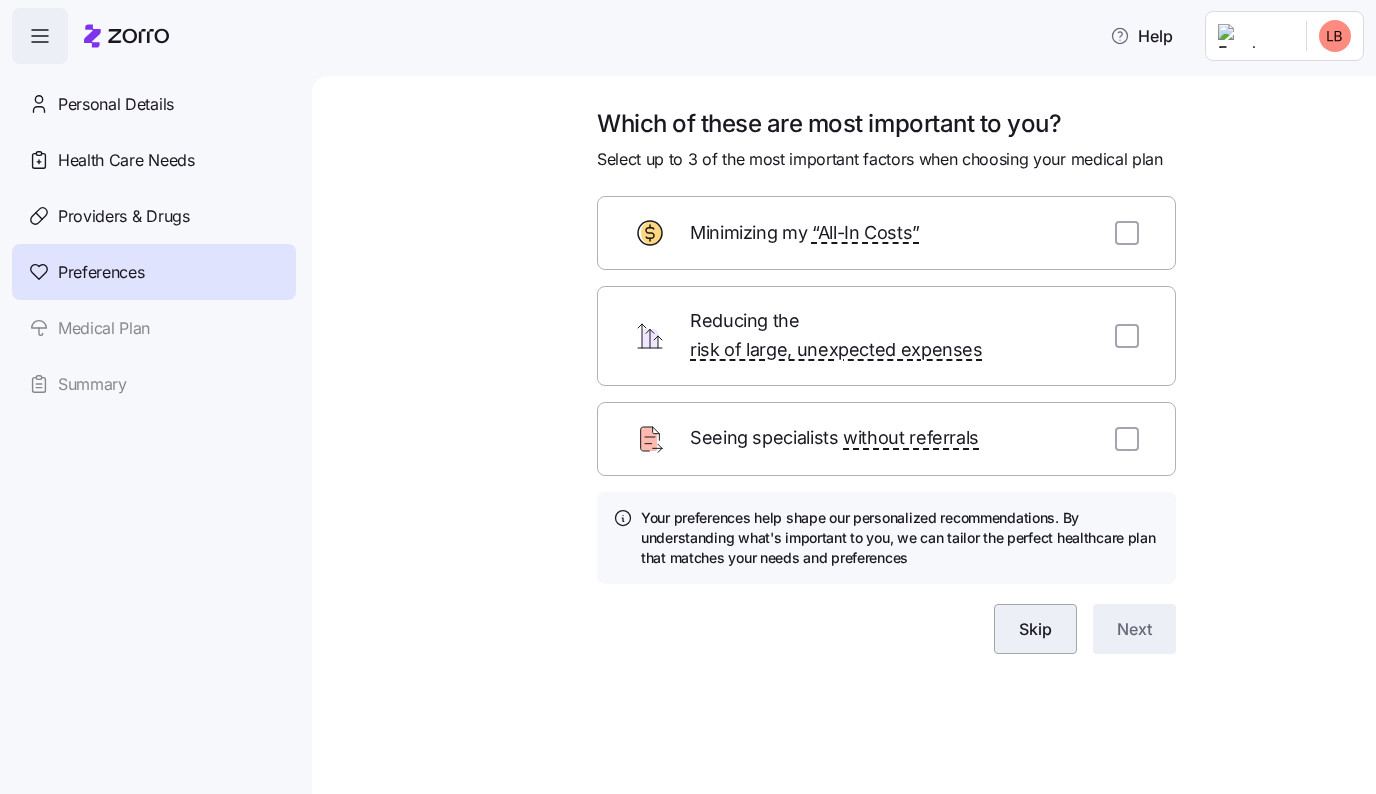 click on "Skip" at bounding box center (1035, 629) 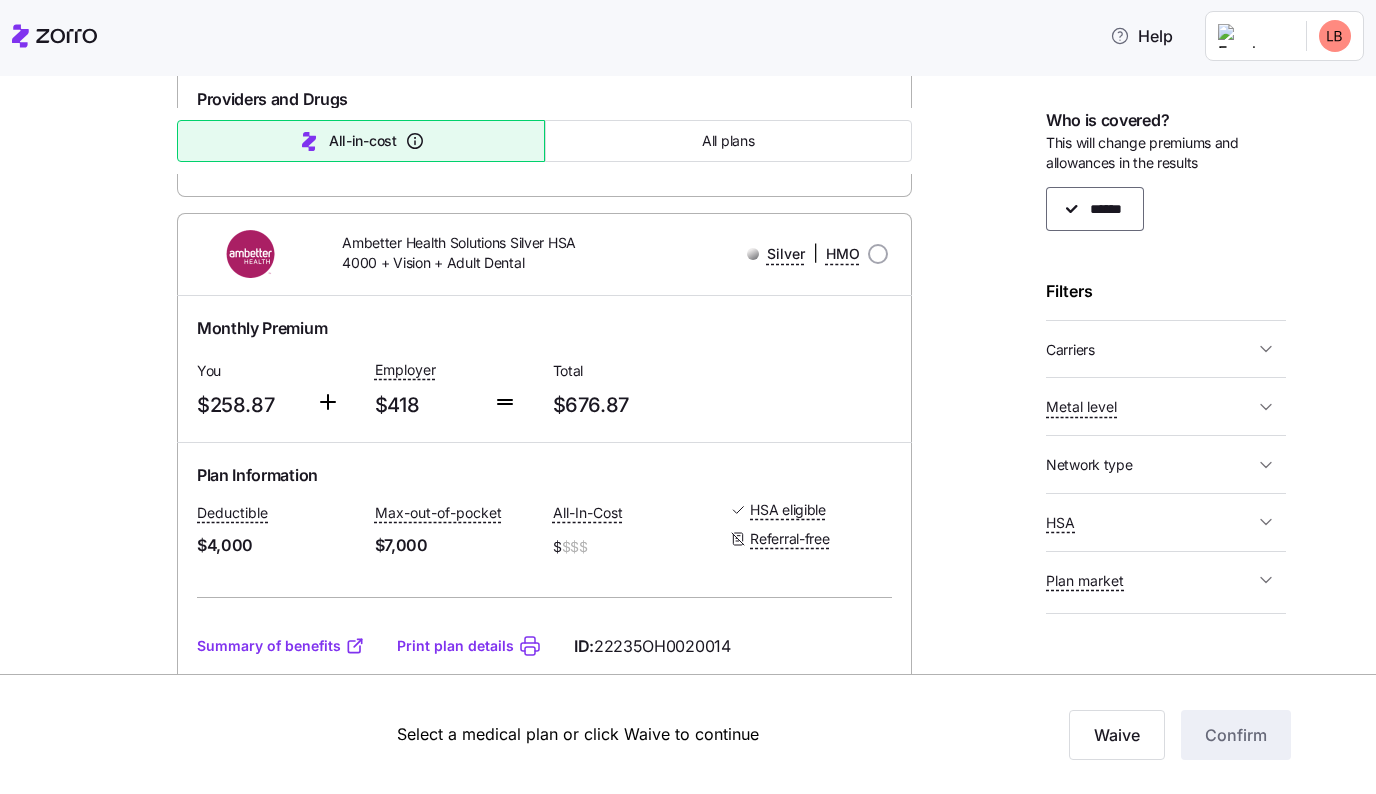 scroll, scrollTop: 5585, scrollLeft: 0, axis: vertical 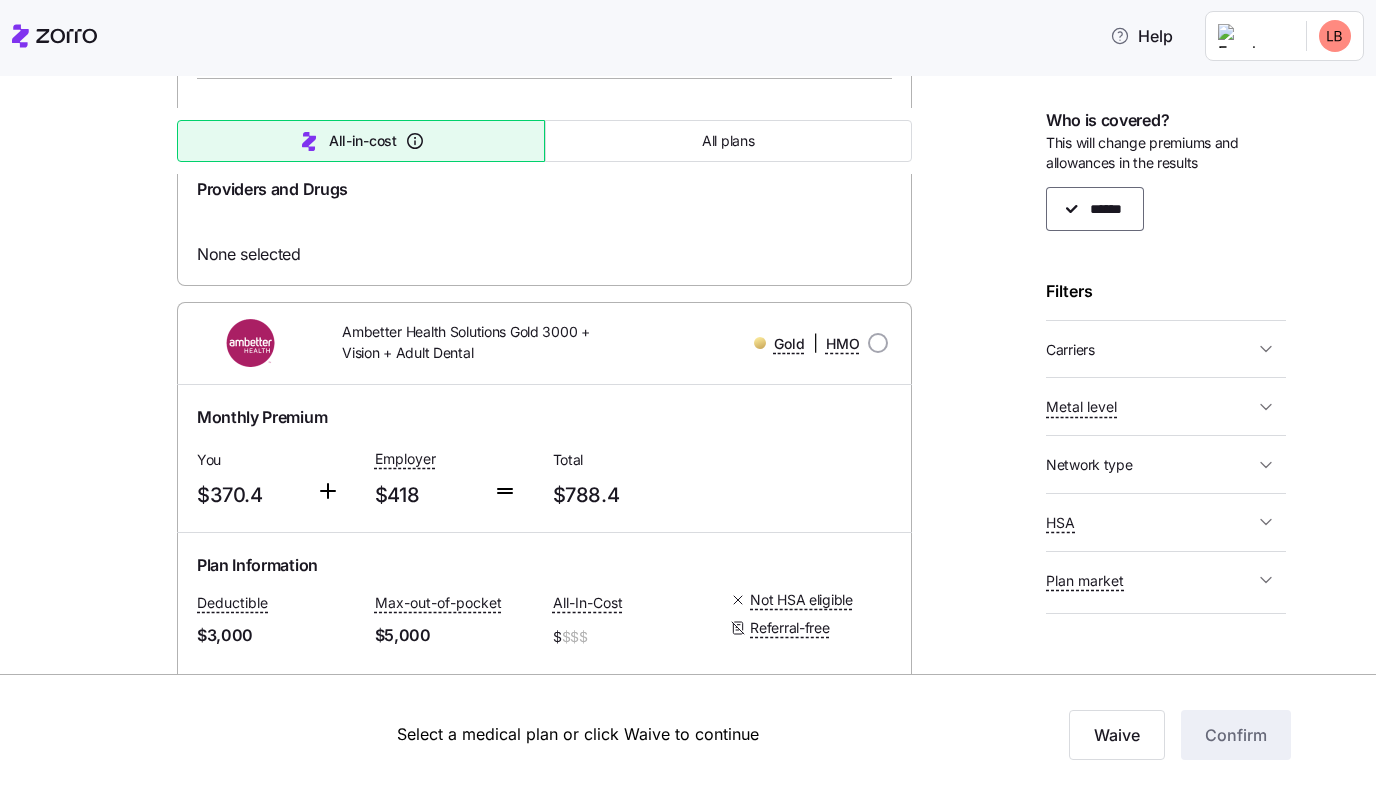 click on "Summary of benefits" at bounding box center [281, 1345] 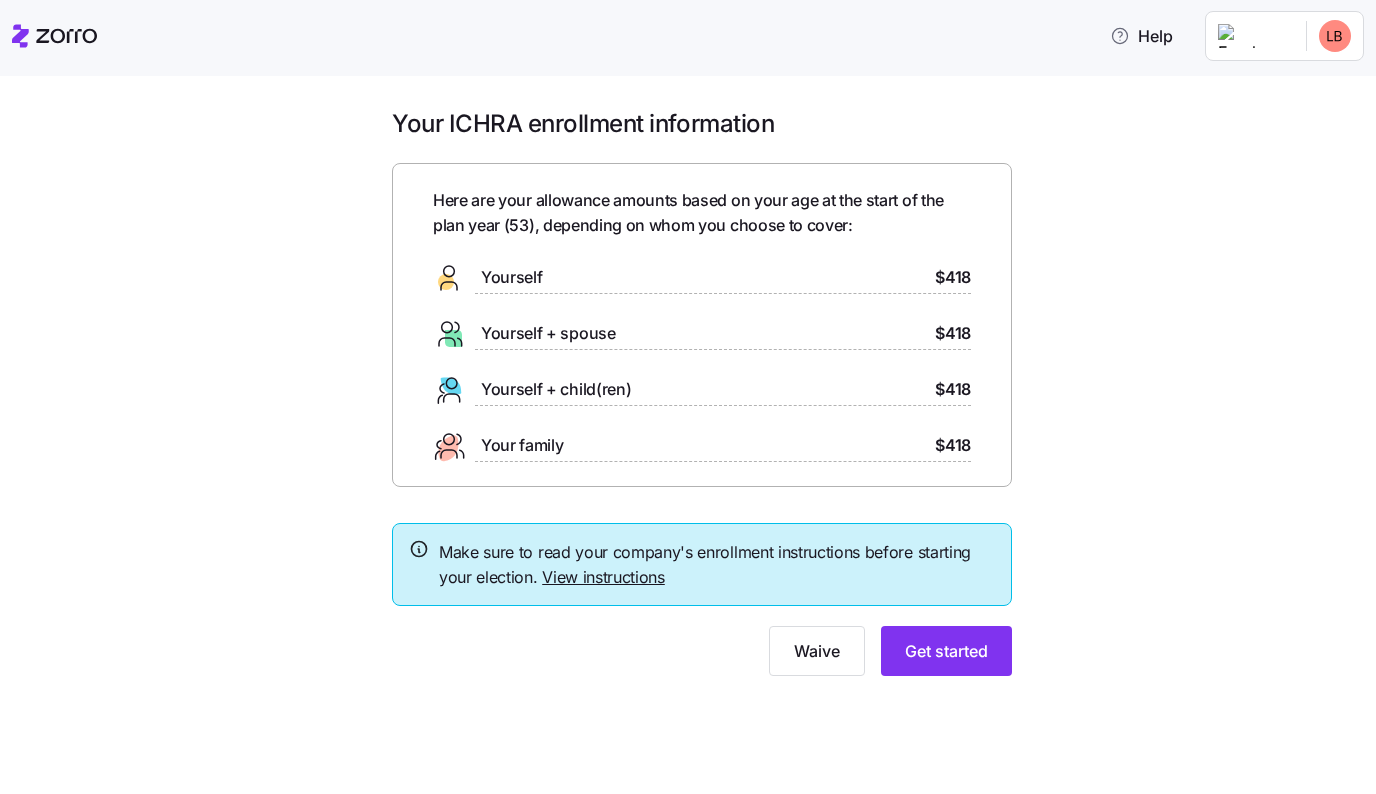 scroll, scrollTop: 0, scrollLeft: 0, axis: both 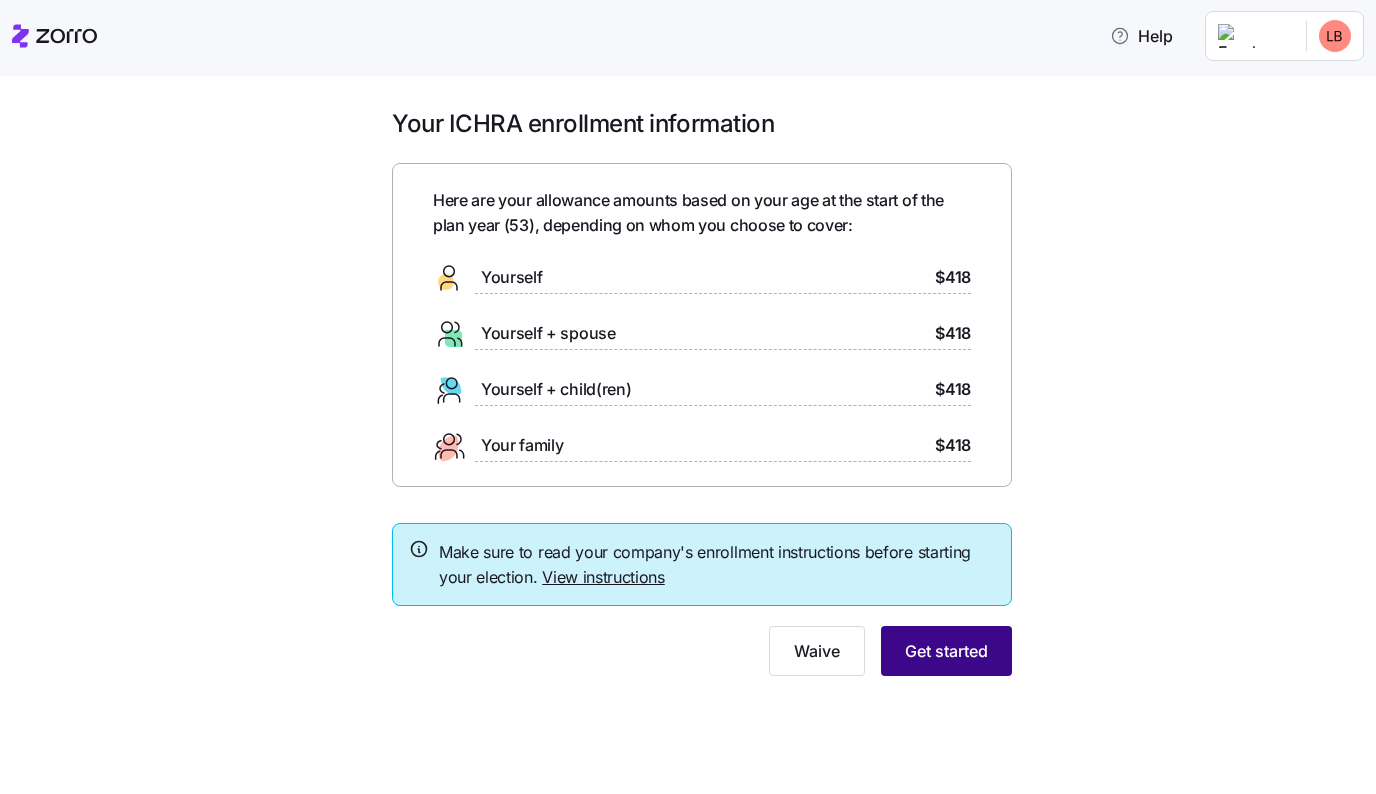 click on "Get started" at bounding box center (946, 651) 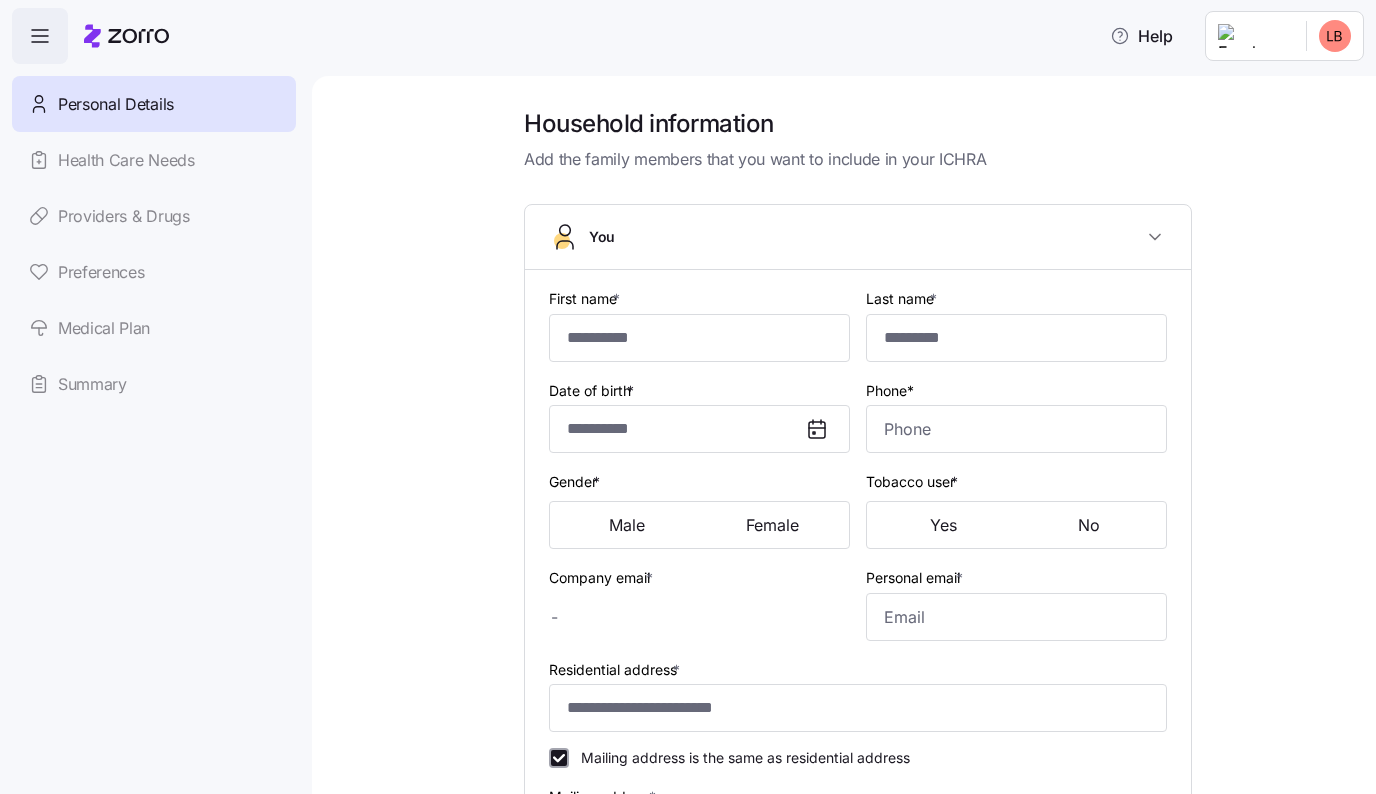 type on "******" 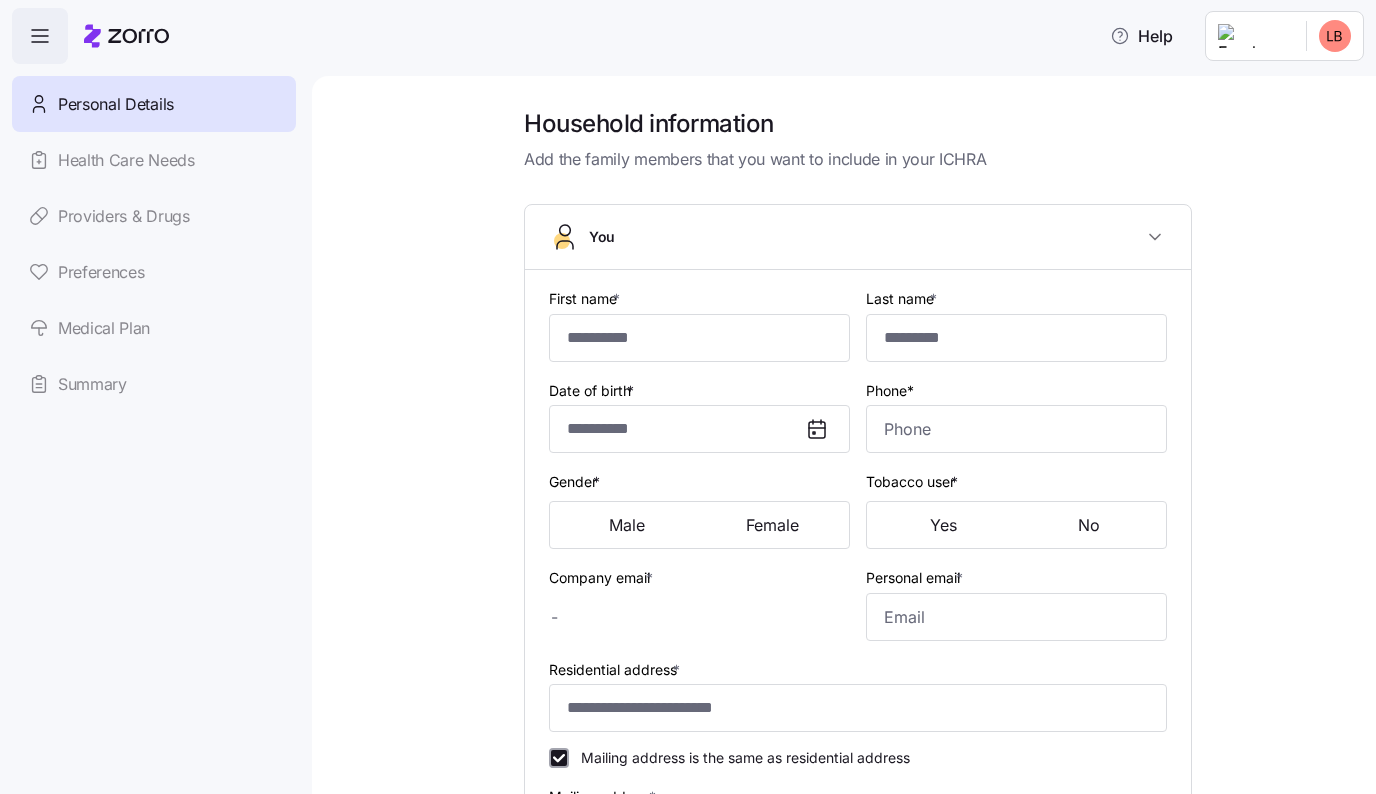 type on "*******" 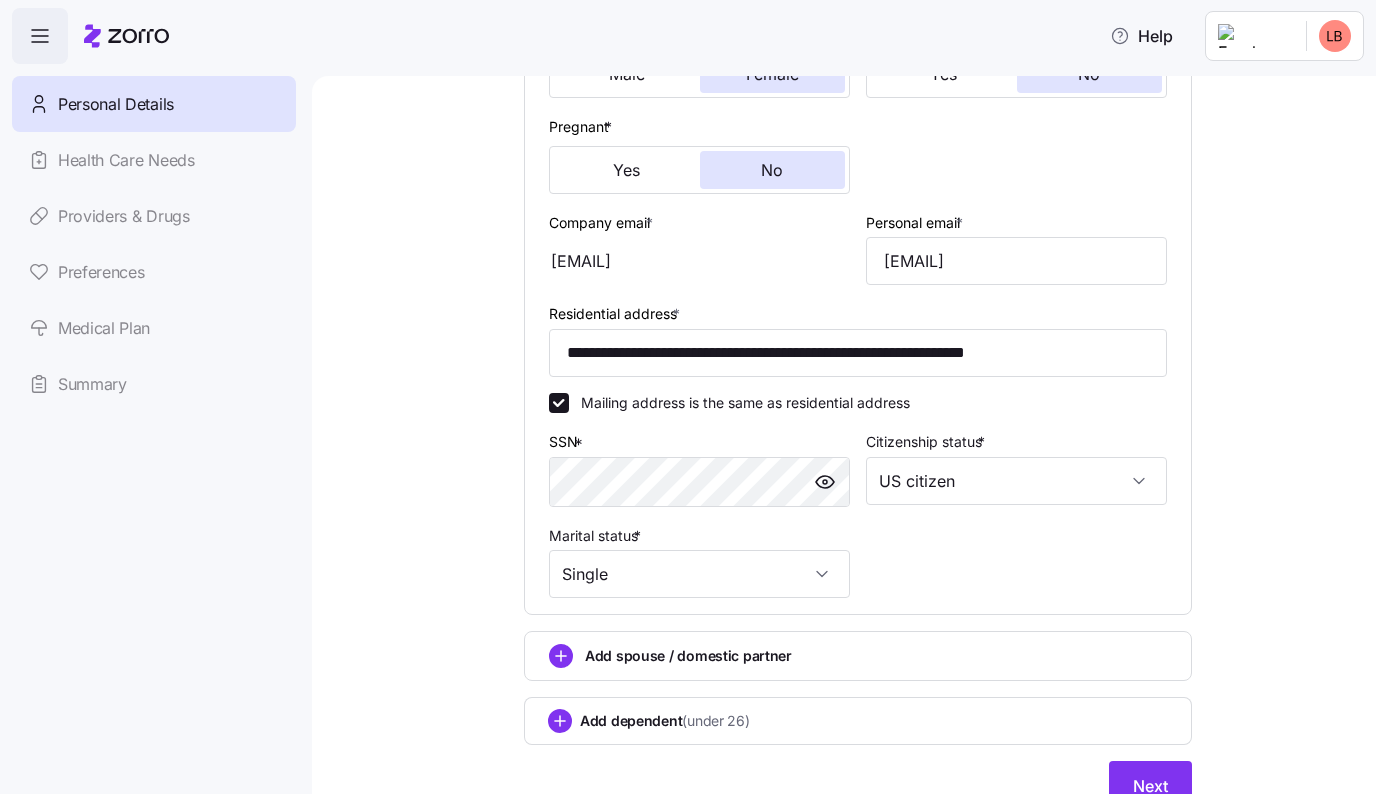 scroll, scrollTop: 450, scrollLeft: 0, axis: vertical 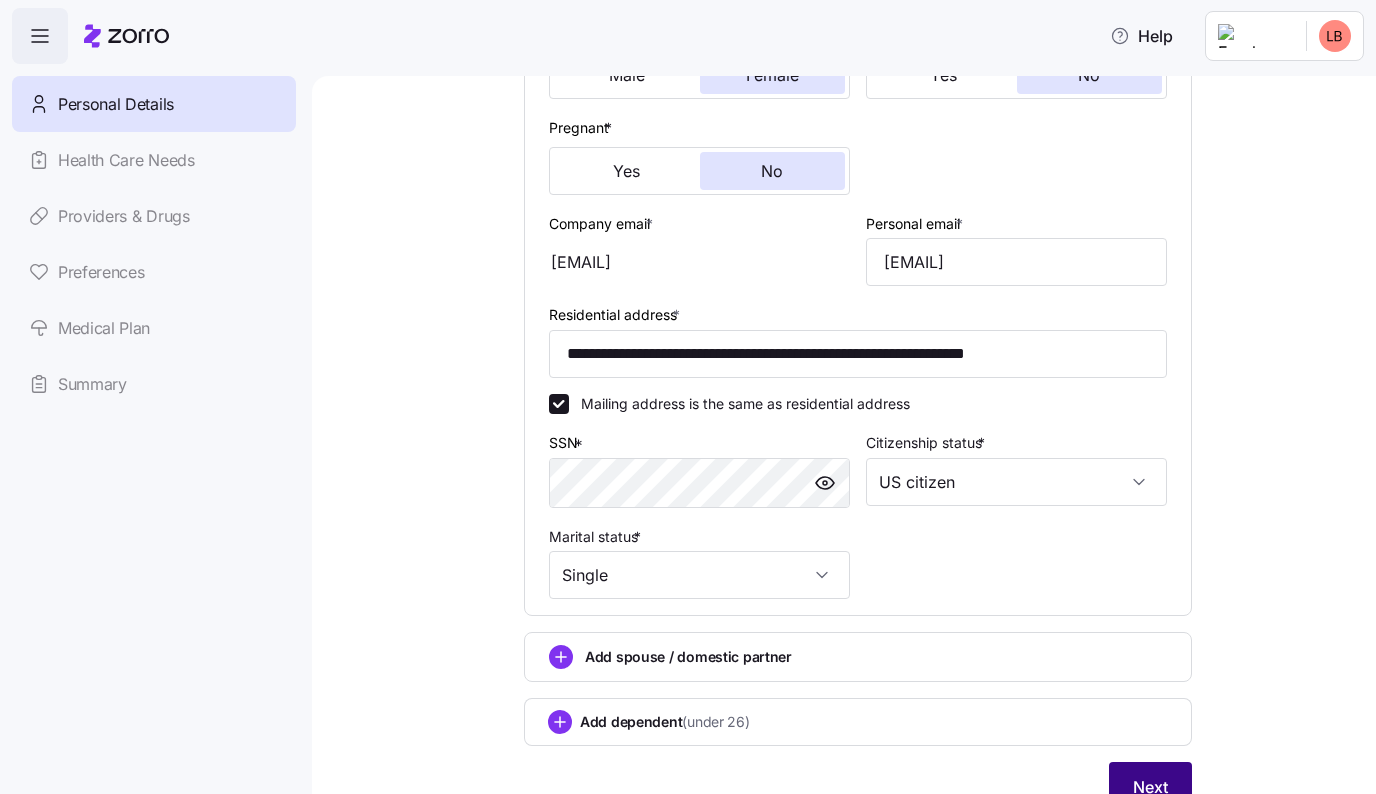 click on "Next" at bounding box center [1150, 787] 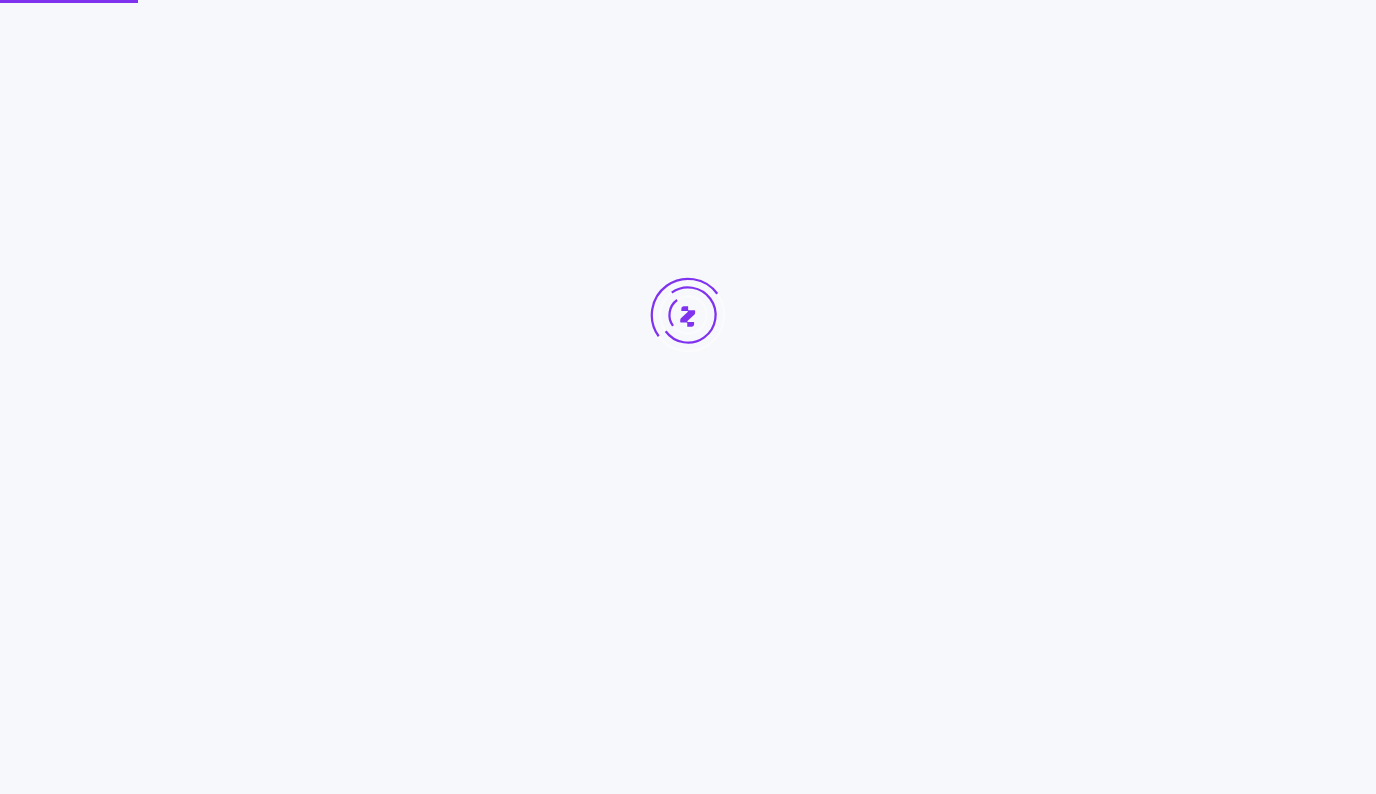 scroll, scrollTop: 0, scrollLeft: 0, axis: both 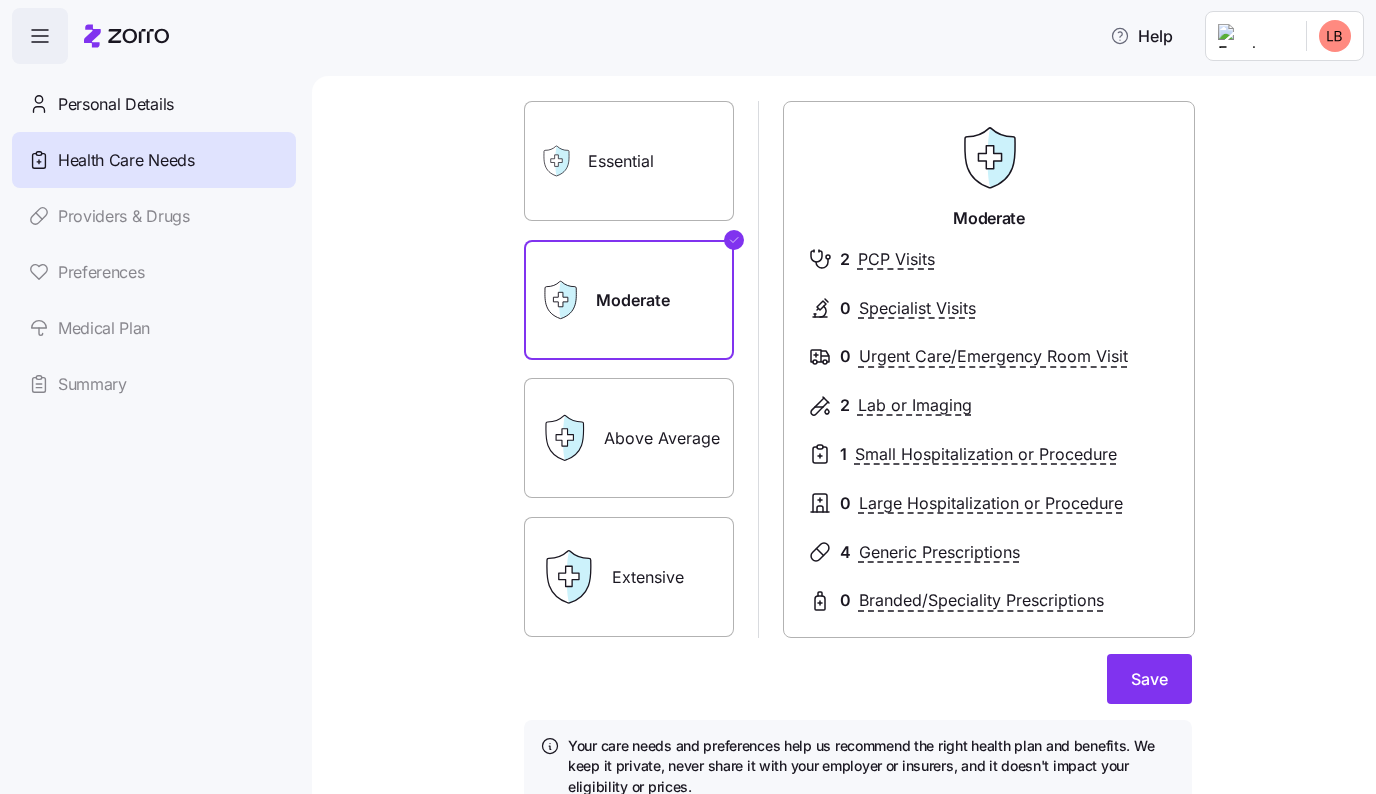 click on "Above Average" at bounding box center (629, 438) 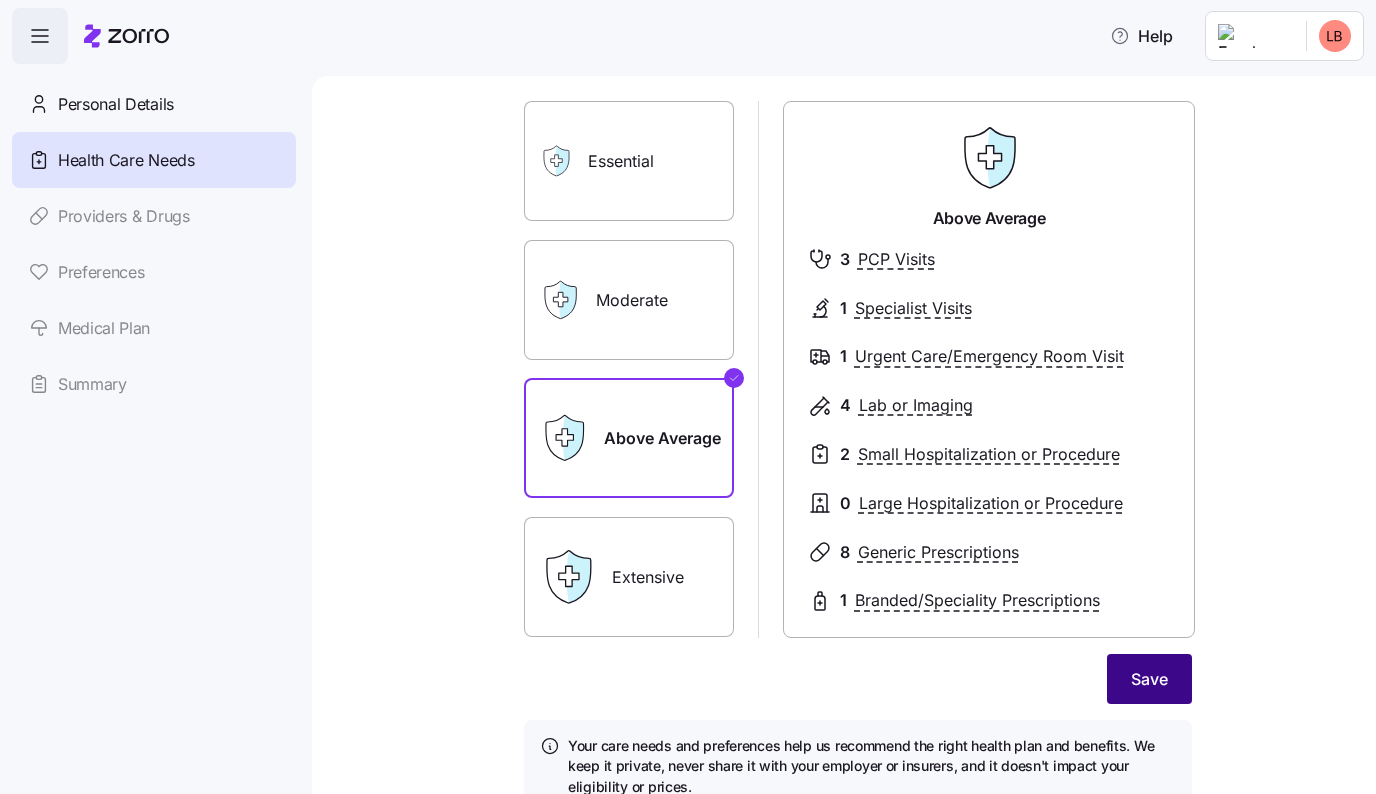 click on "Save" at bounding box center [1149, 679] 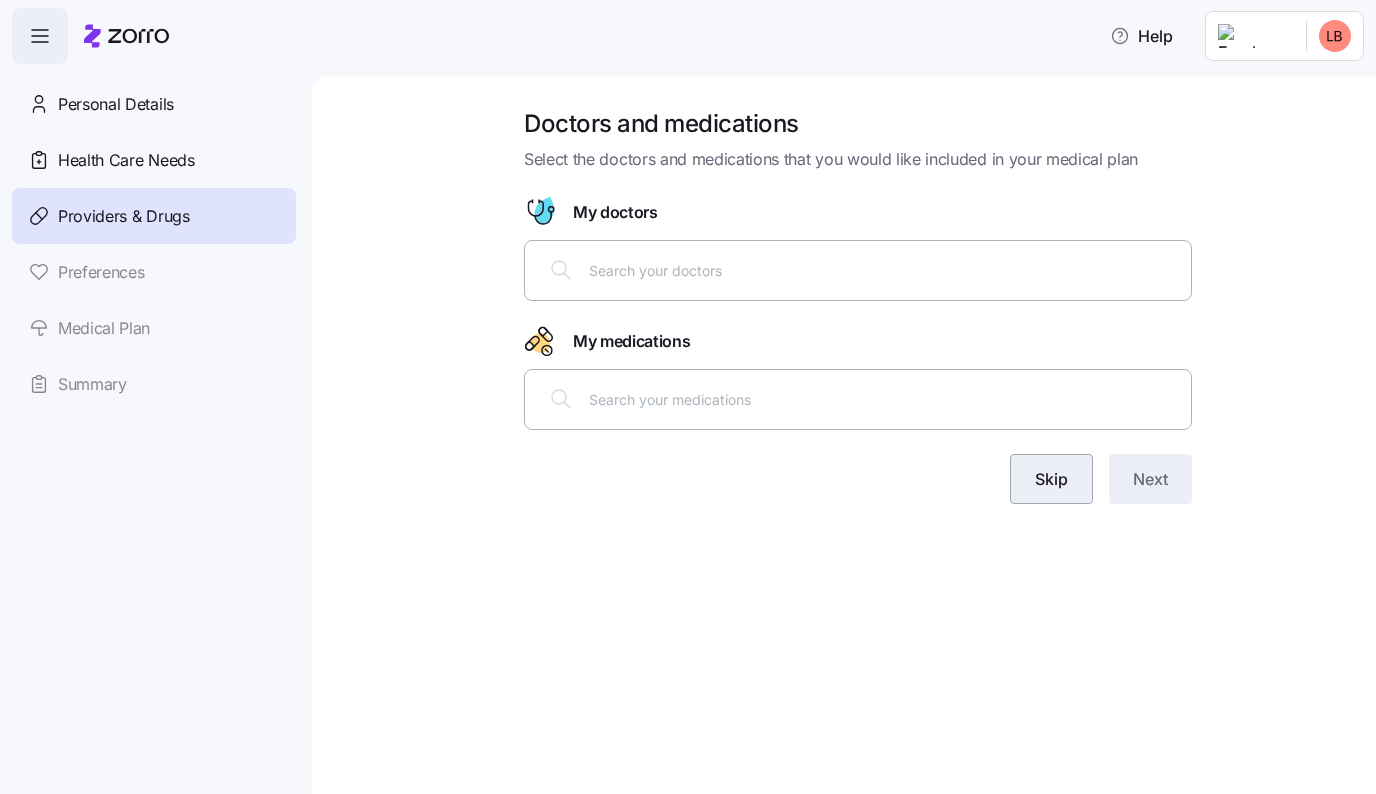 click on "Skip" at bounding box center (1051, 479) 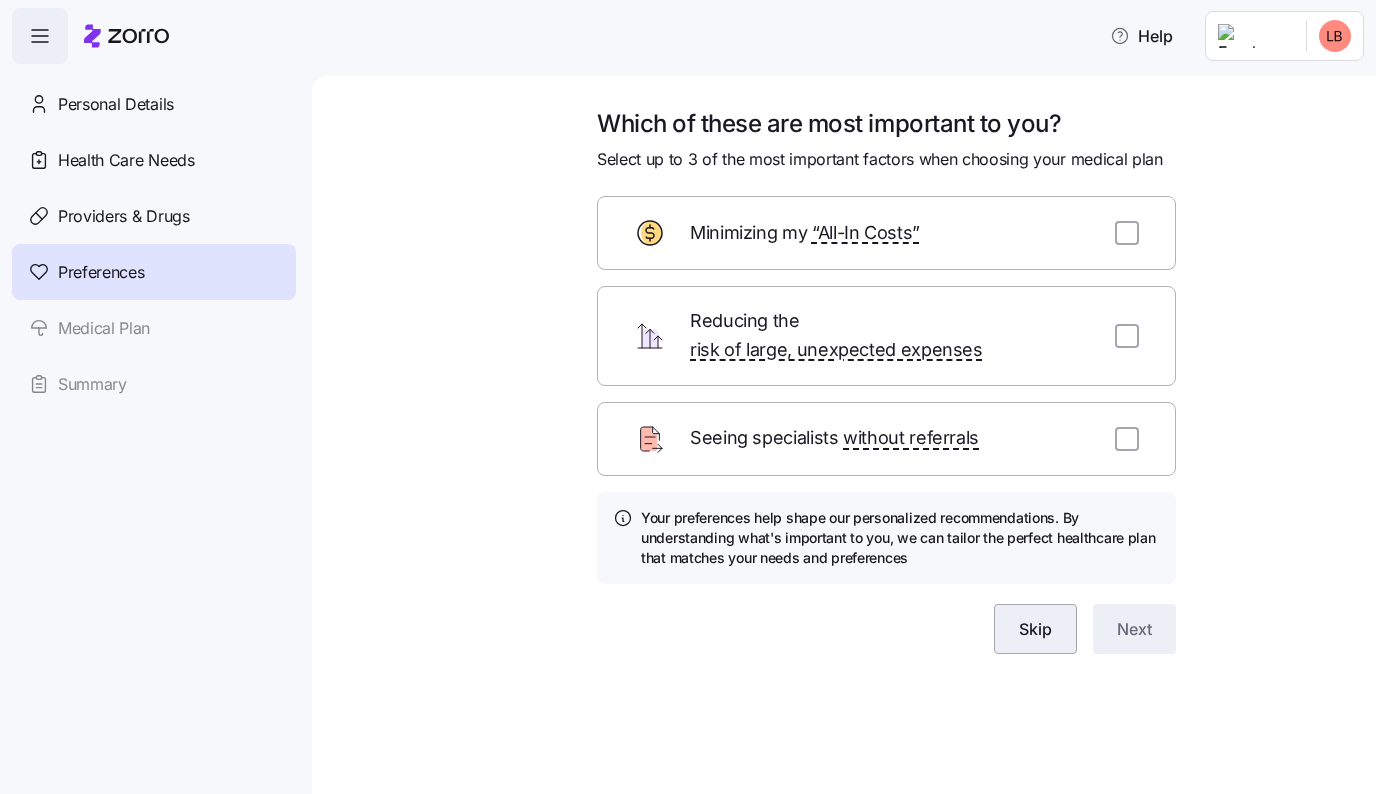 click on "Skip" at bounding box center (1035, 629) 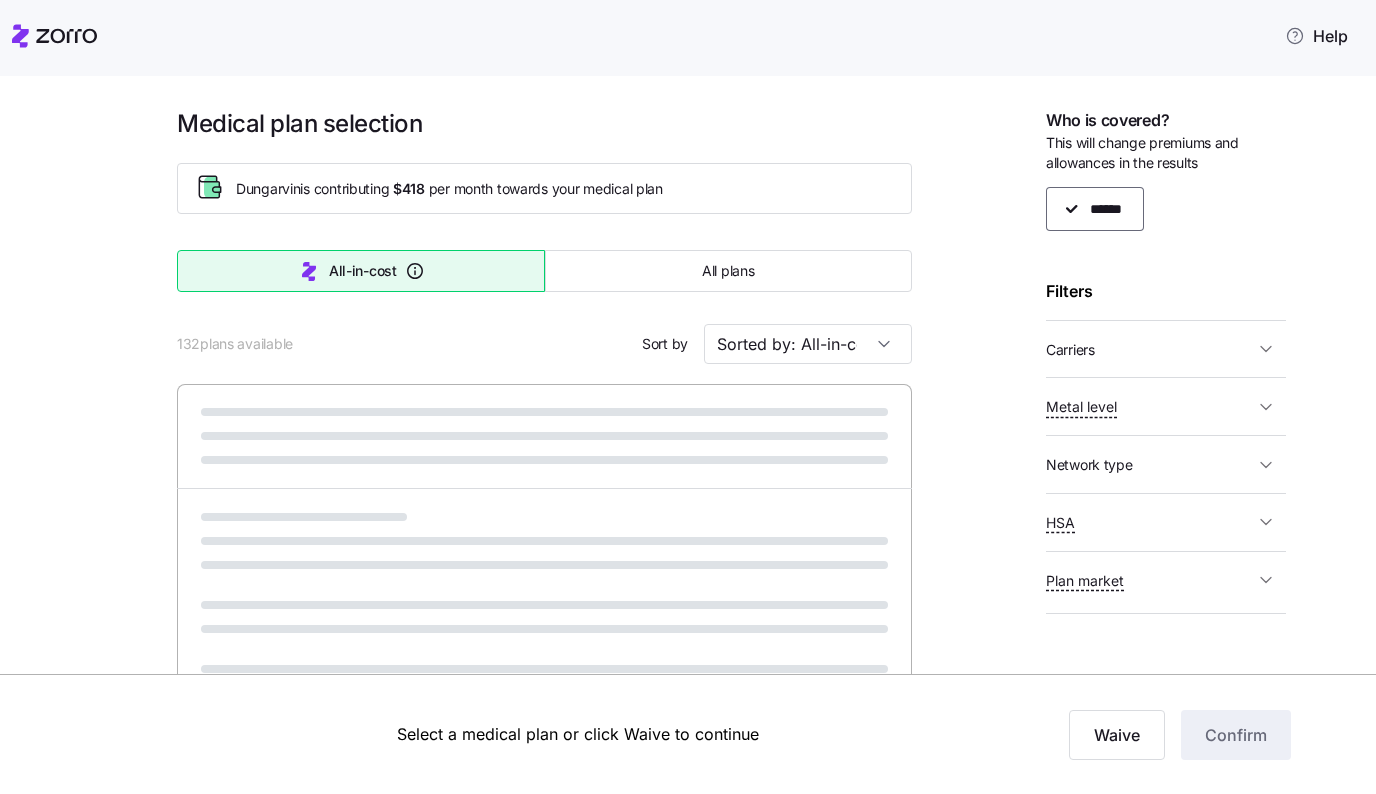 scroll, scrollTop: 0, scrollLeft: 0, axis: both 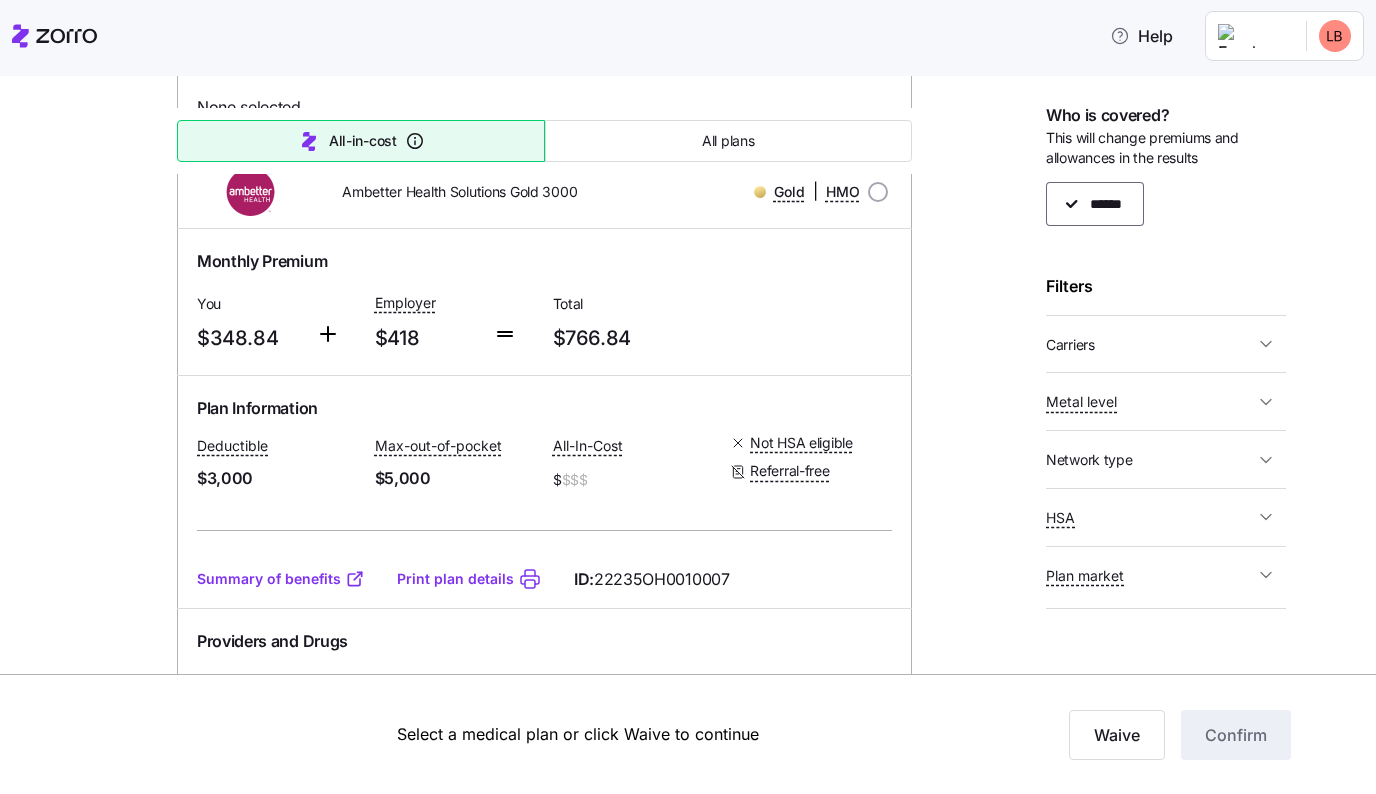 click 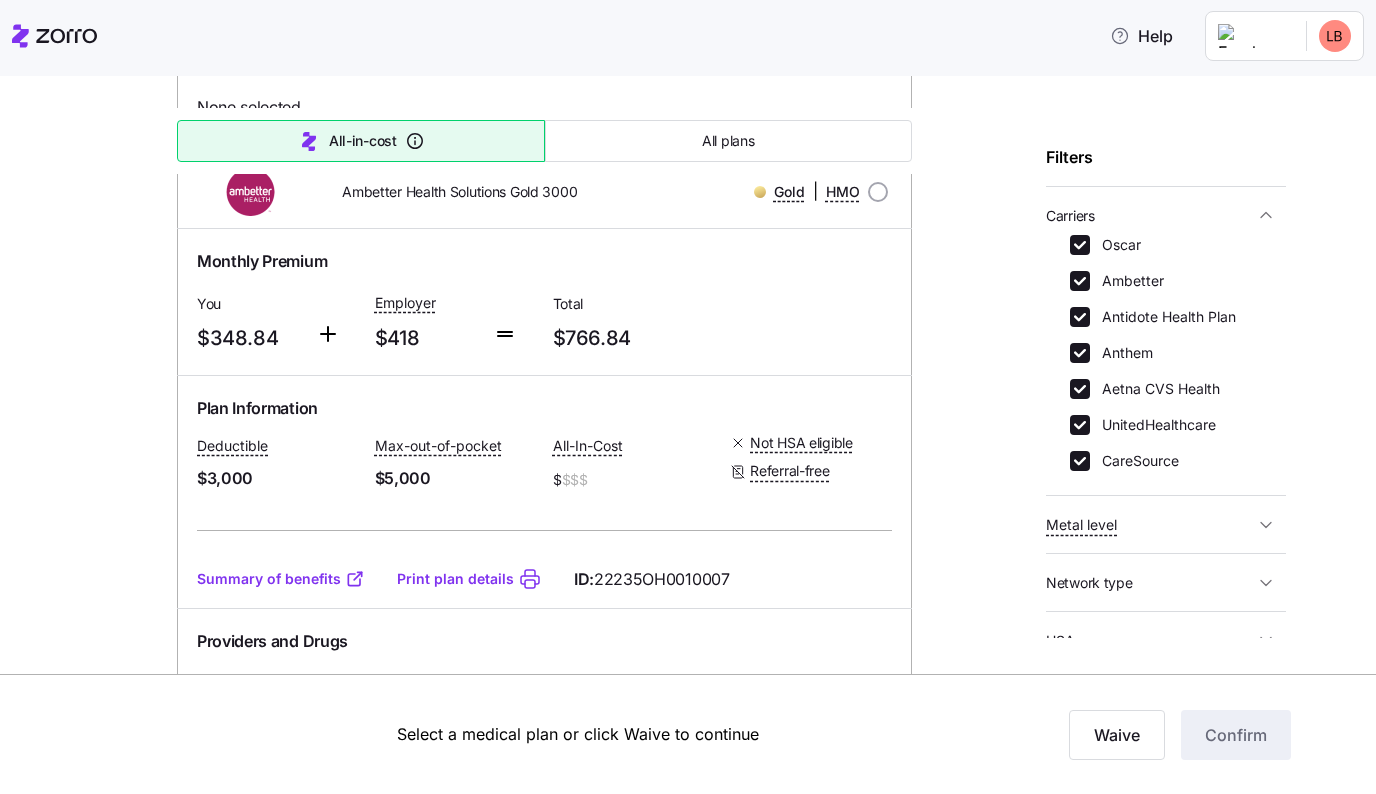 scroll, scrollTop: 141, scrollLeft: 0, axis: vertical 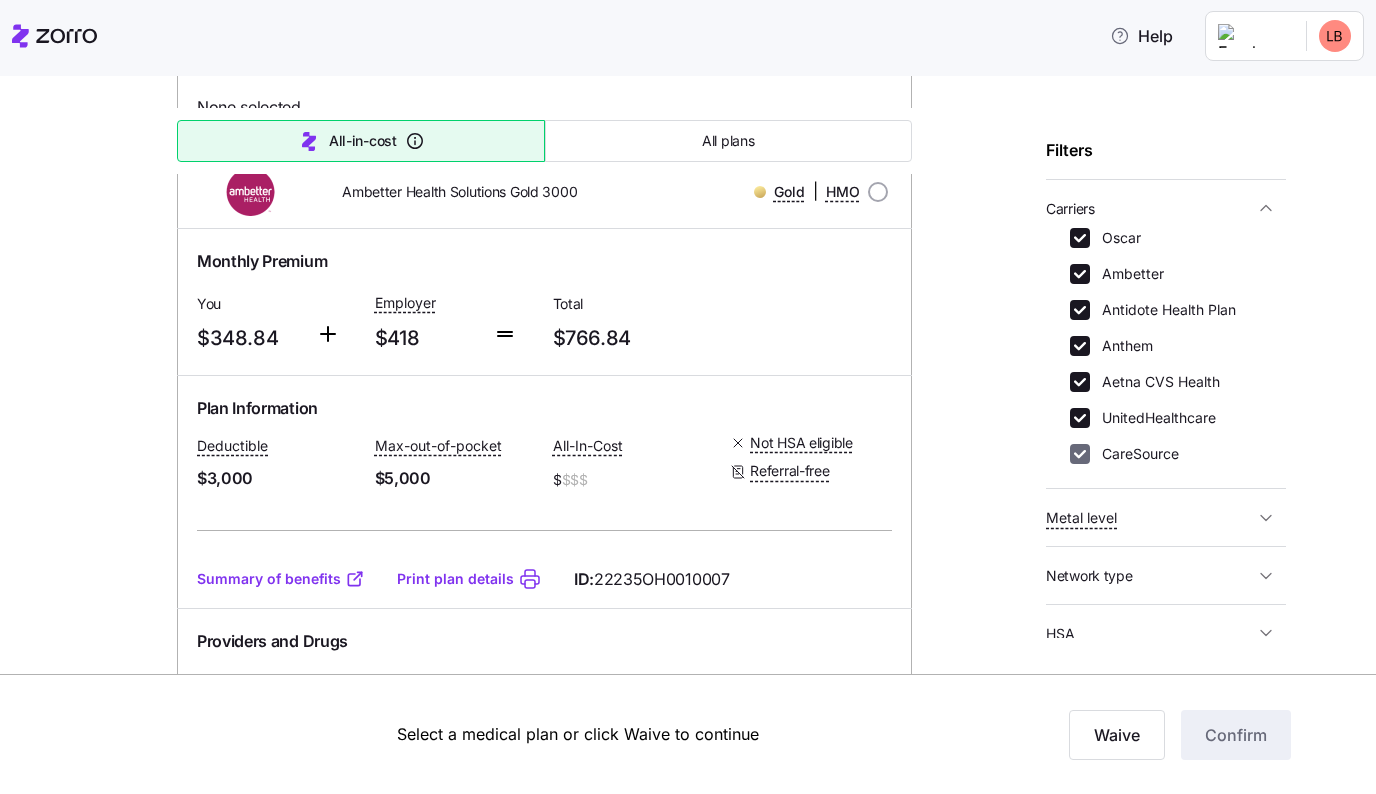click on "CareSource" at bounding box center [1080, 454] 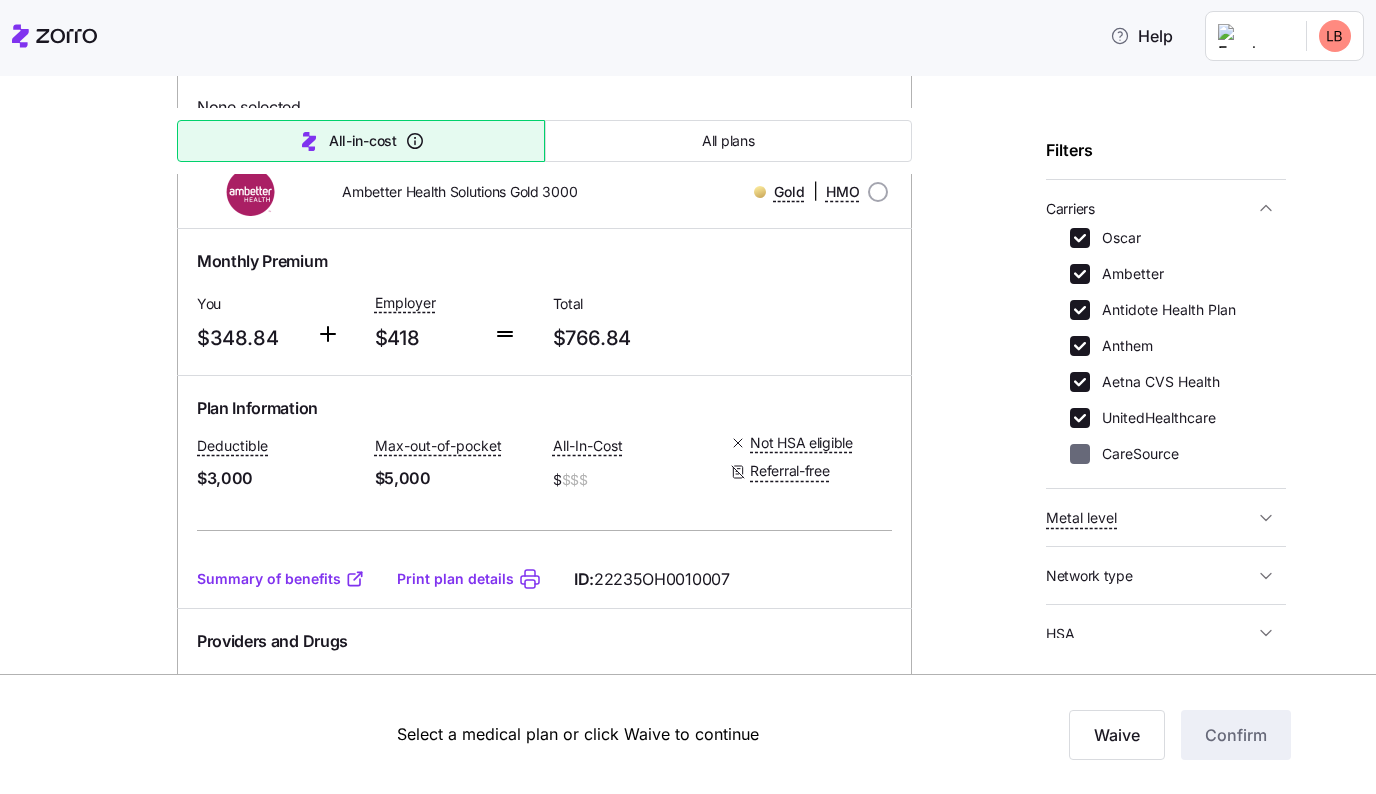 checkbox on "false" 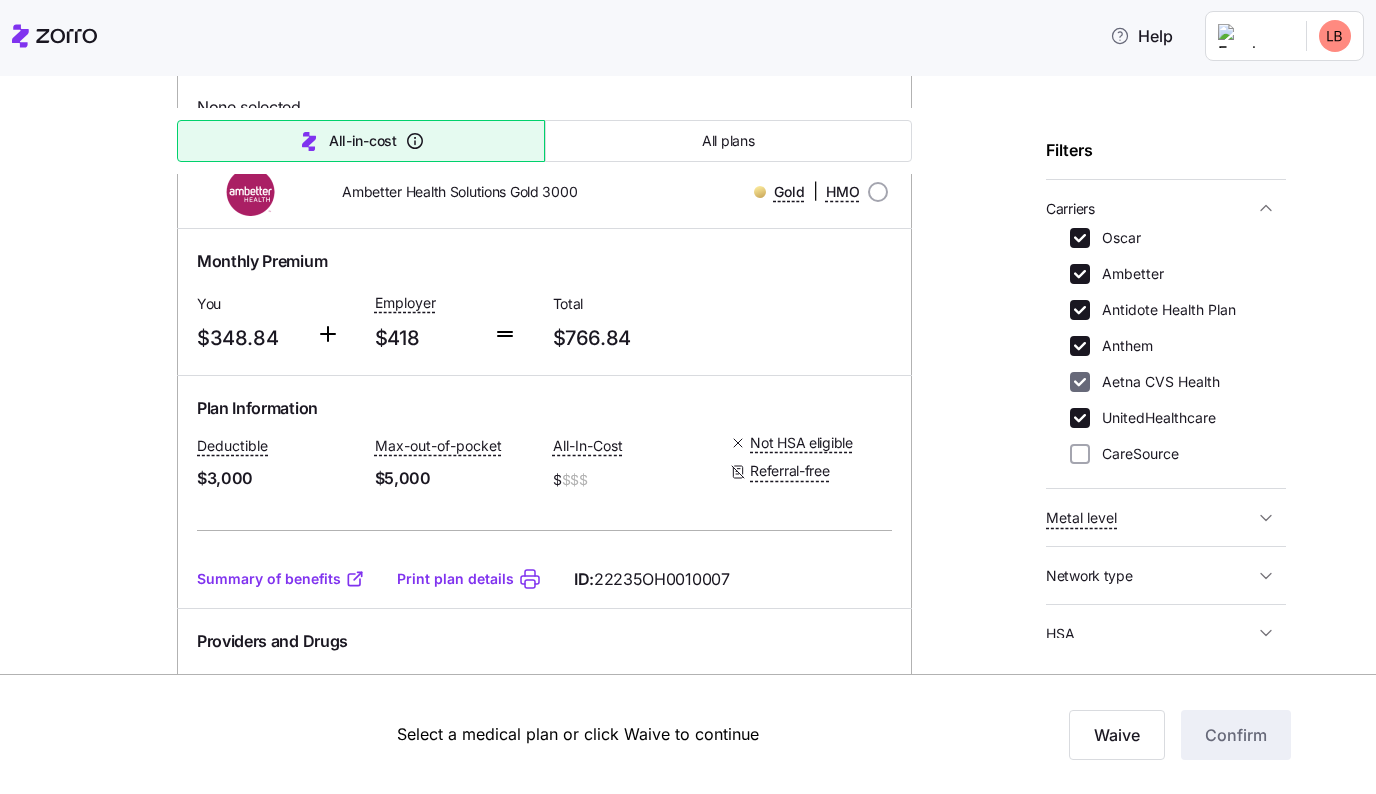 click on "Aetna CVS Health" at bounding box center (1080, 382) 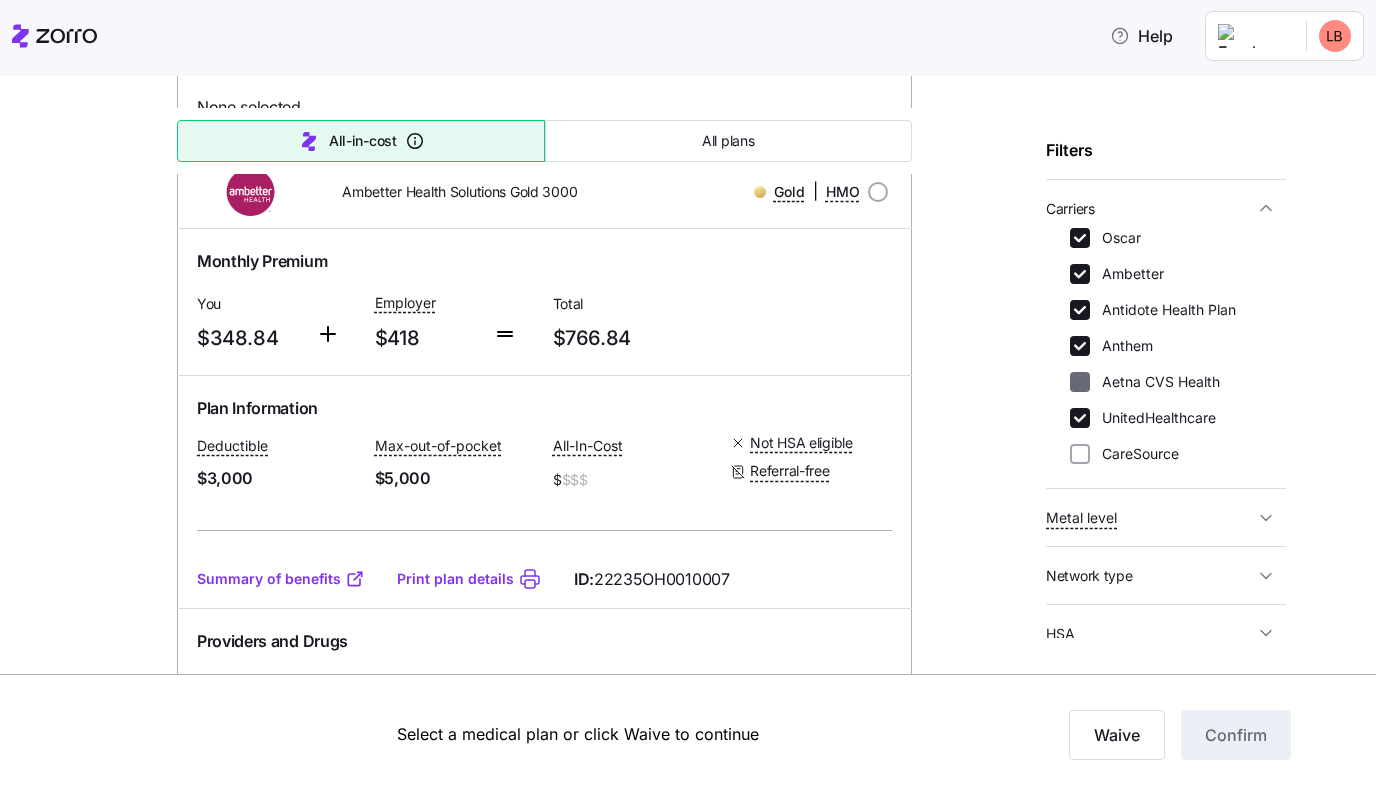 checkbox on "false" 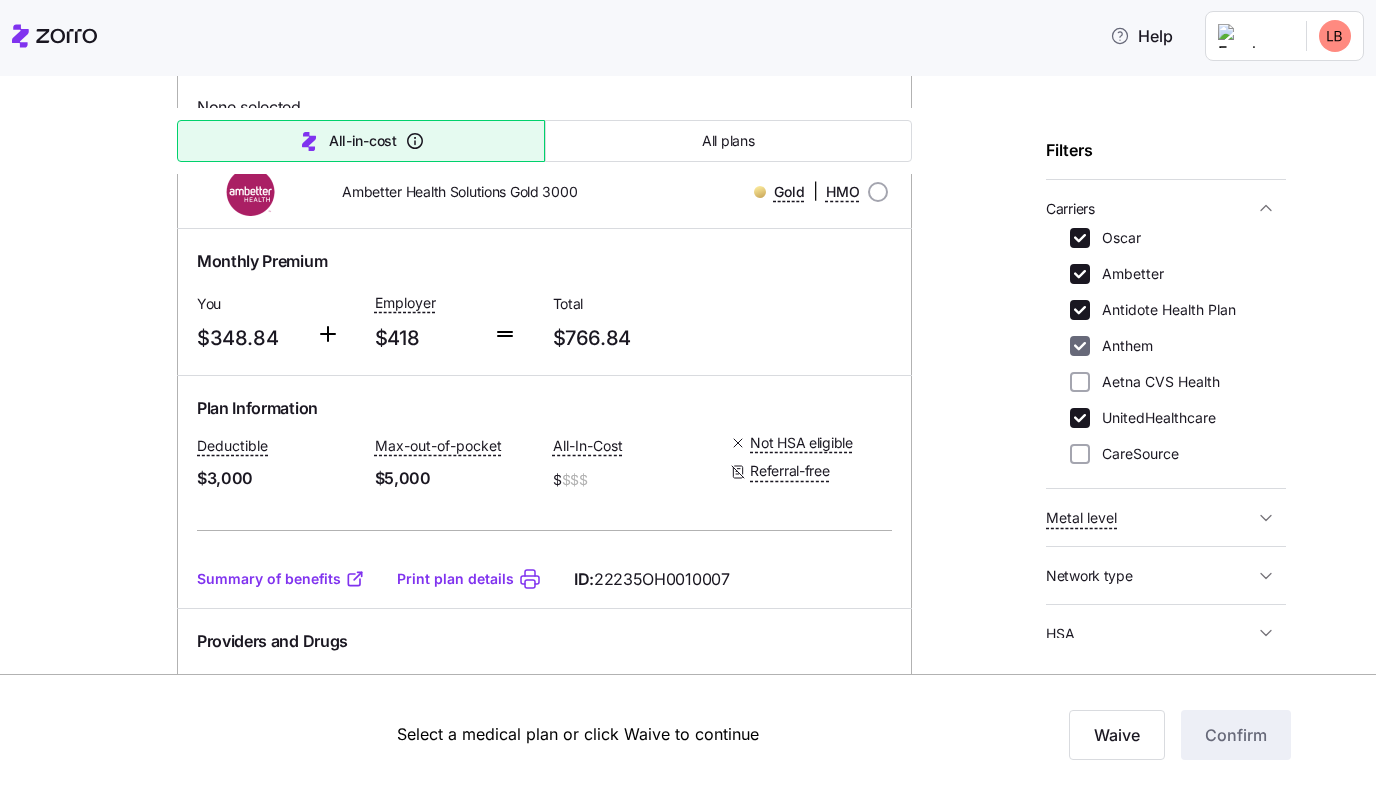 click on "Anthem" at bounding box center (1080, 346) 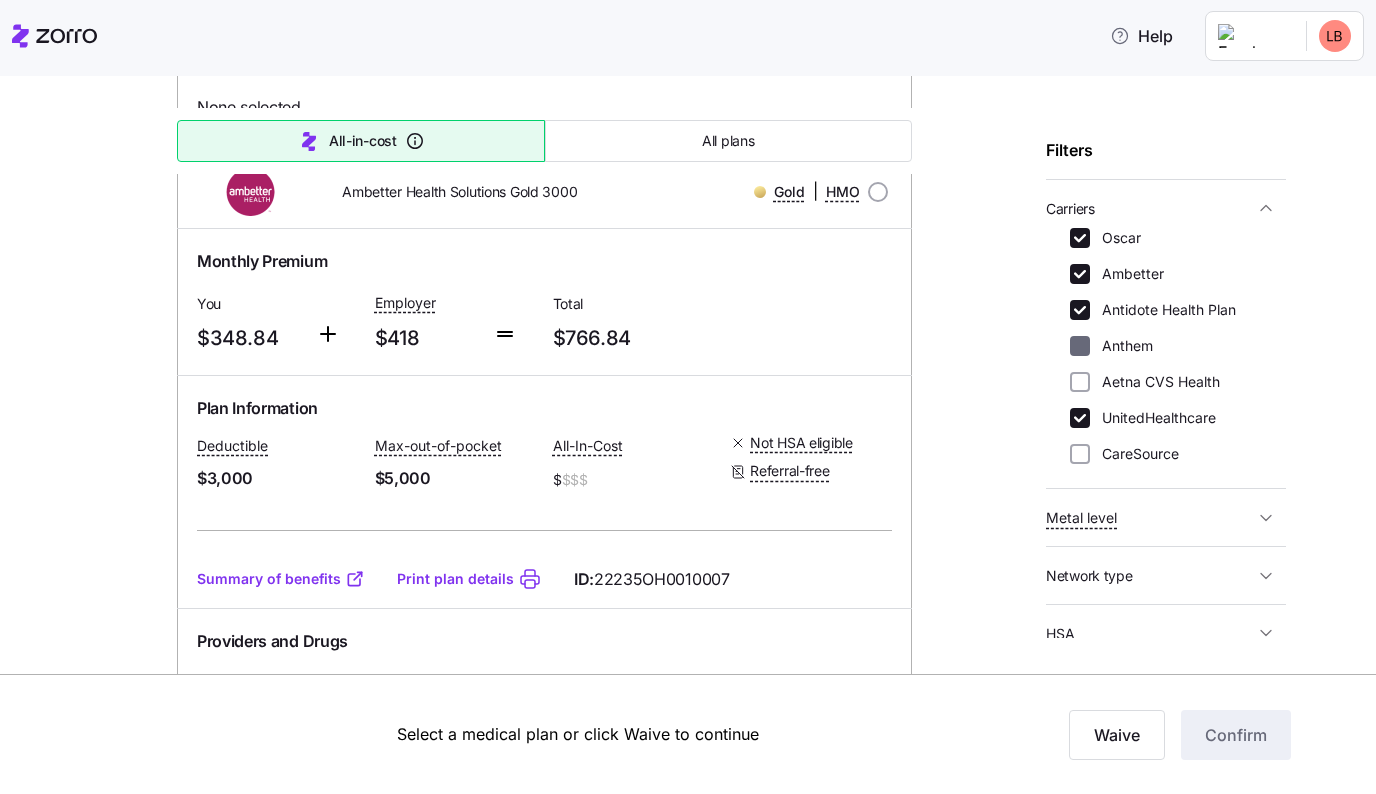 checkbox on "false" 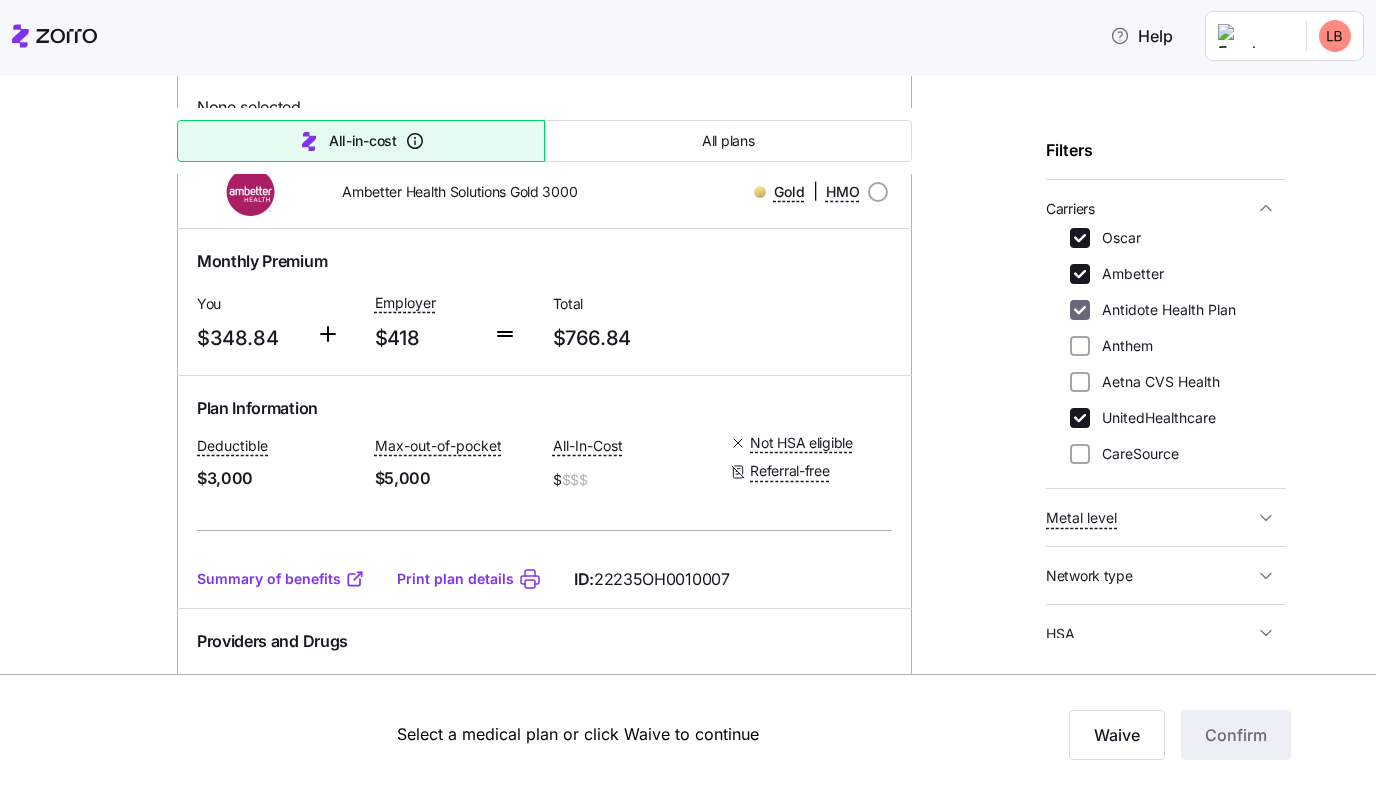 click on "Antidote Health Plan" at bounding box center [1080, 310] 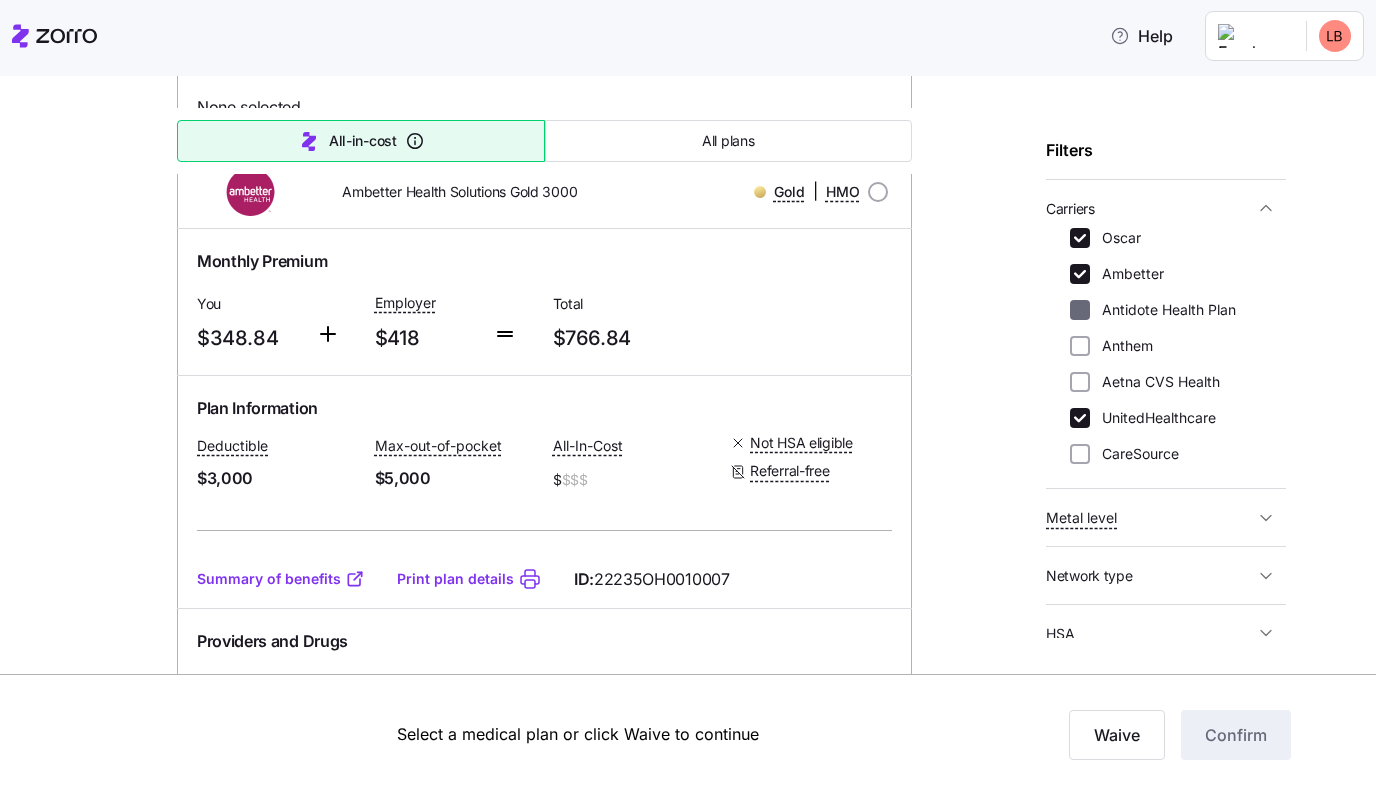 checkbox on "false" 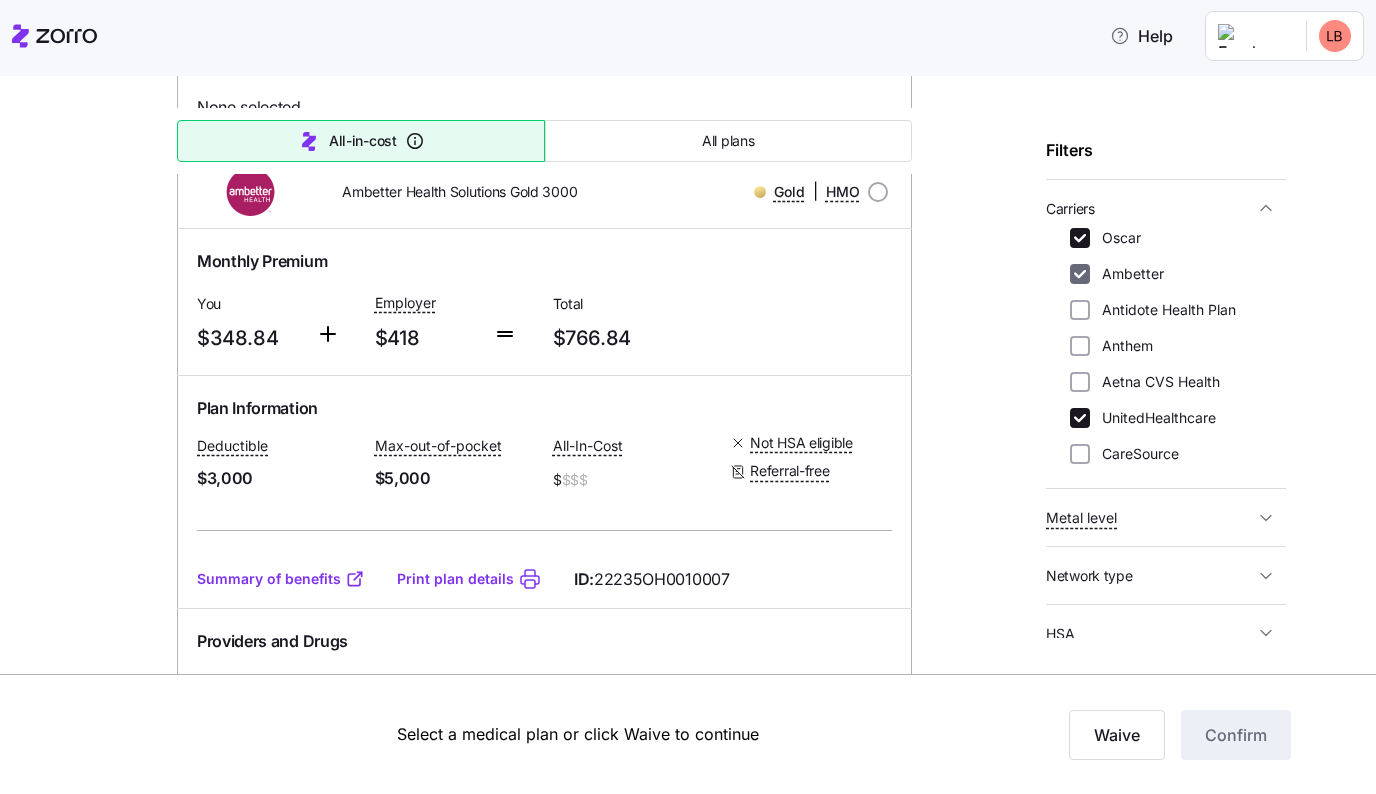 click on "Ambetter" at bounding box center [1080, 274] 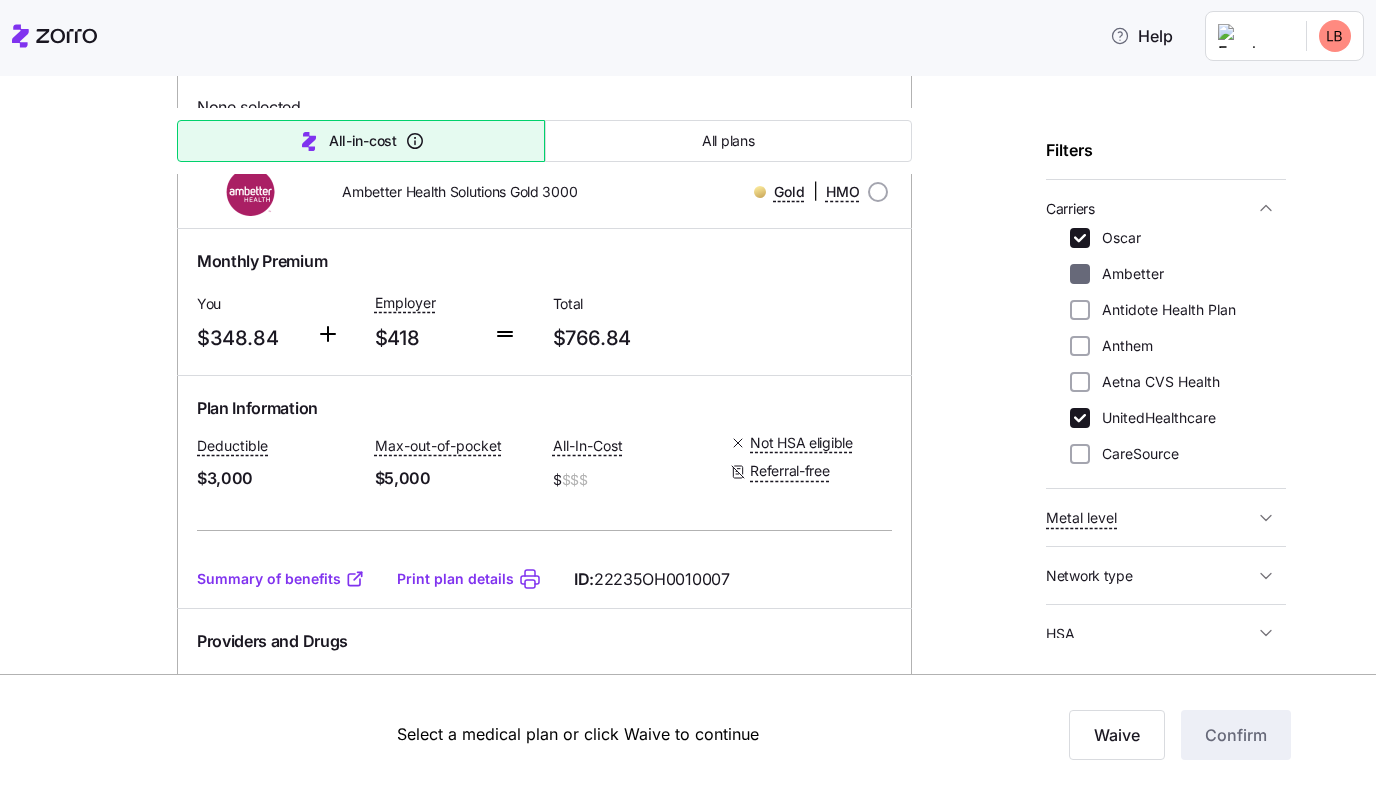 checkbox on "false" 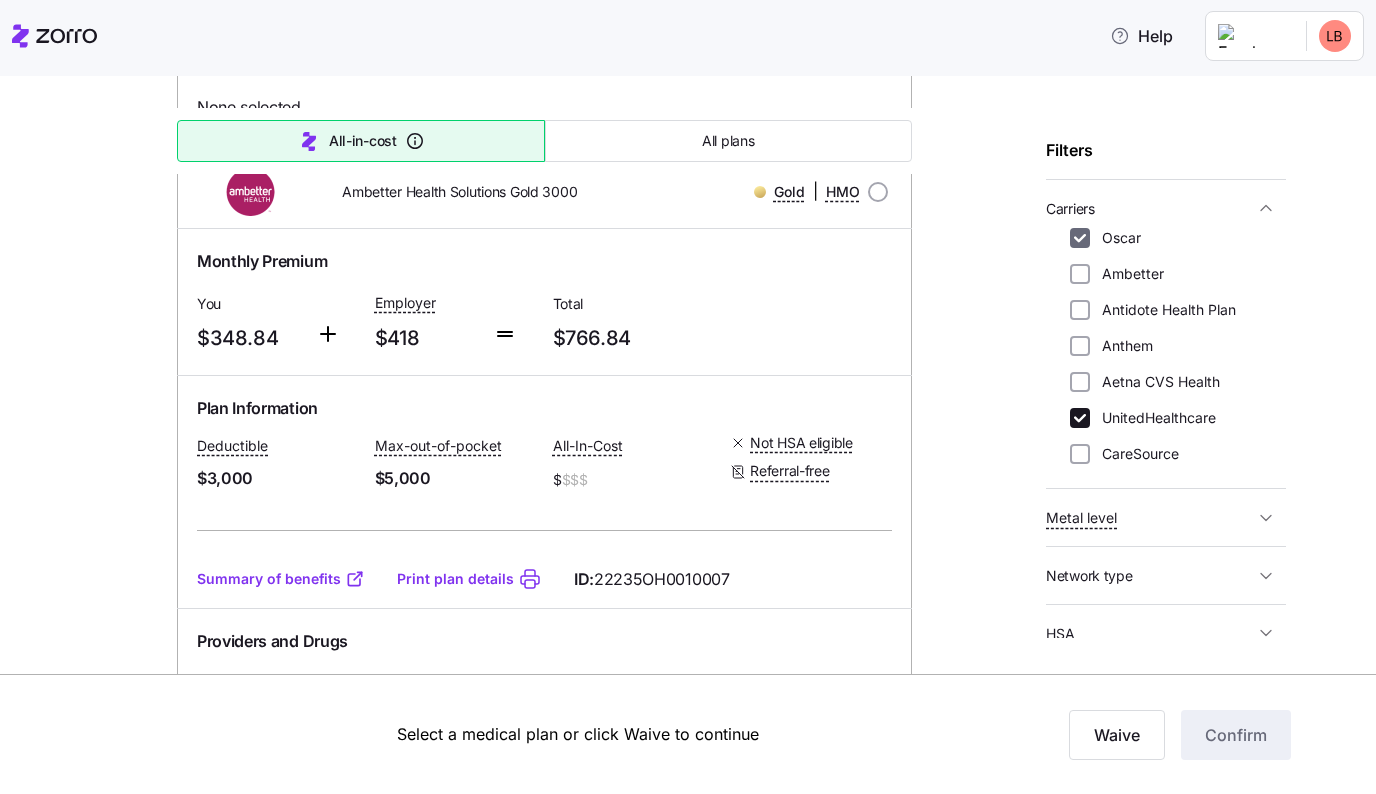click on "Oscar" at bounding box center (1080, 238) 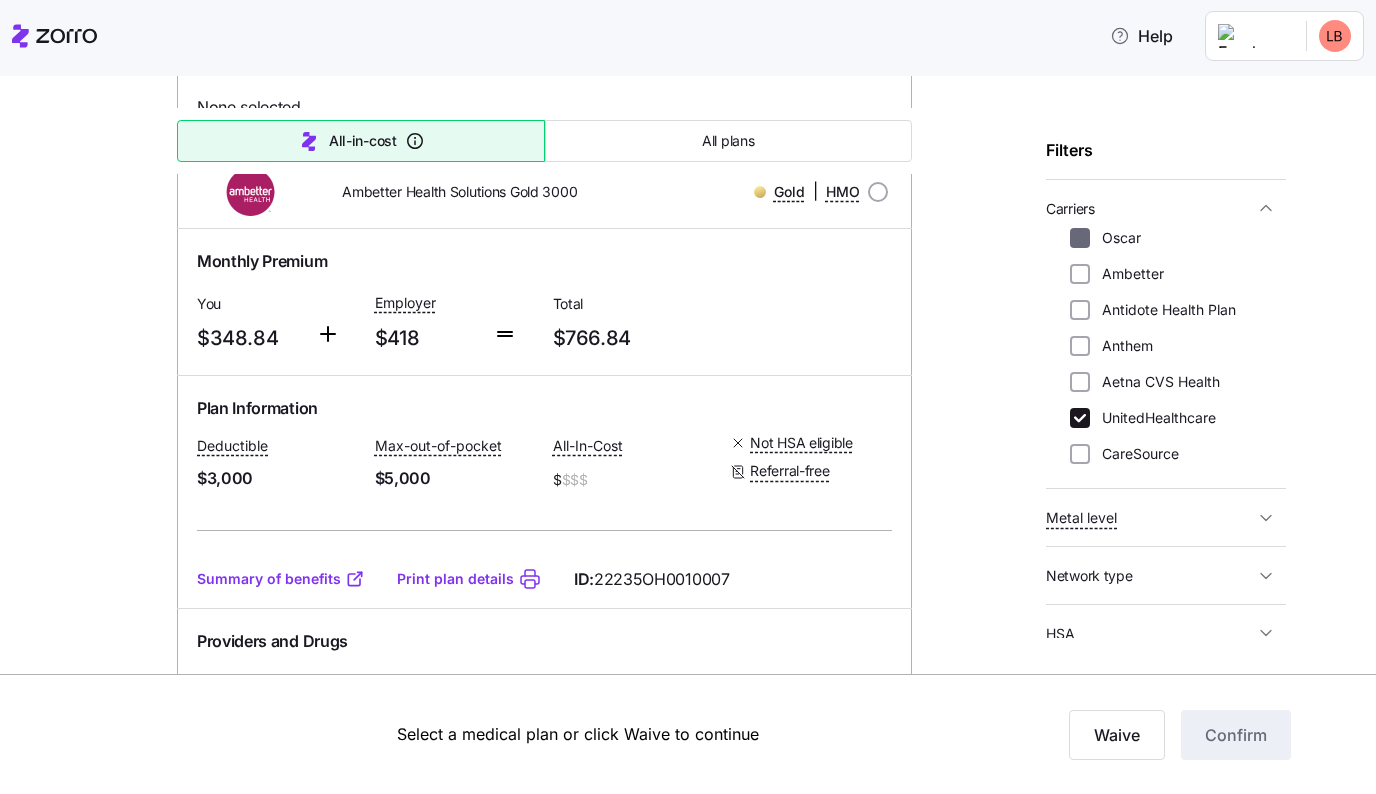 checkbox on "false" 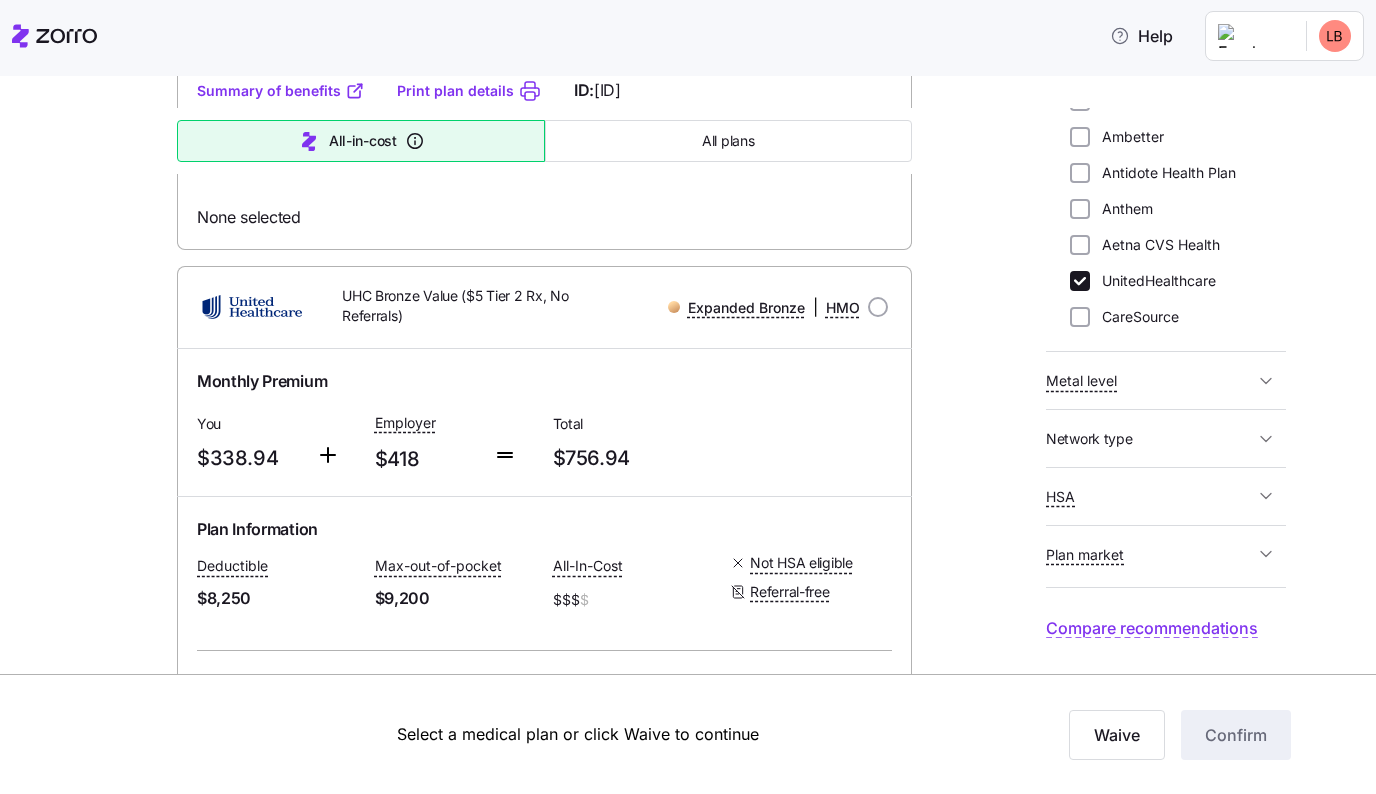 scroll, scrollTop: 277, scrollLeft: 0, axis: vertical 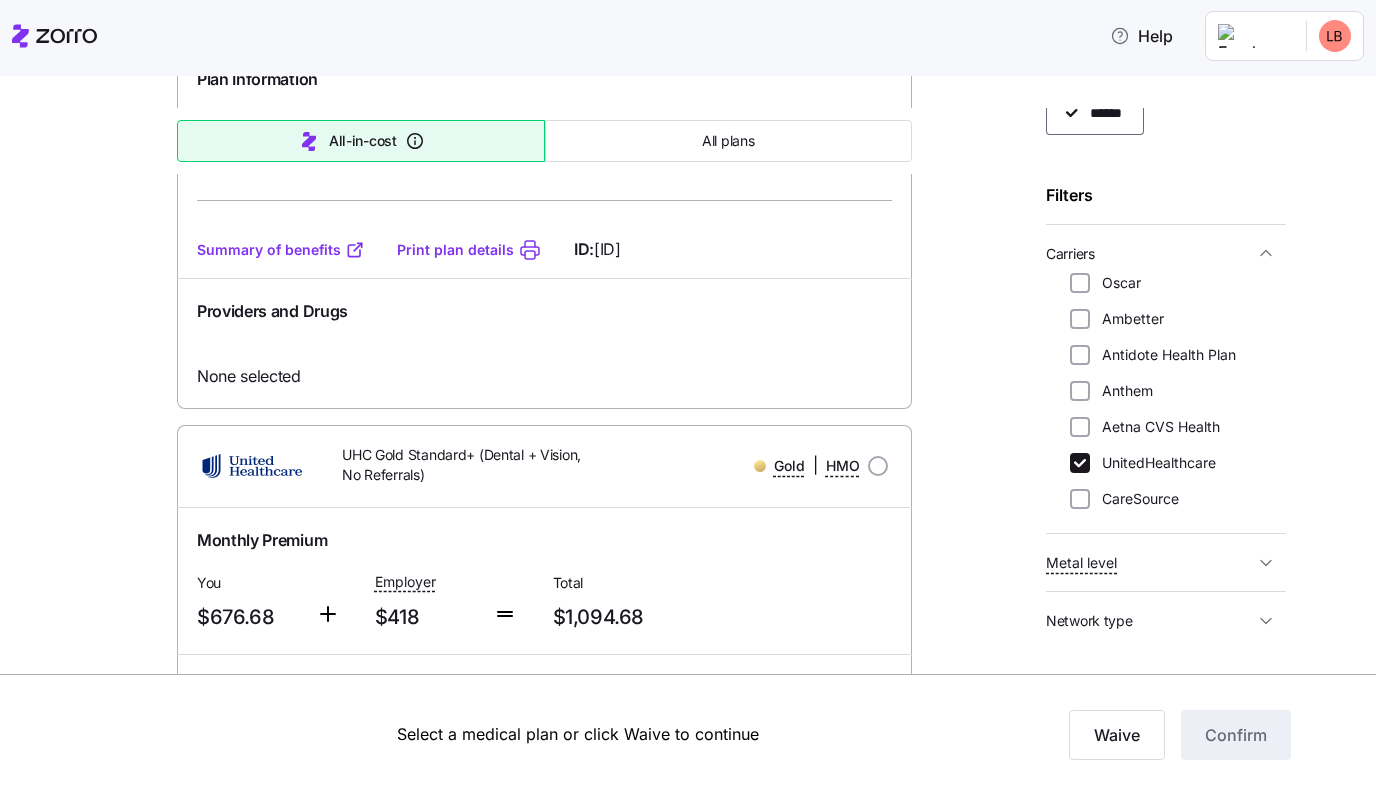 click 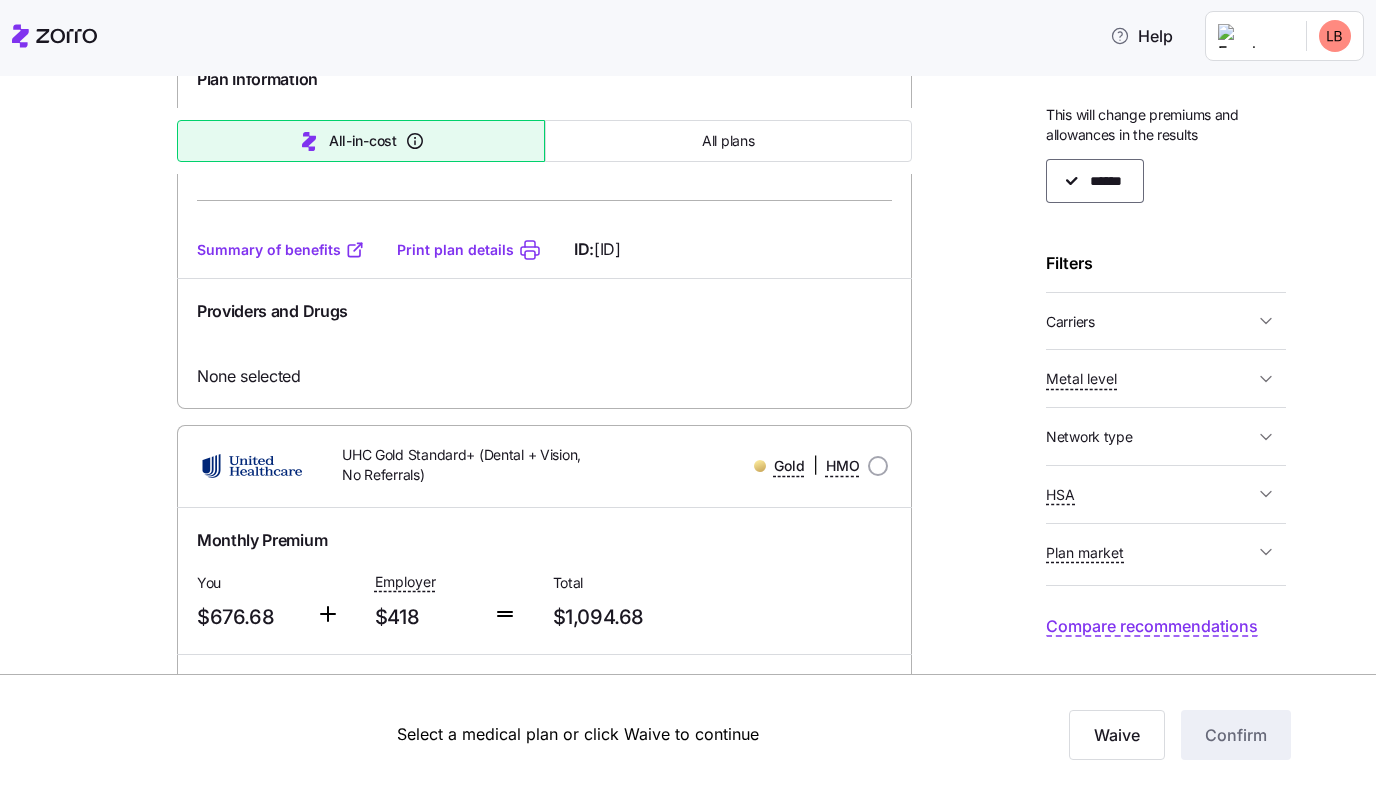 scroll, scrollTop: 23, scrollLeft: 0, axis: vertical 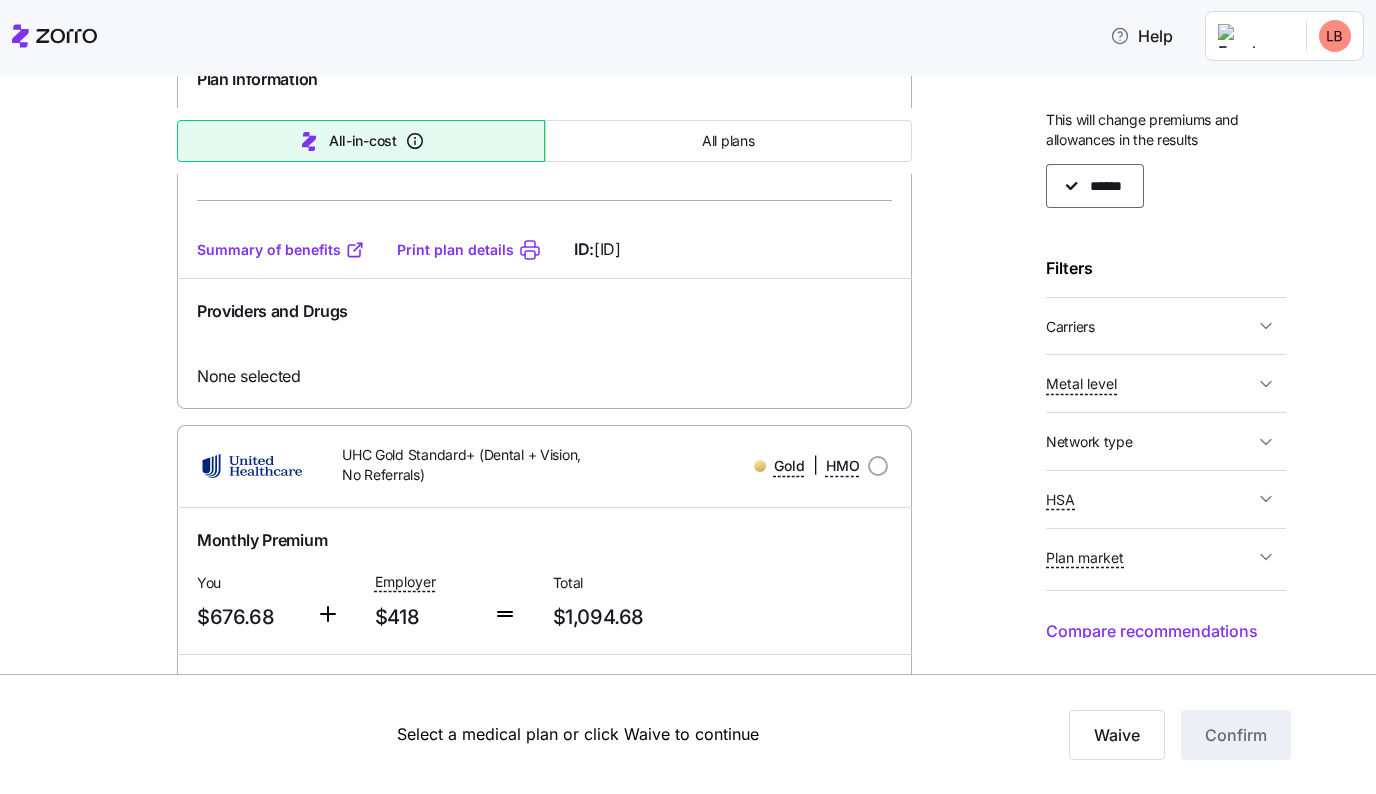 click 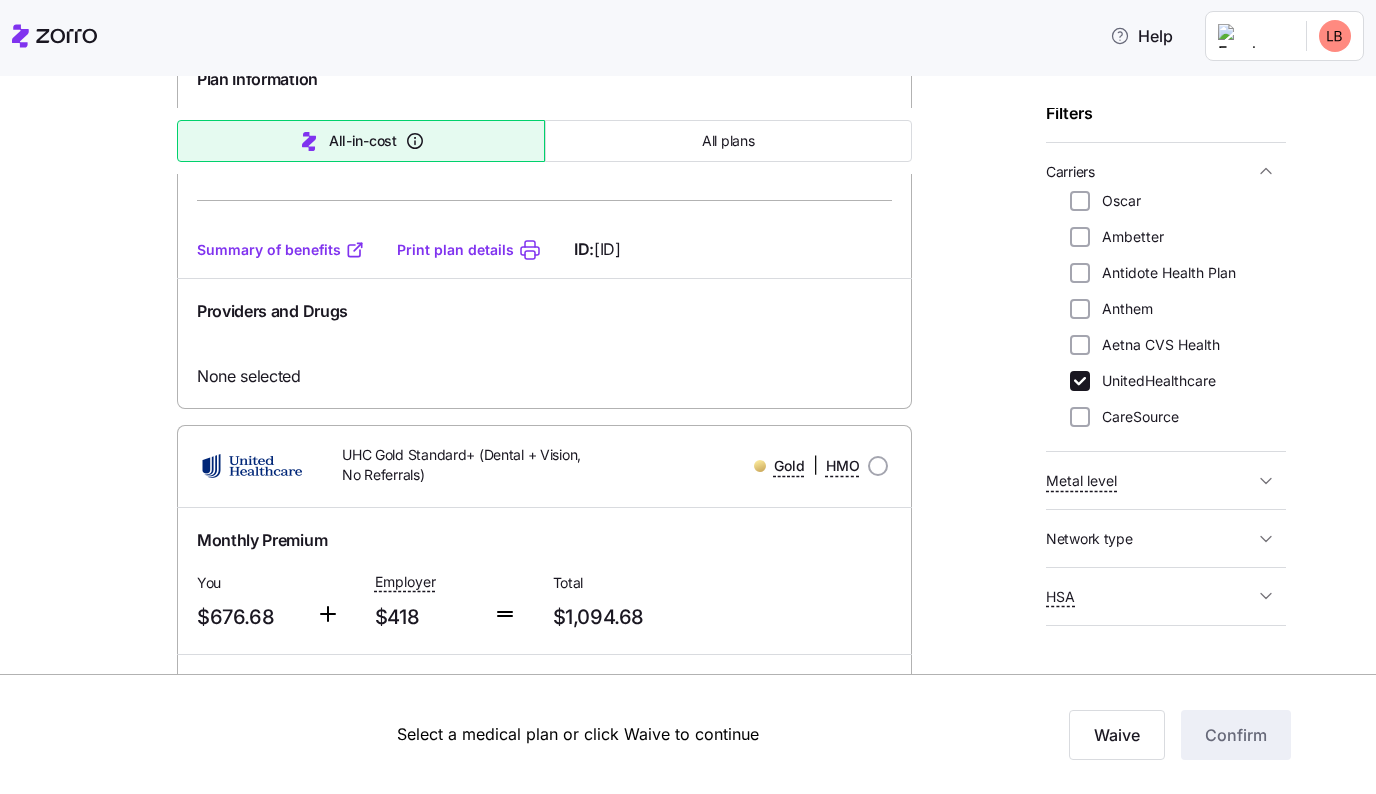 scroll, scrollTop: 182, scrollLeft: 0, axis: vertical 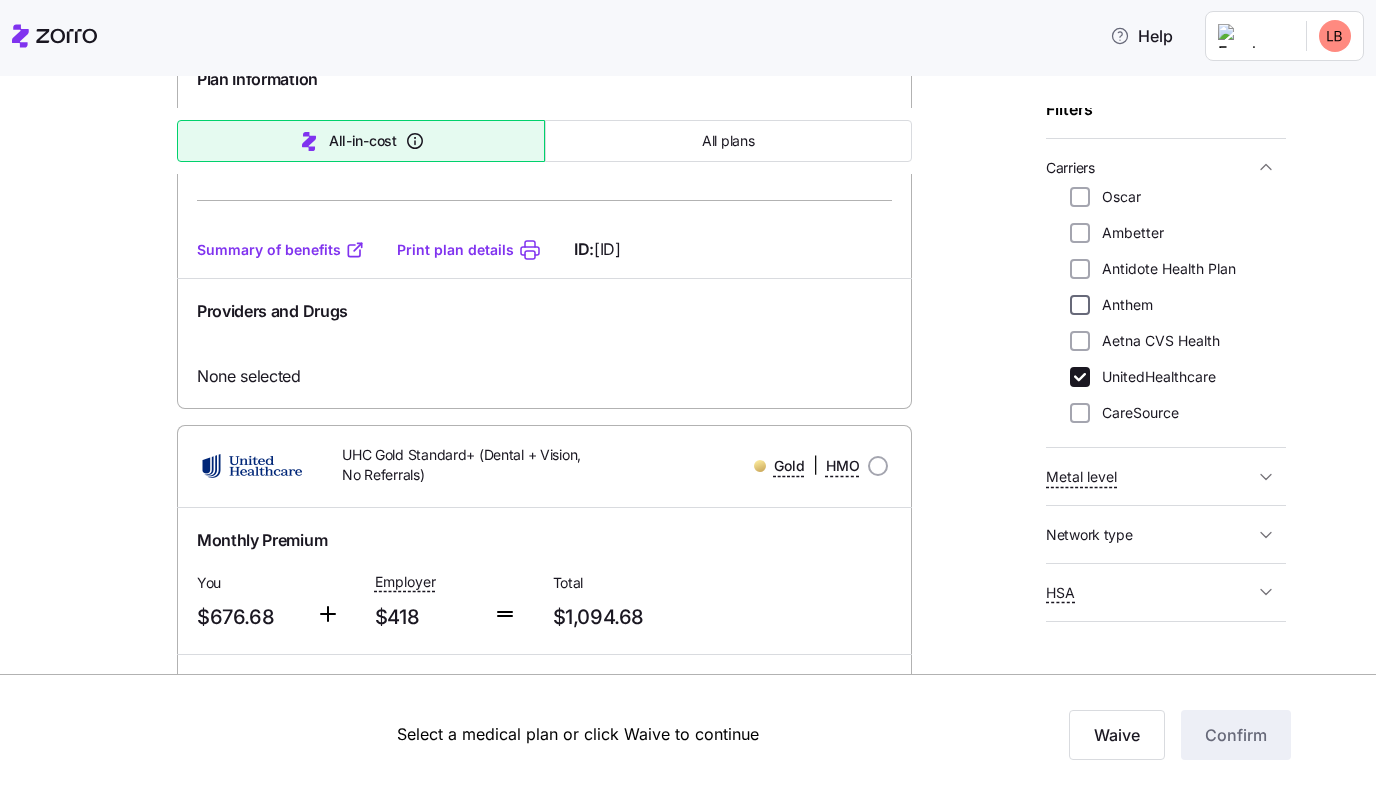 click on "Anthem" at bounding box center [1080, 305] 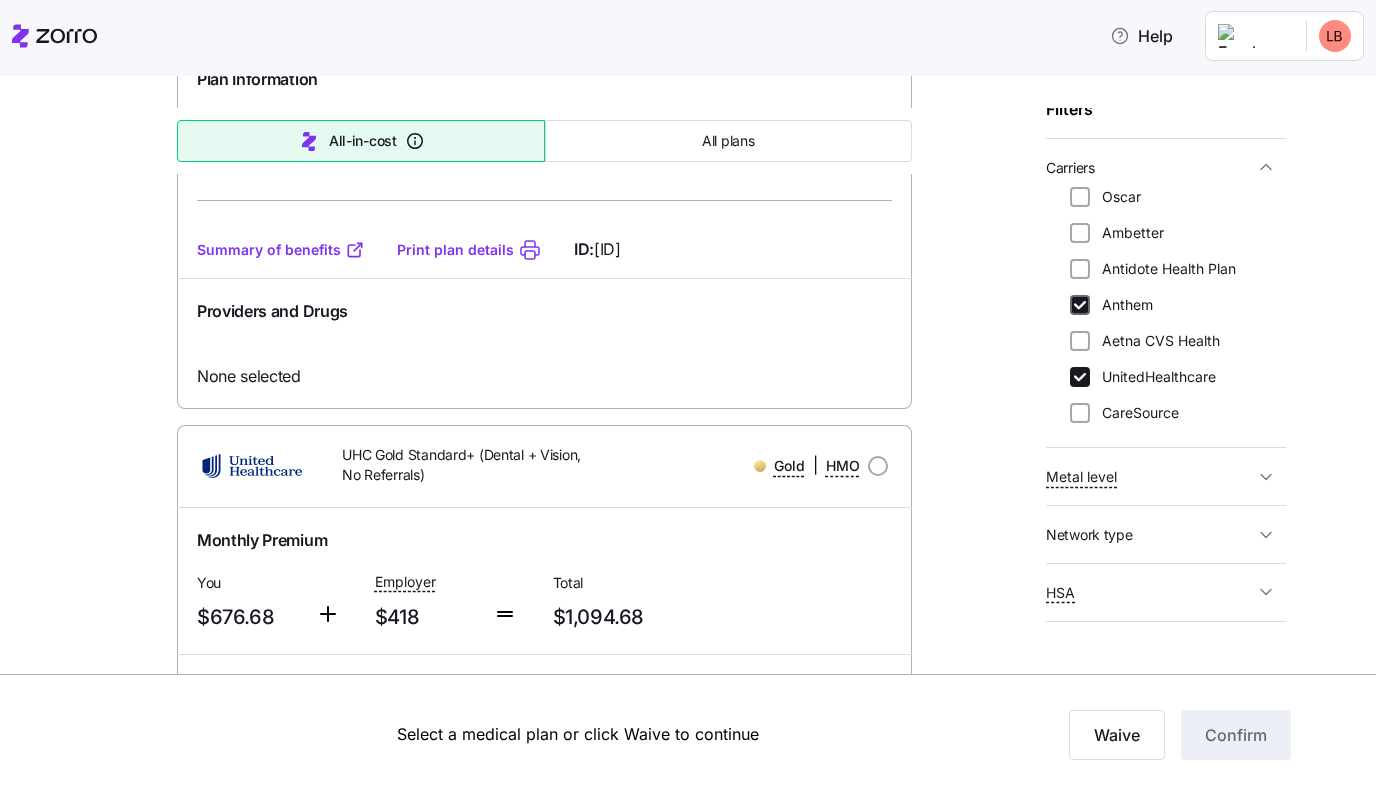 checkbox on "true" 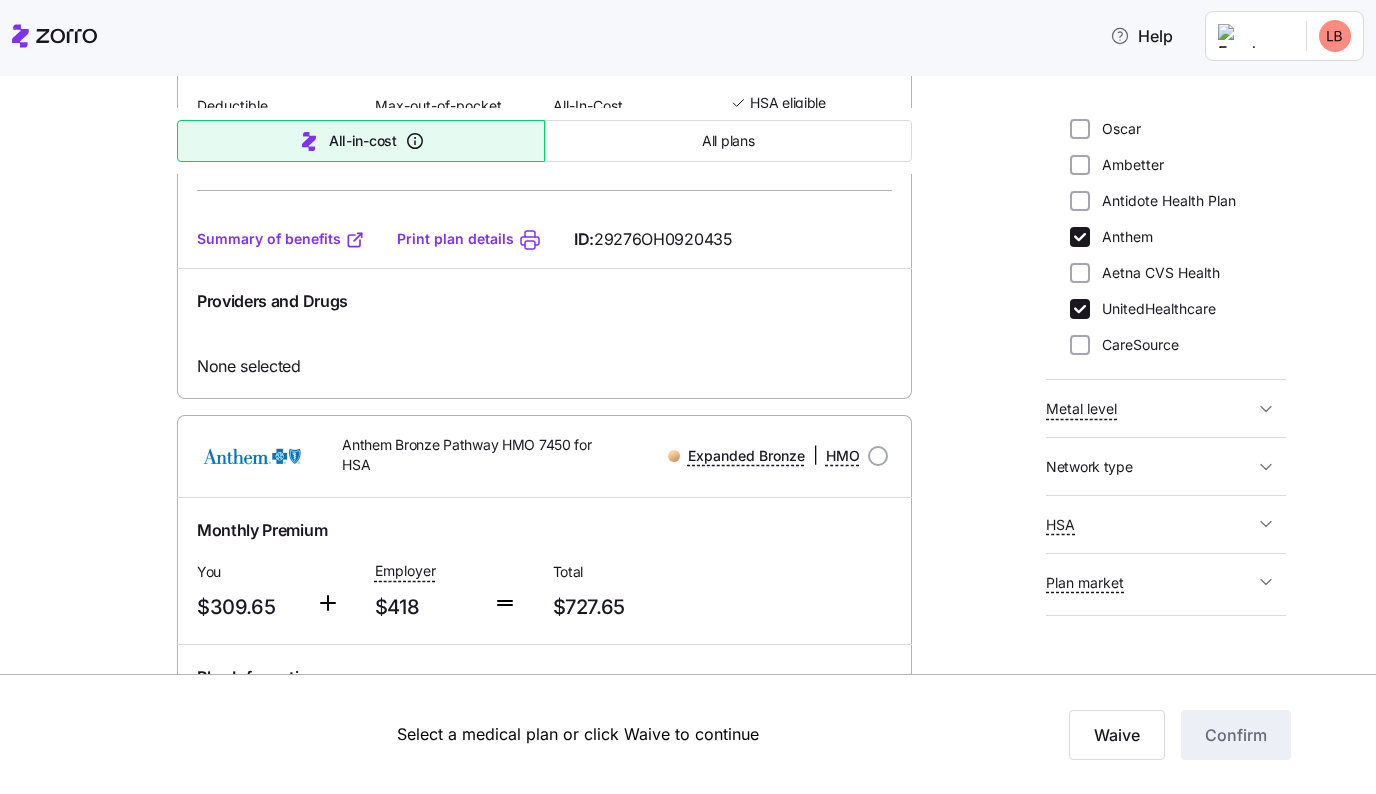 scroll, scrollTop: 254, scrollLeft: 0, axis: vertical 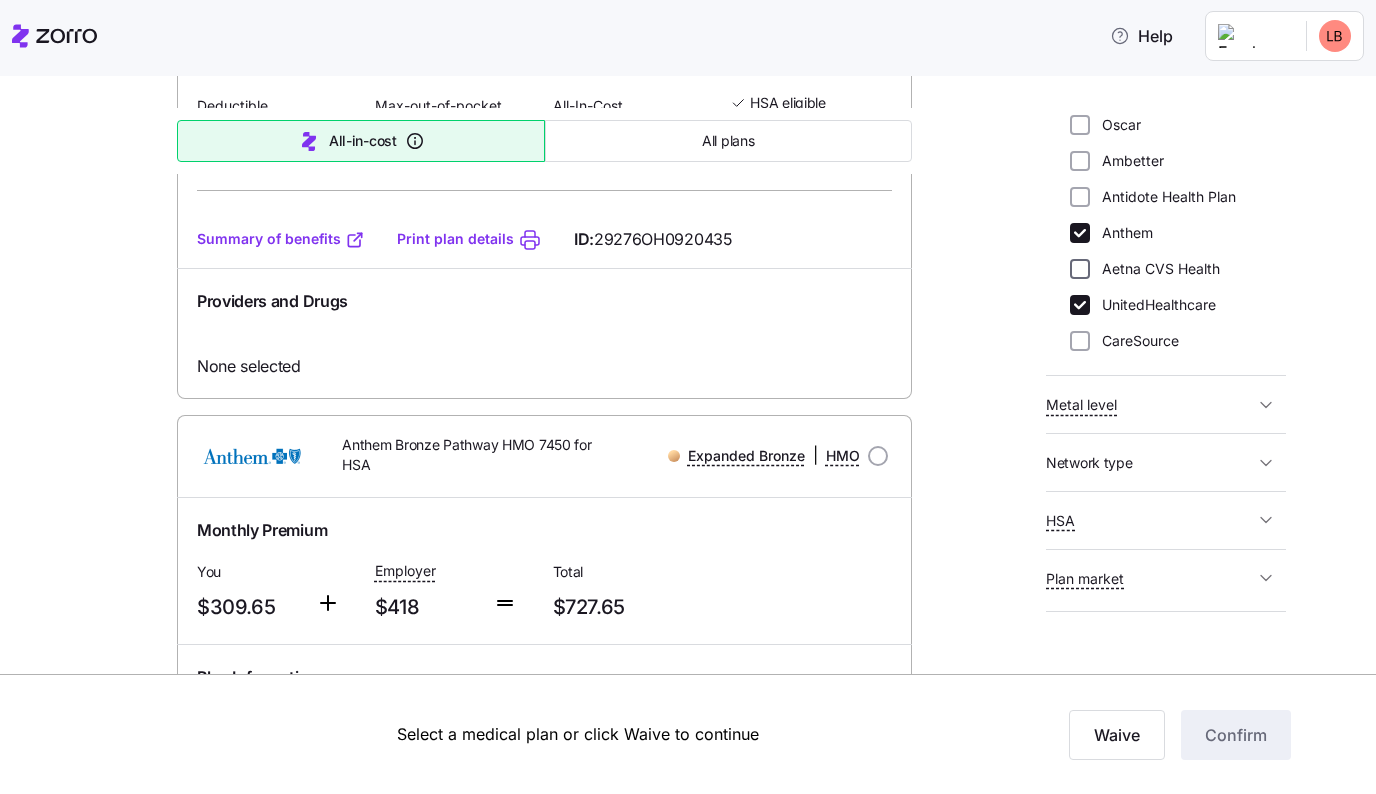 click on "Aetna CVS Health" at bounding box center [1080, 269] 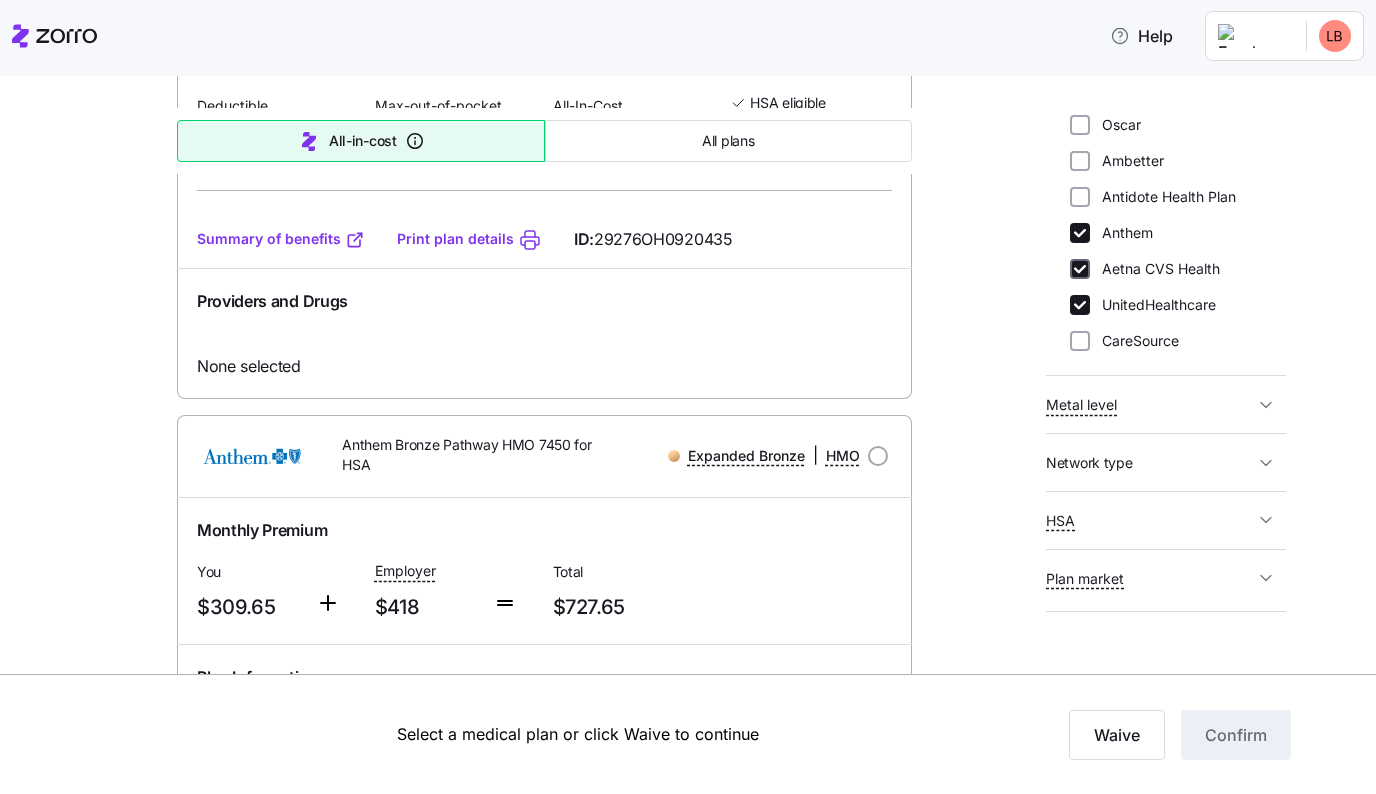 checkbox on "true" 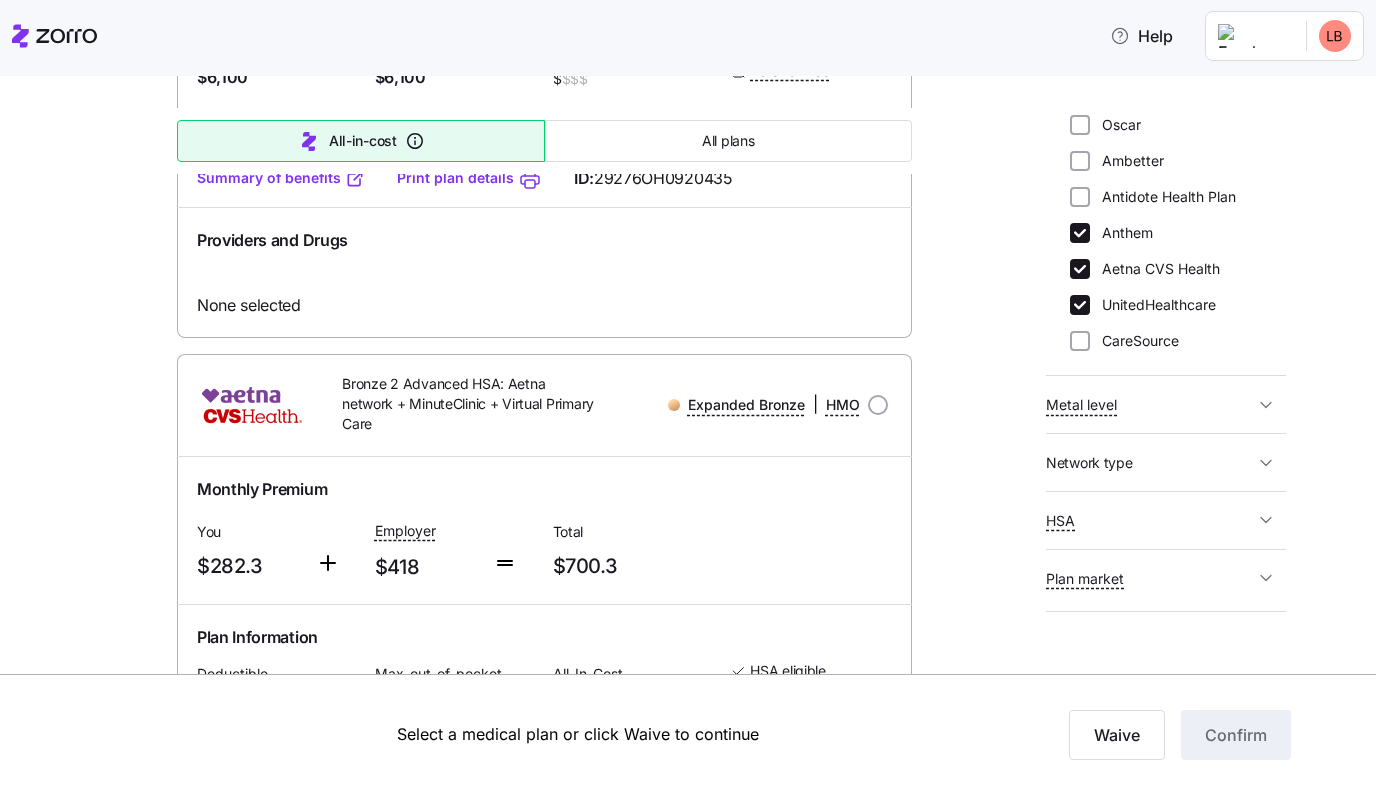 scroll, scrollTop: 1260, scrollLeft: 0, axis: vertical 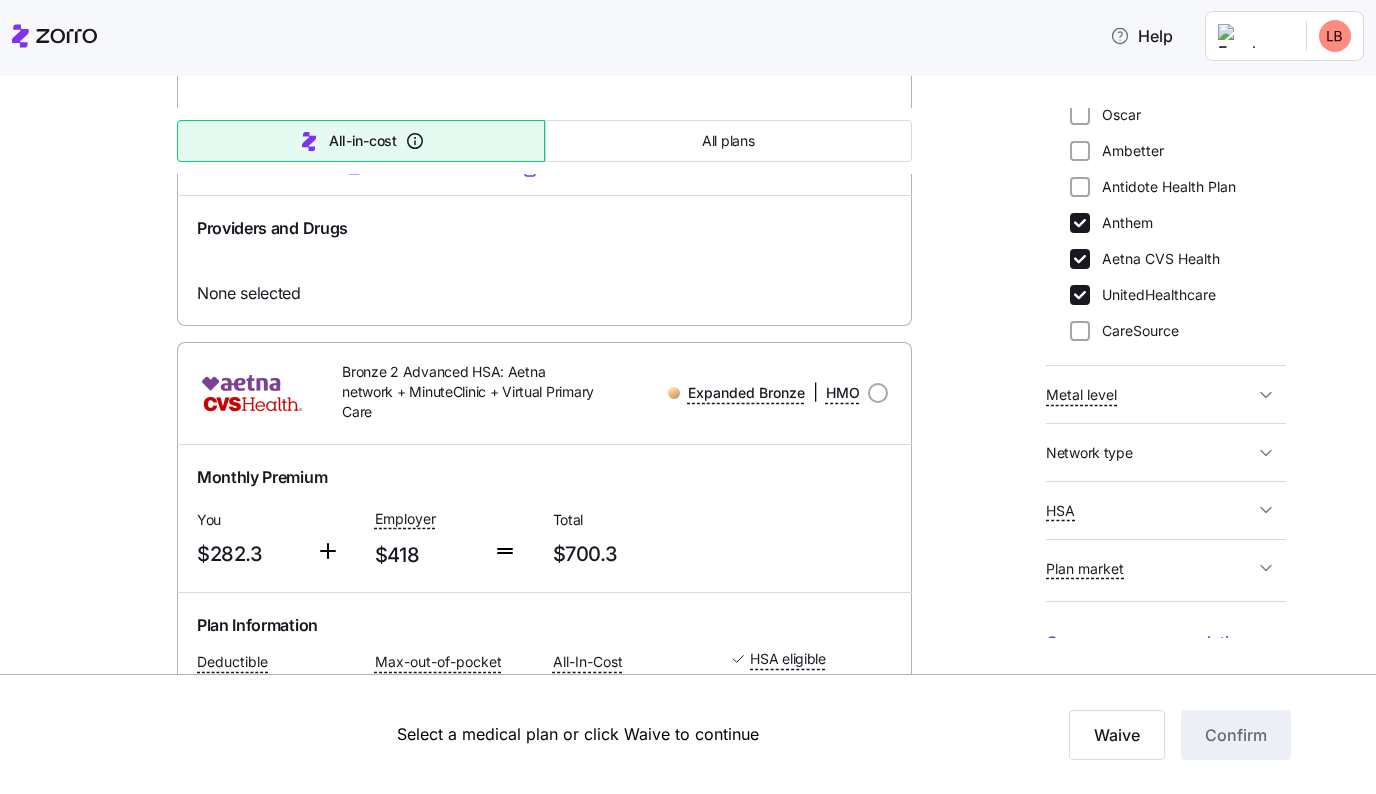 click 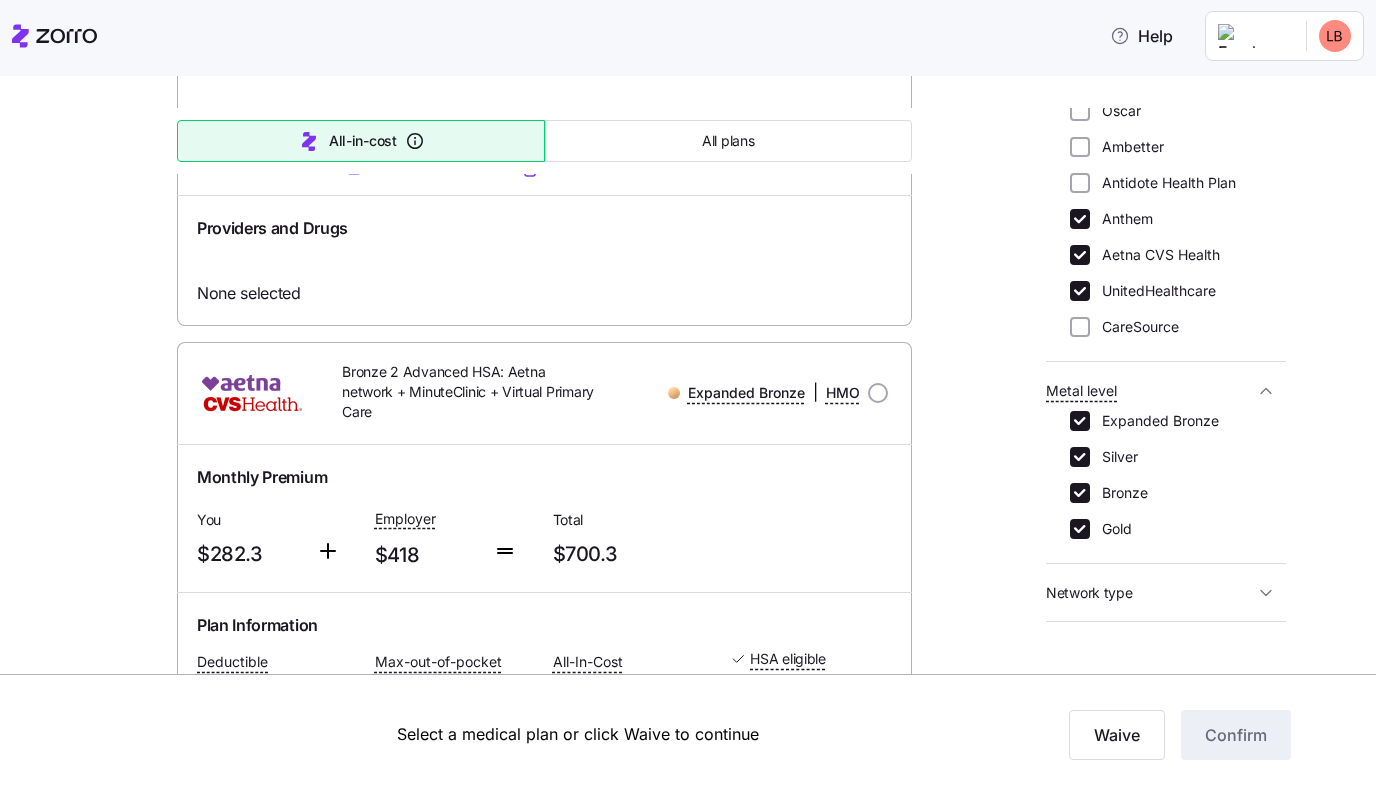 scroll, scrollTop: 15, scrollLeft: 0, axis: vertical 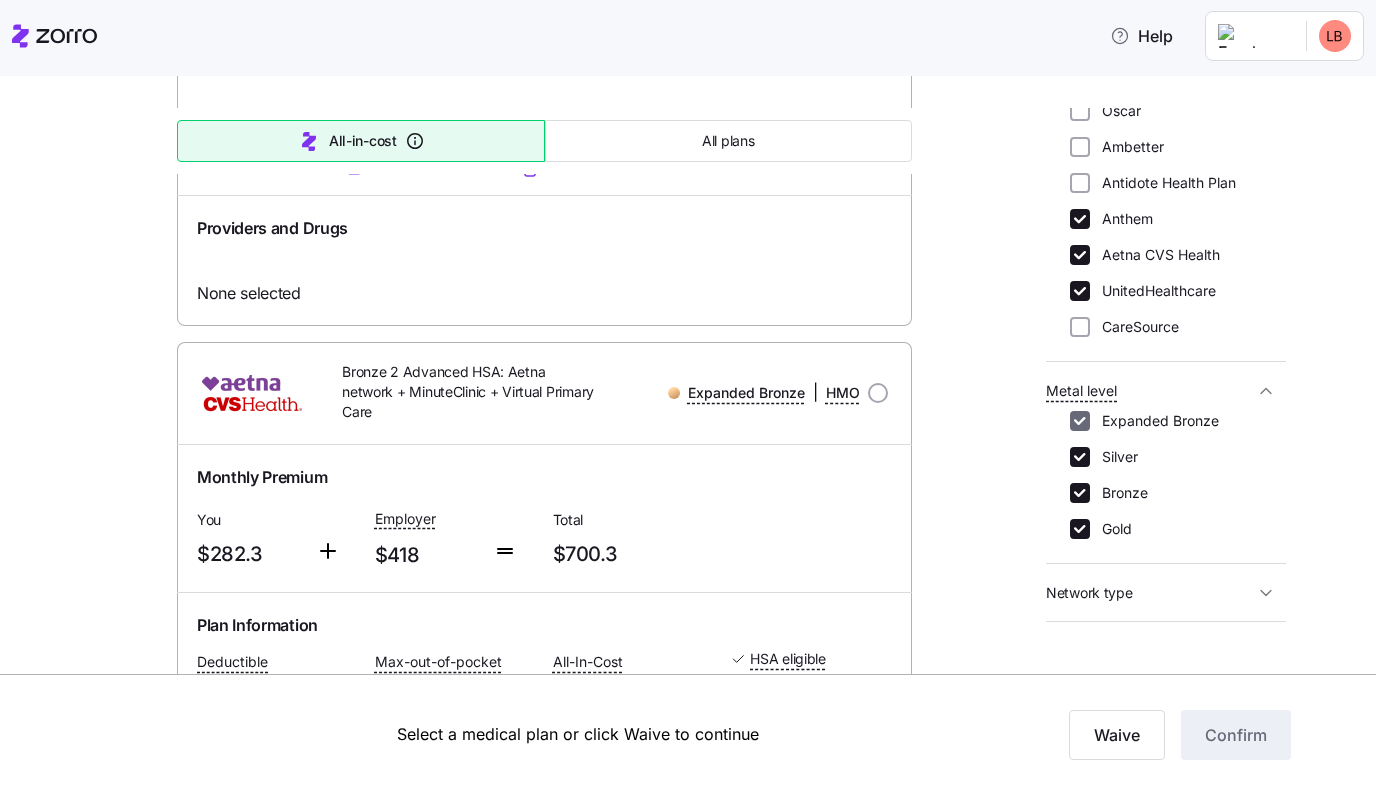 click on "Expanded Bronze" at bounding box center [1080, 421] 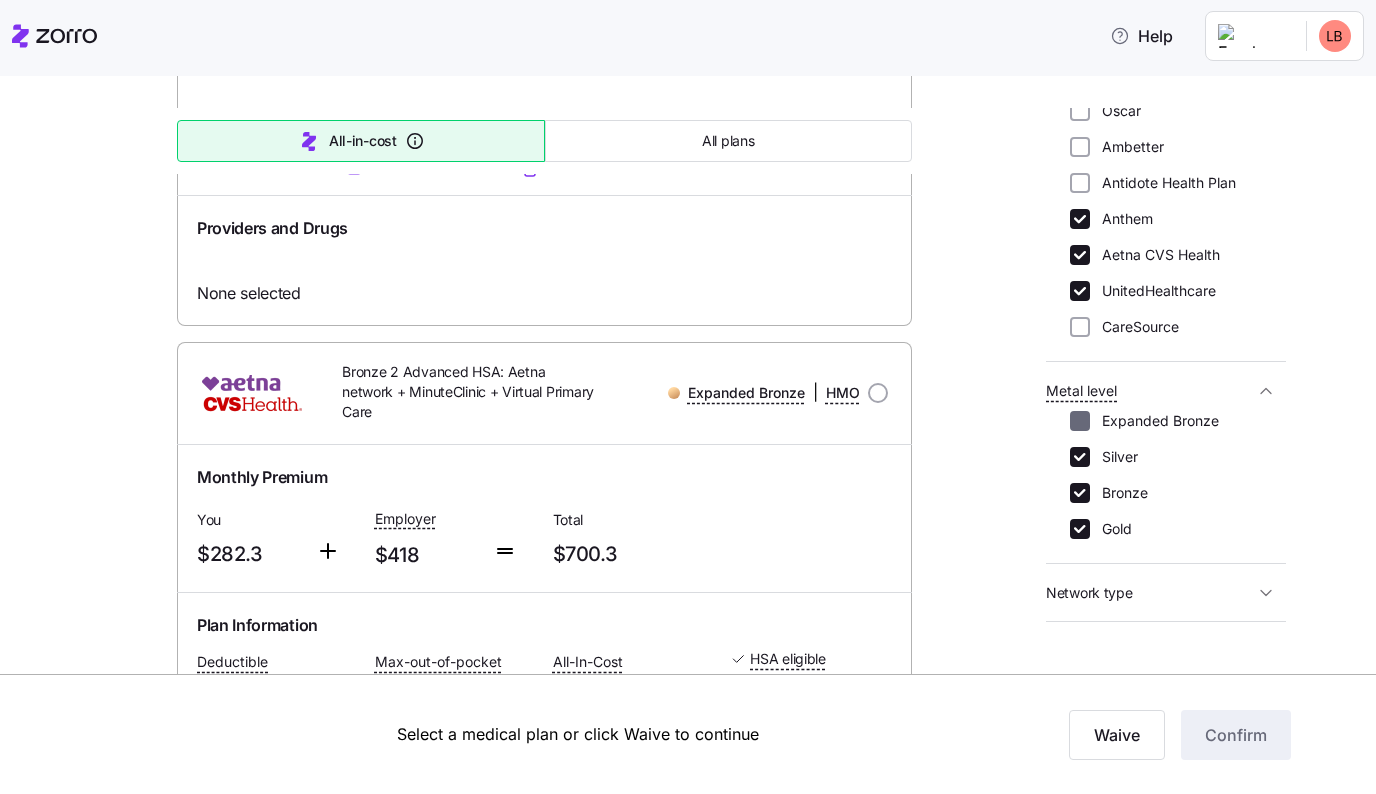checkbox on "false" 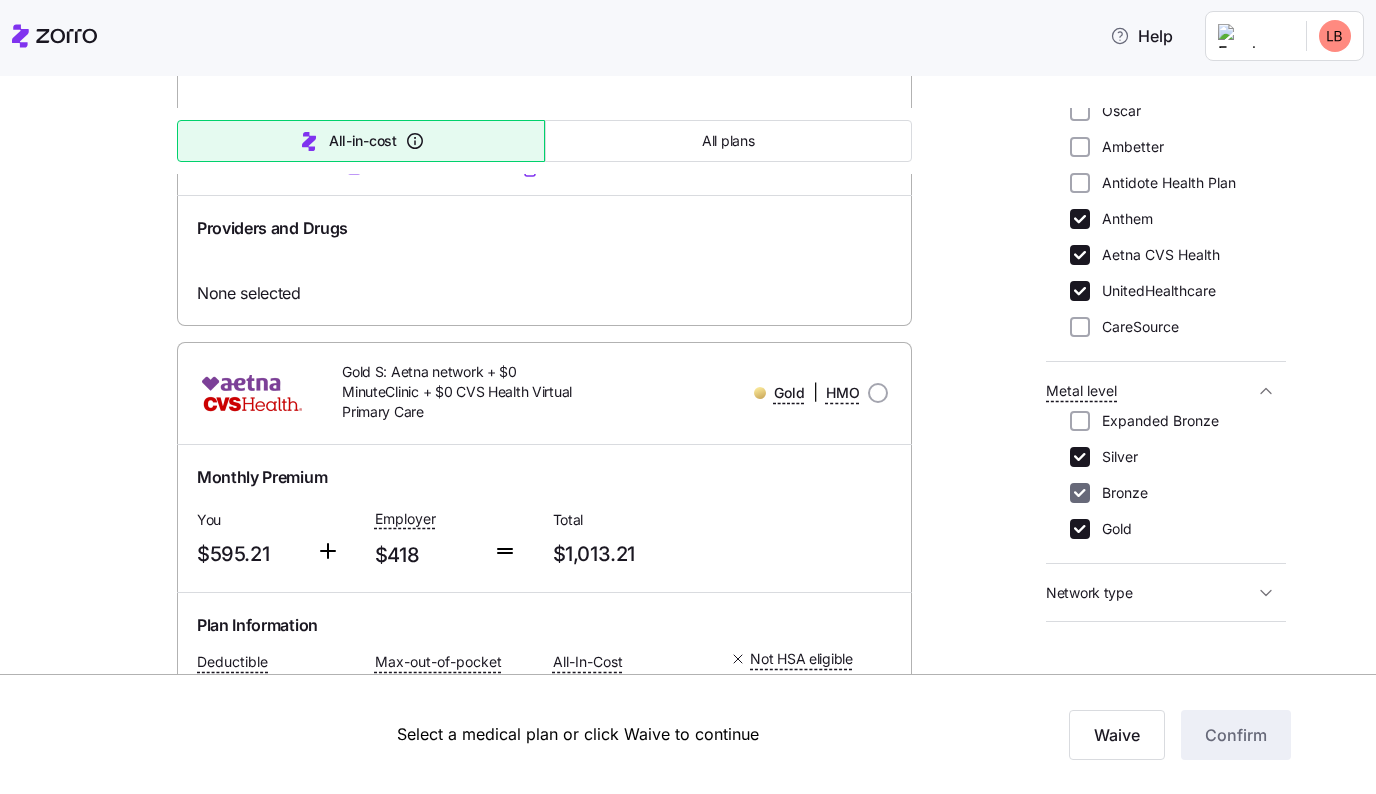 click on "Bronze" at bounding box center [1080, 493] 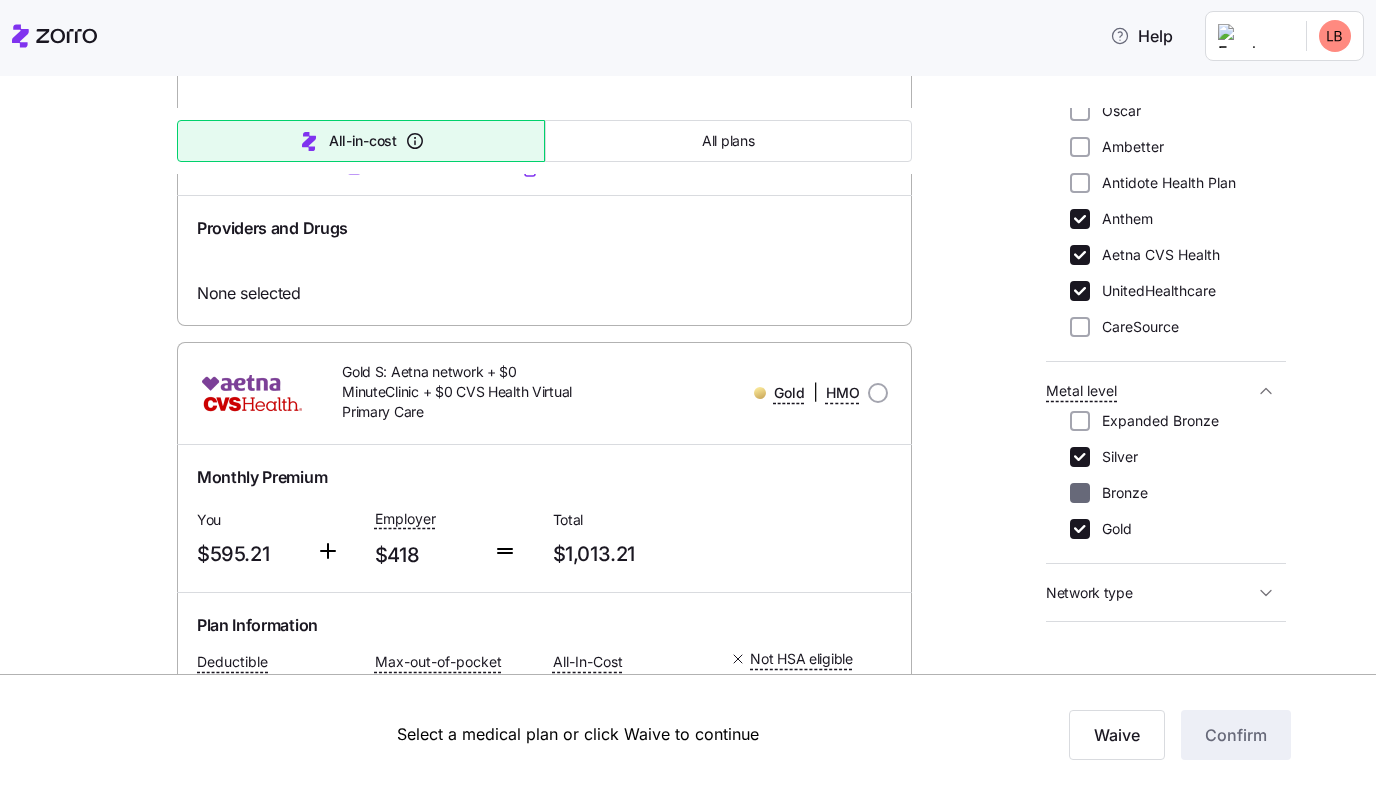 checkbox on "false" 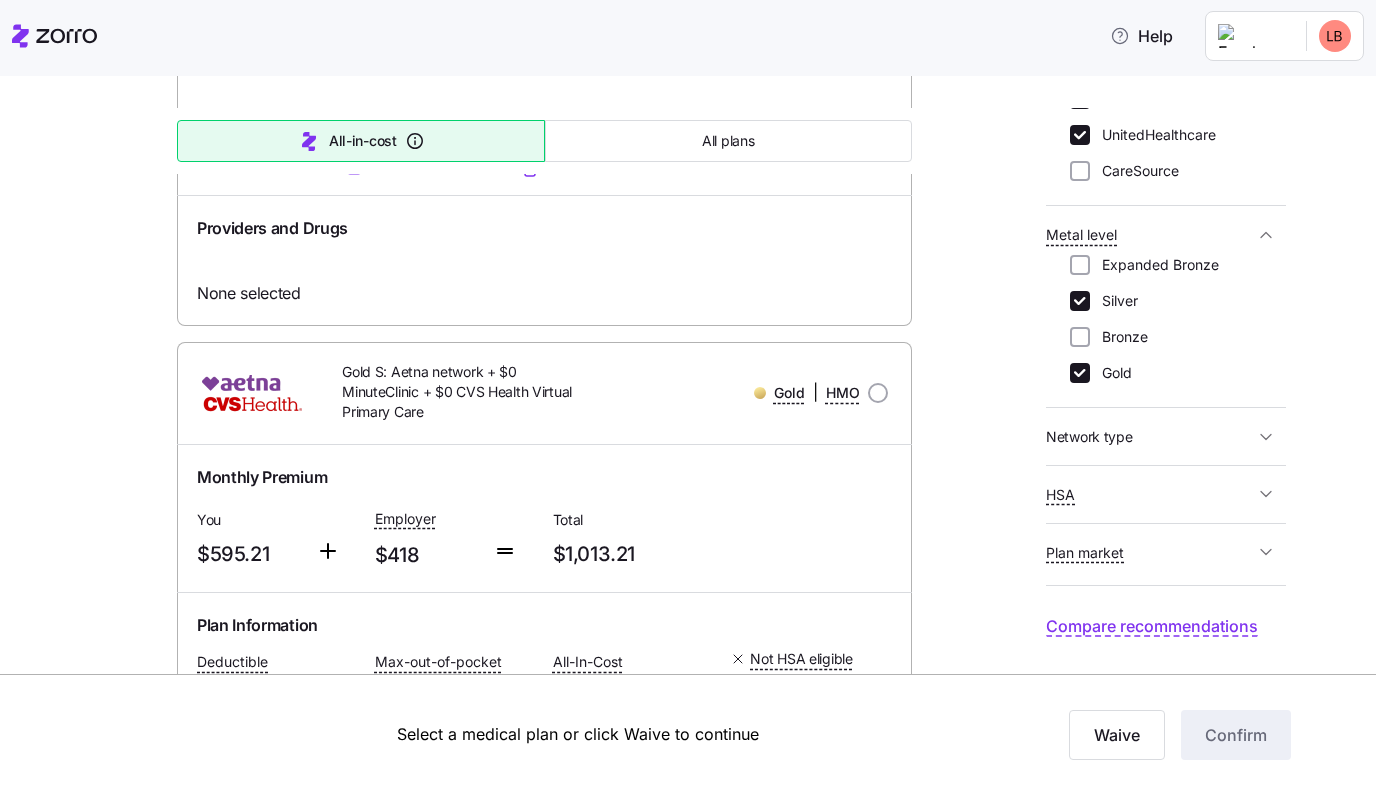 scroll, scrollTop: 423, scrollLeft: 0, axis: vertical 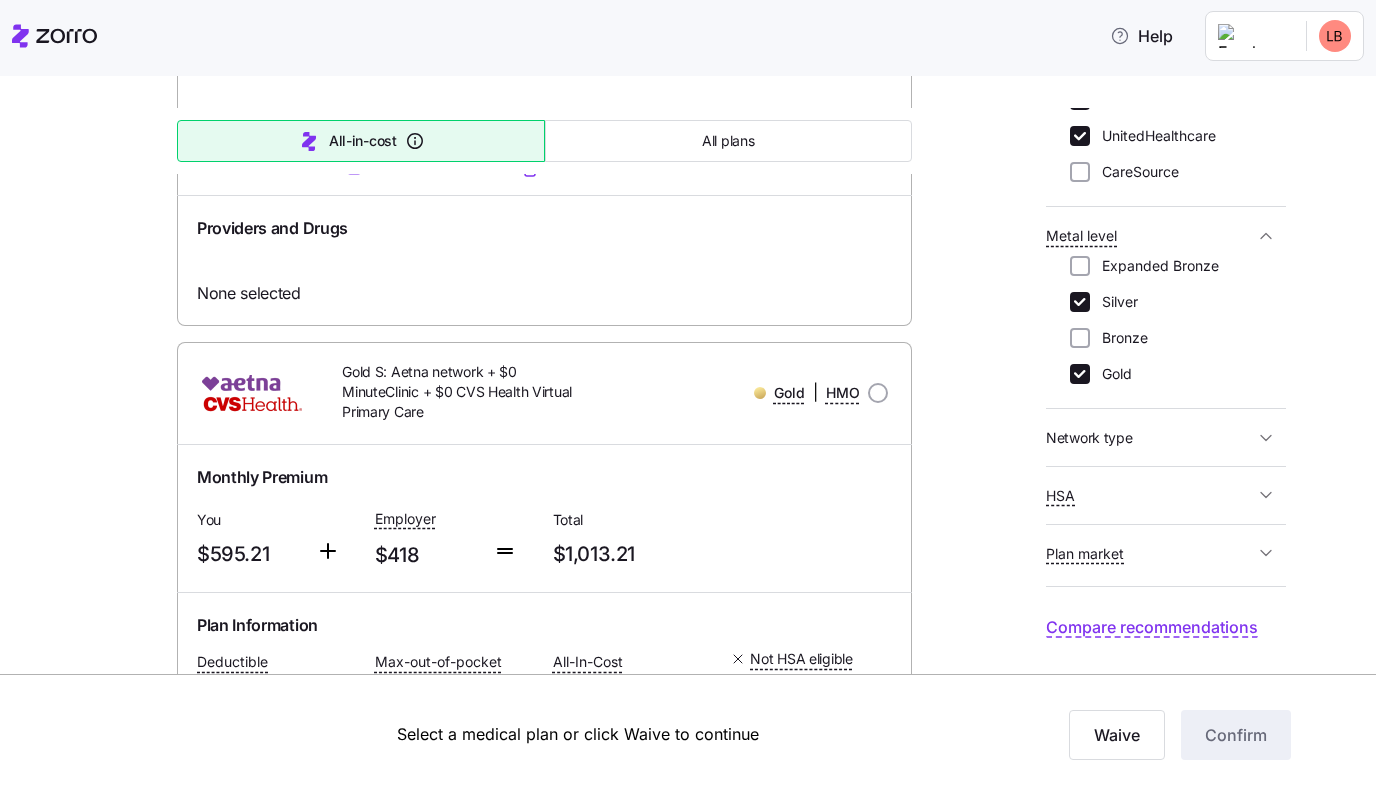 click 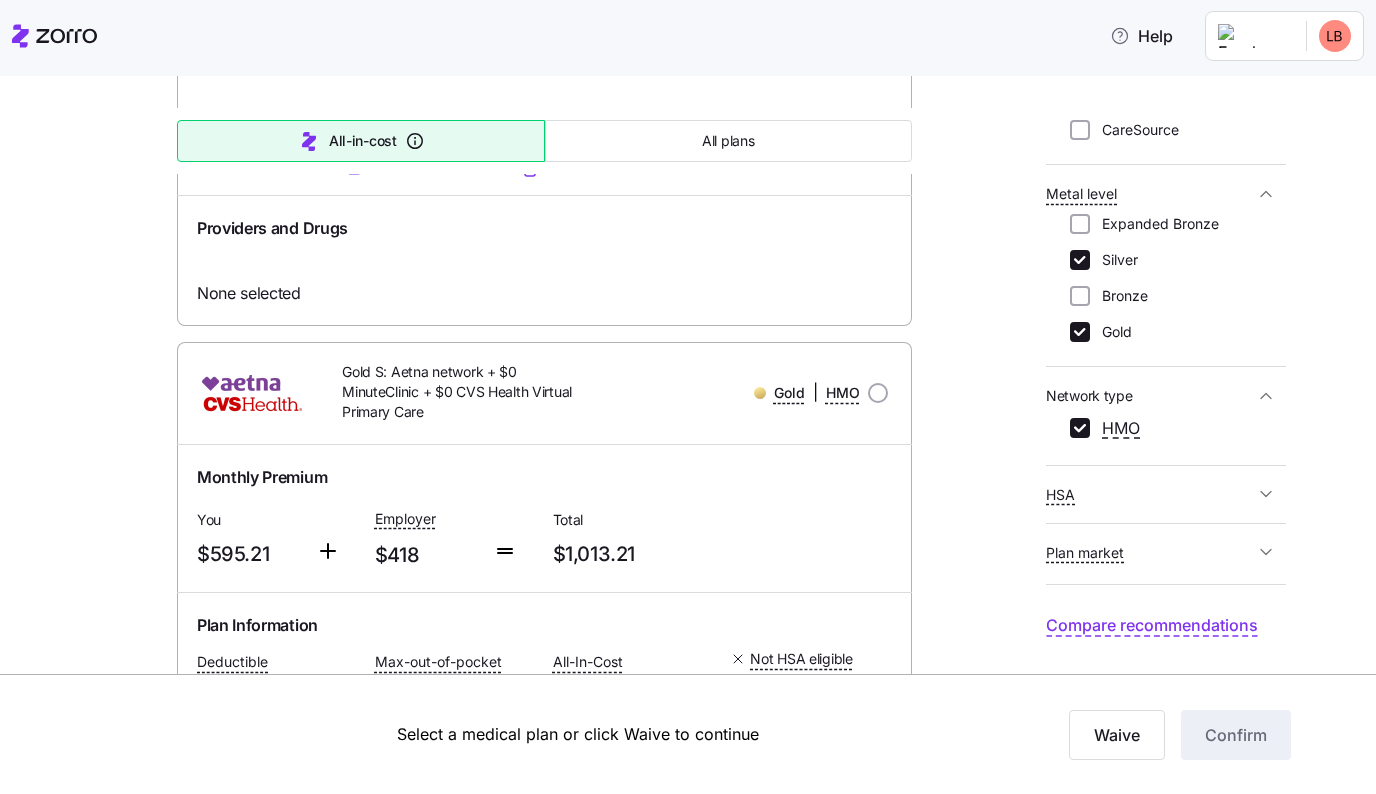 scroll, scrollTop: 465, scrollLeft: 0, axis: vertical 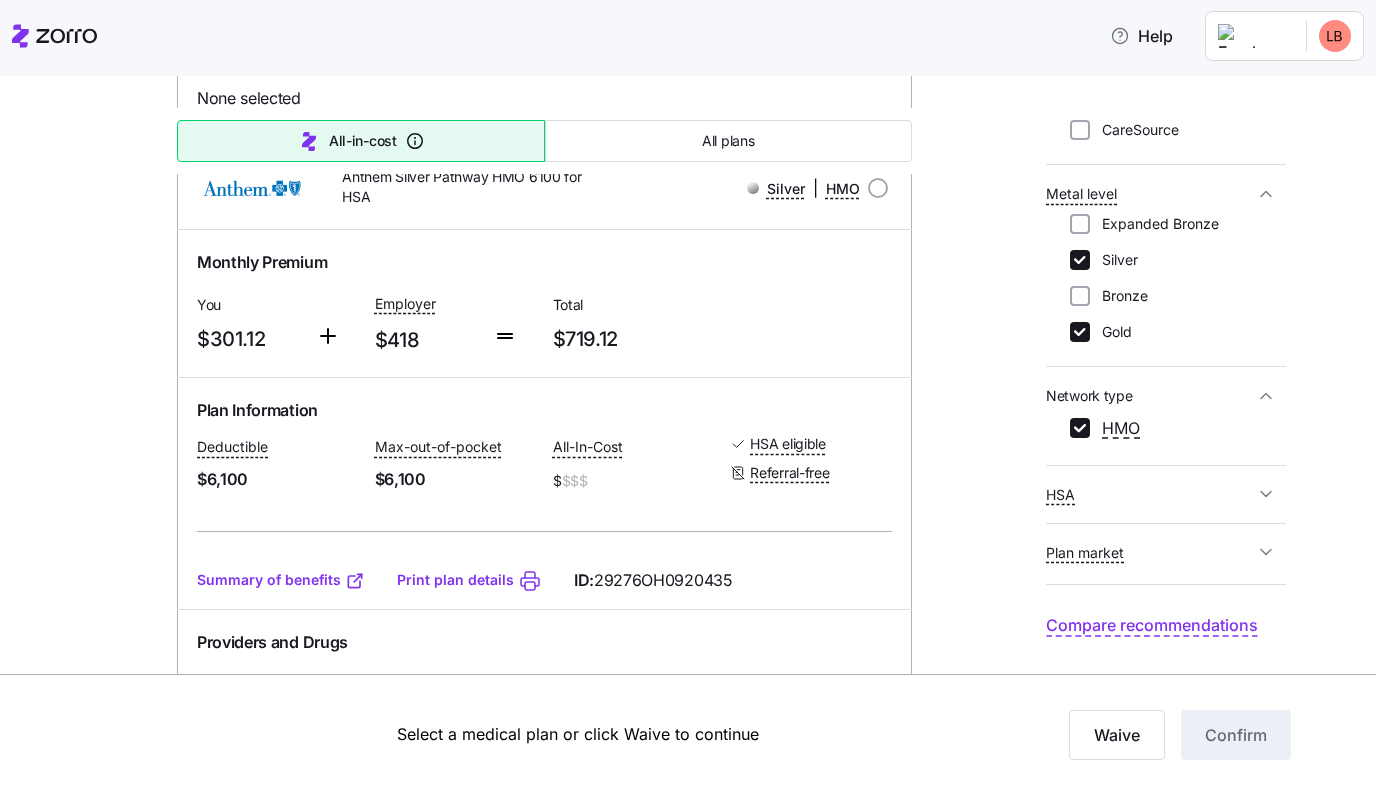 click on "Summary of benefits" at bounding box center (281, 580) 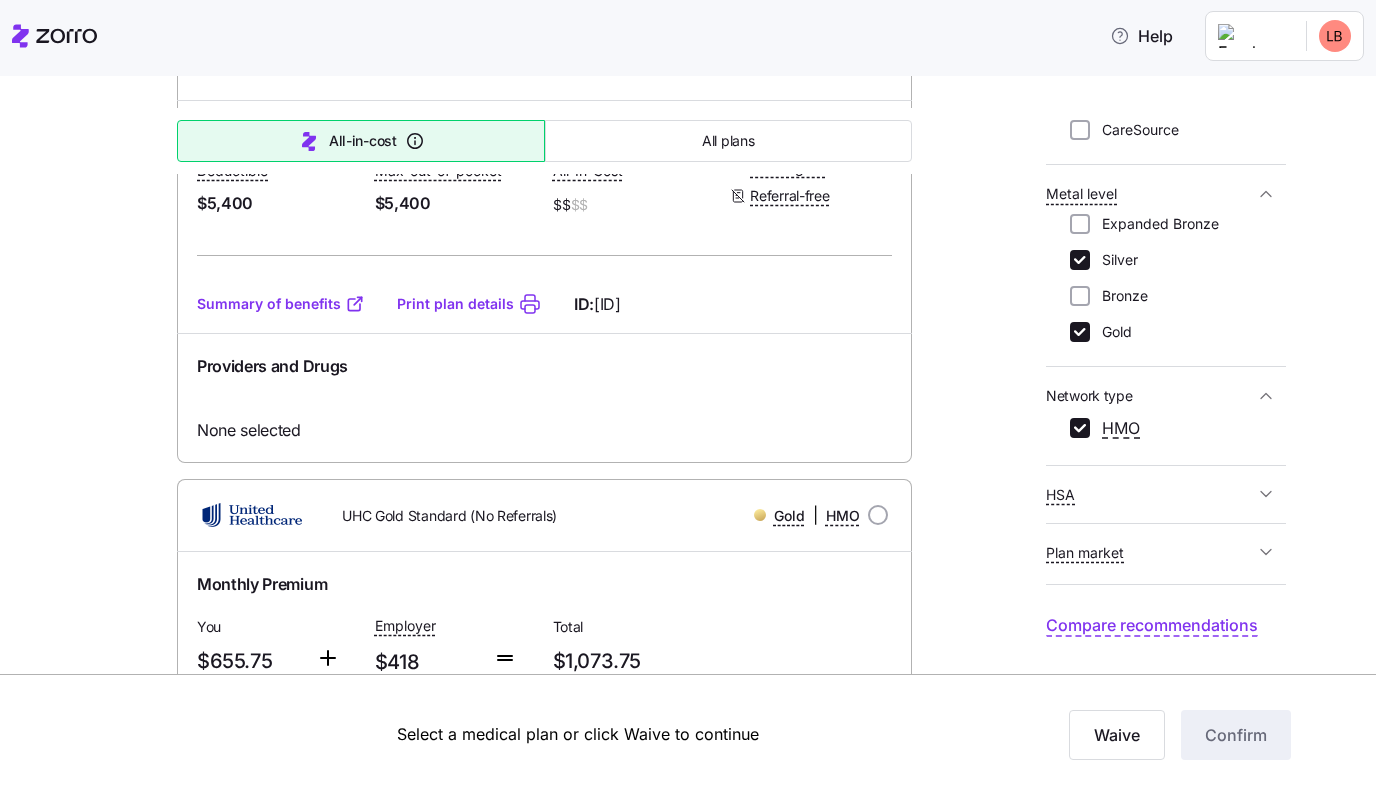 scroll, scrollTop: 2392, scrollLeft: 0, axis: vertical 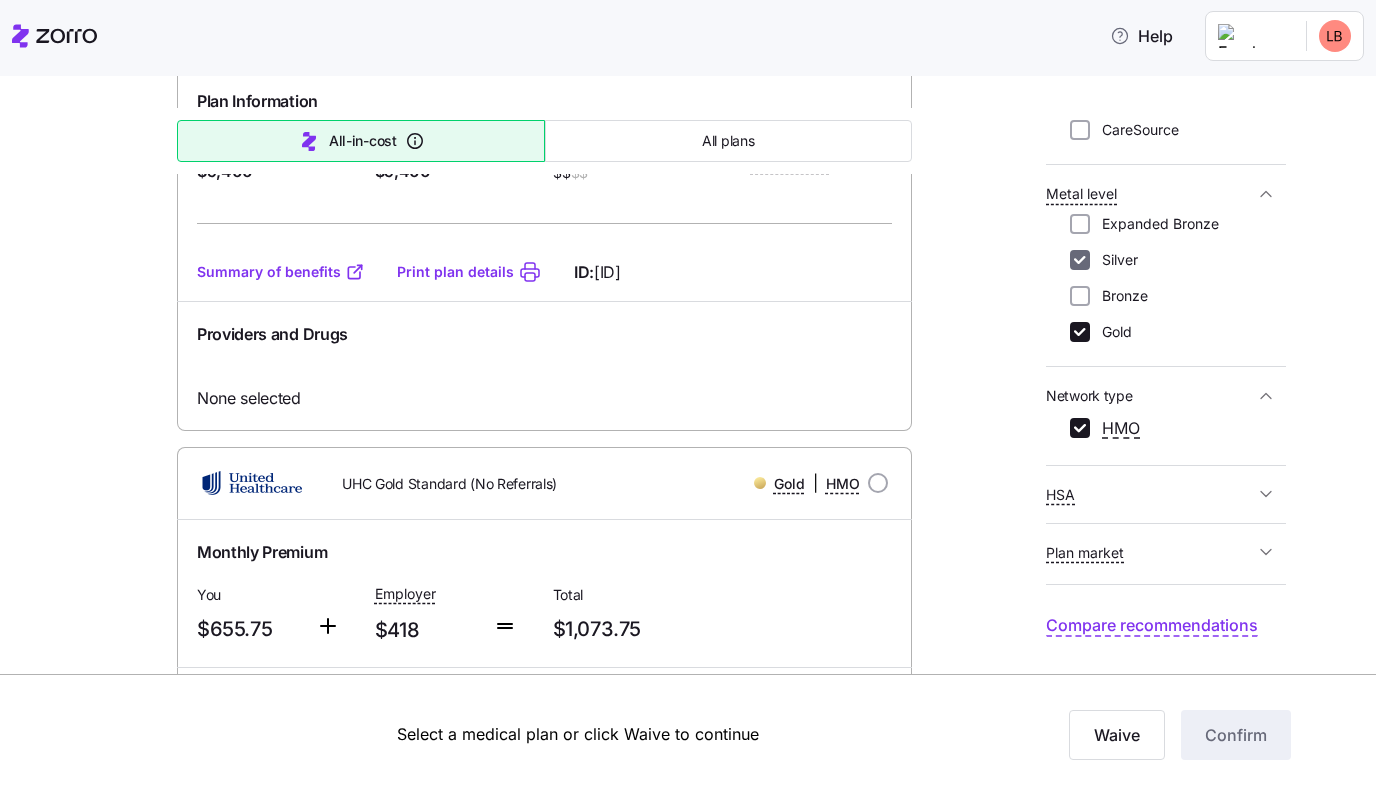 click on "Silver" at bounding box center (1080, 260) 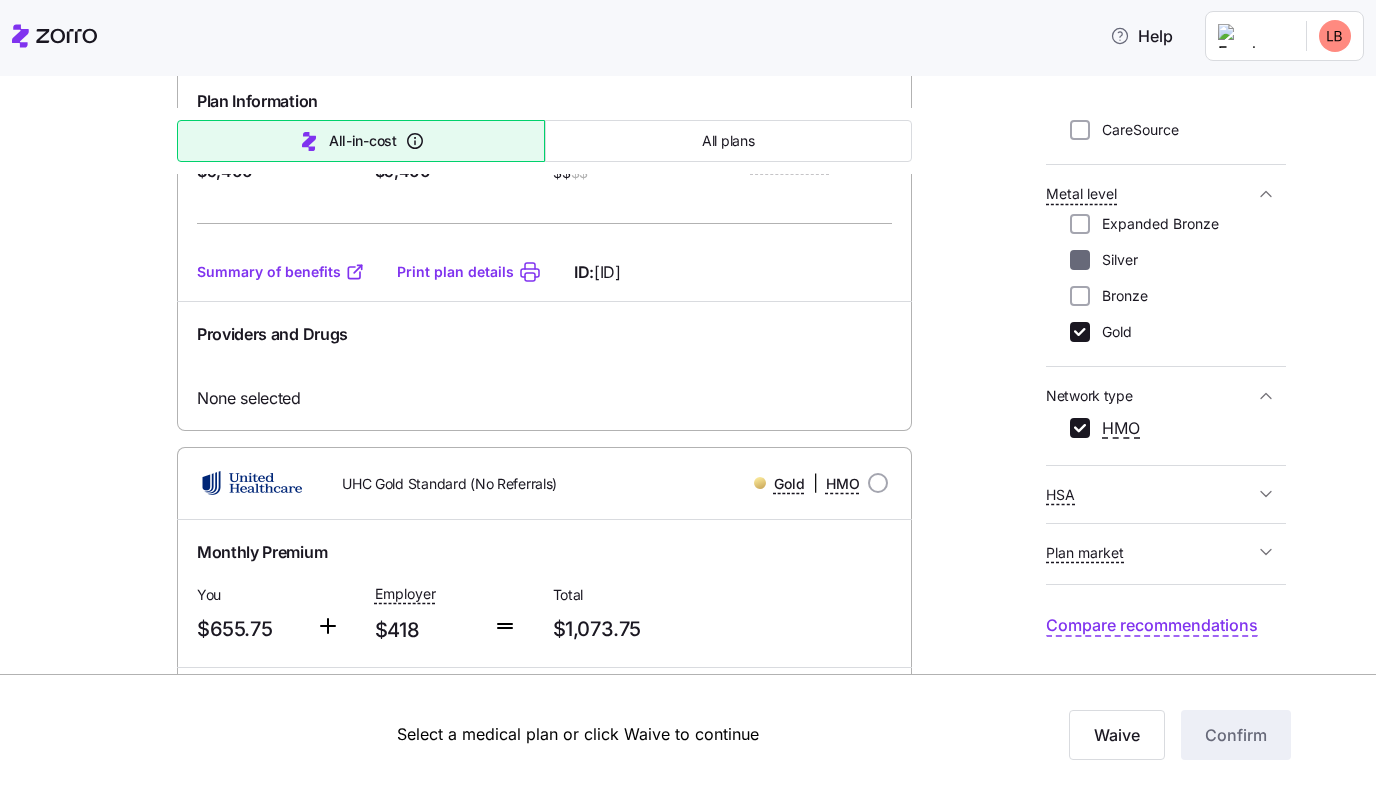 checkbox on "false" 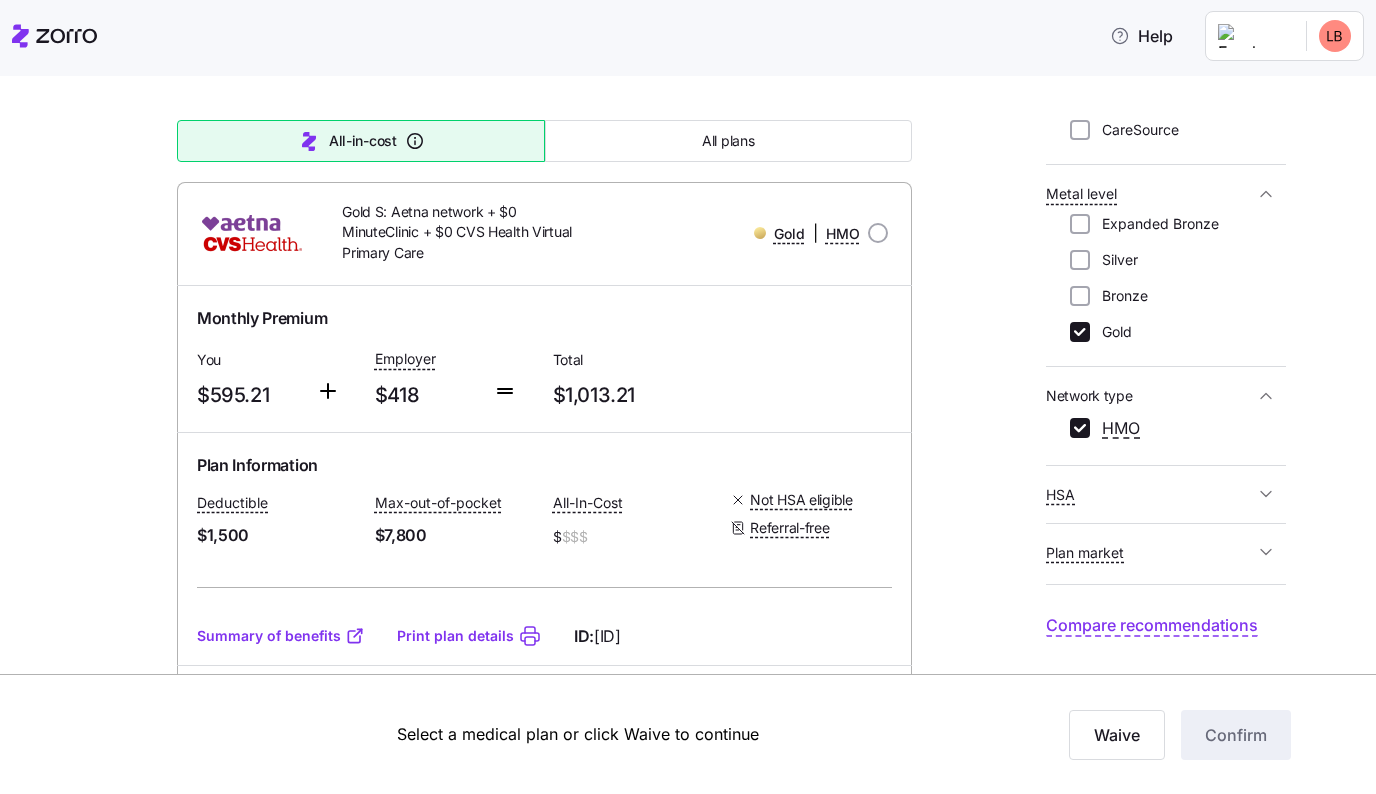 scroll, scrollTop: 173, scrollLeft: 0, axis: vertical 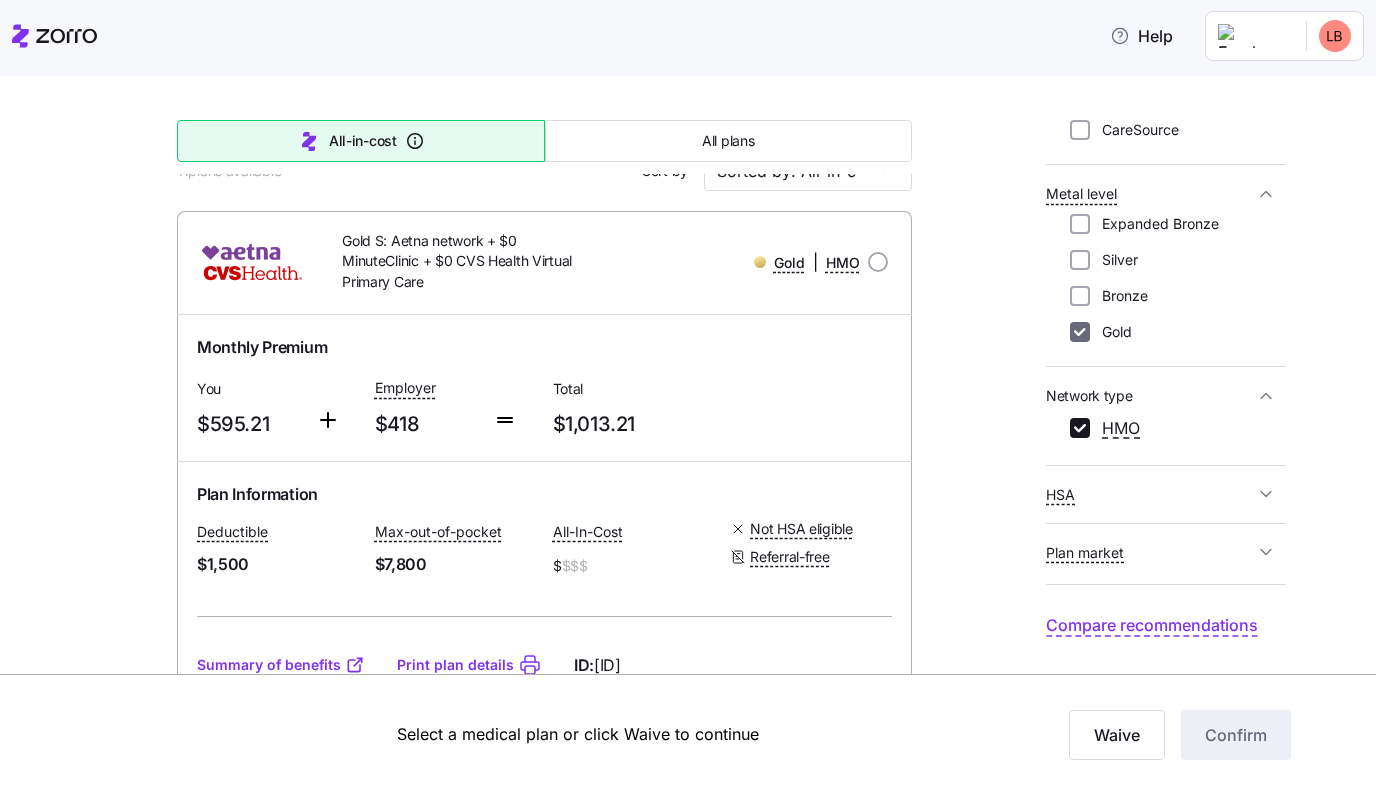 click on "Gold" at bounding box center (1080, 332) 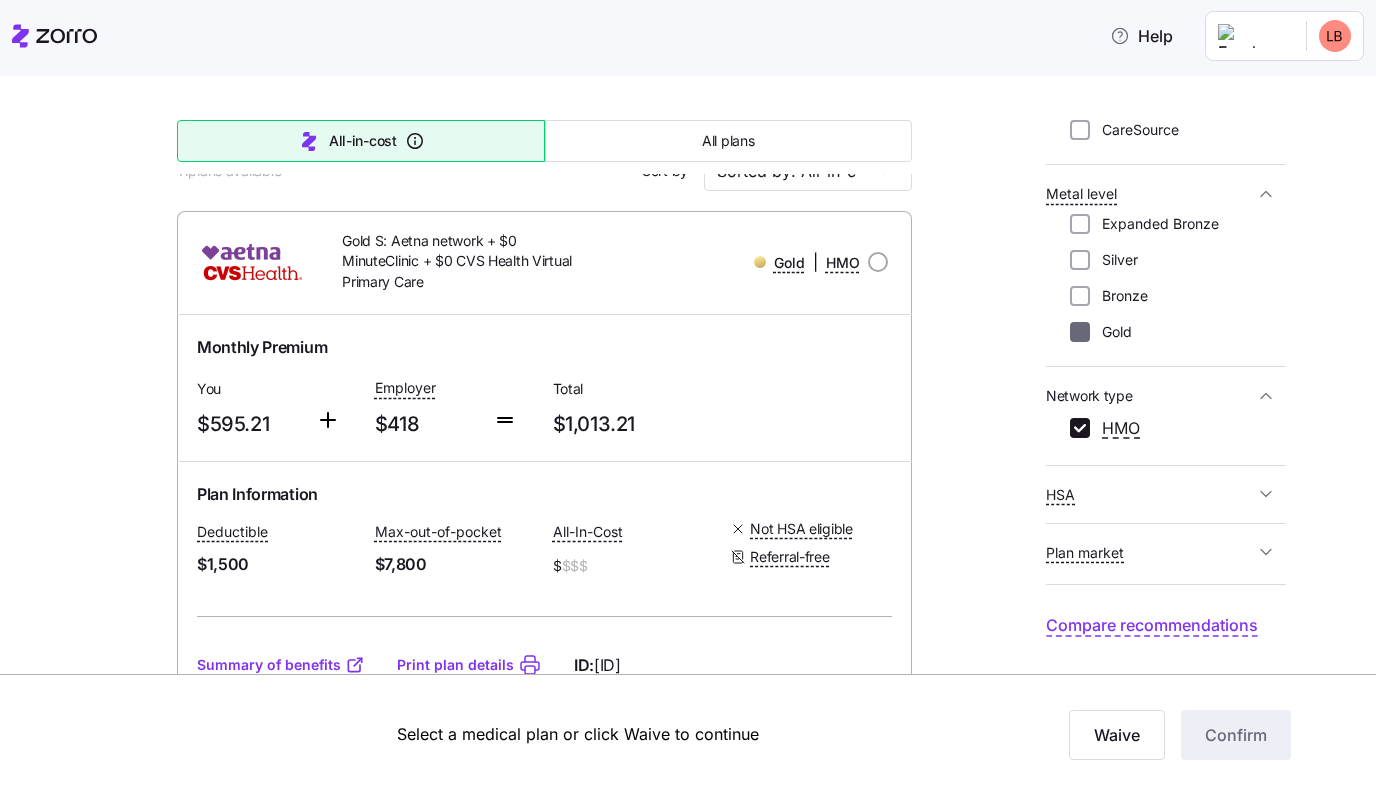 checkbox on "false" 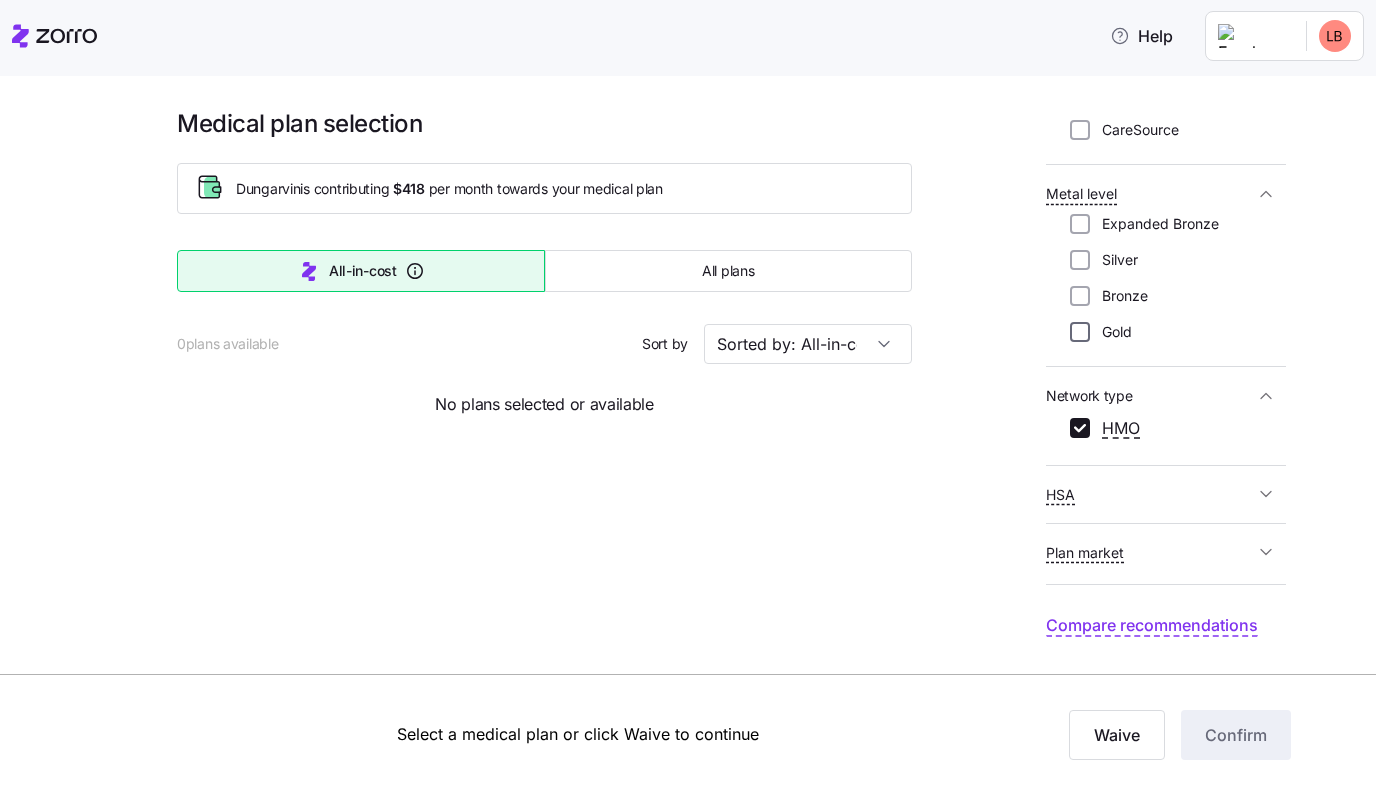 scroll, scrollTop: 0, scrollLeft: 0, axis: both 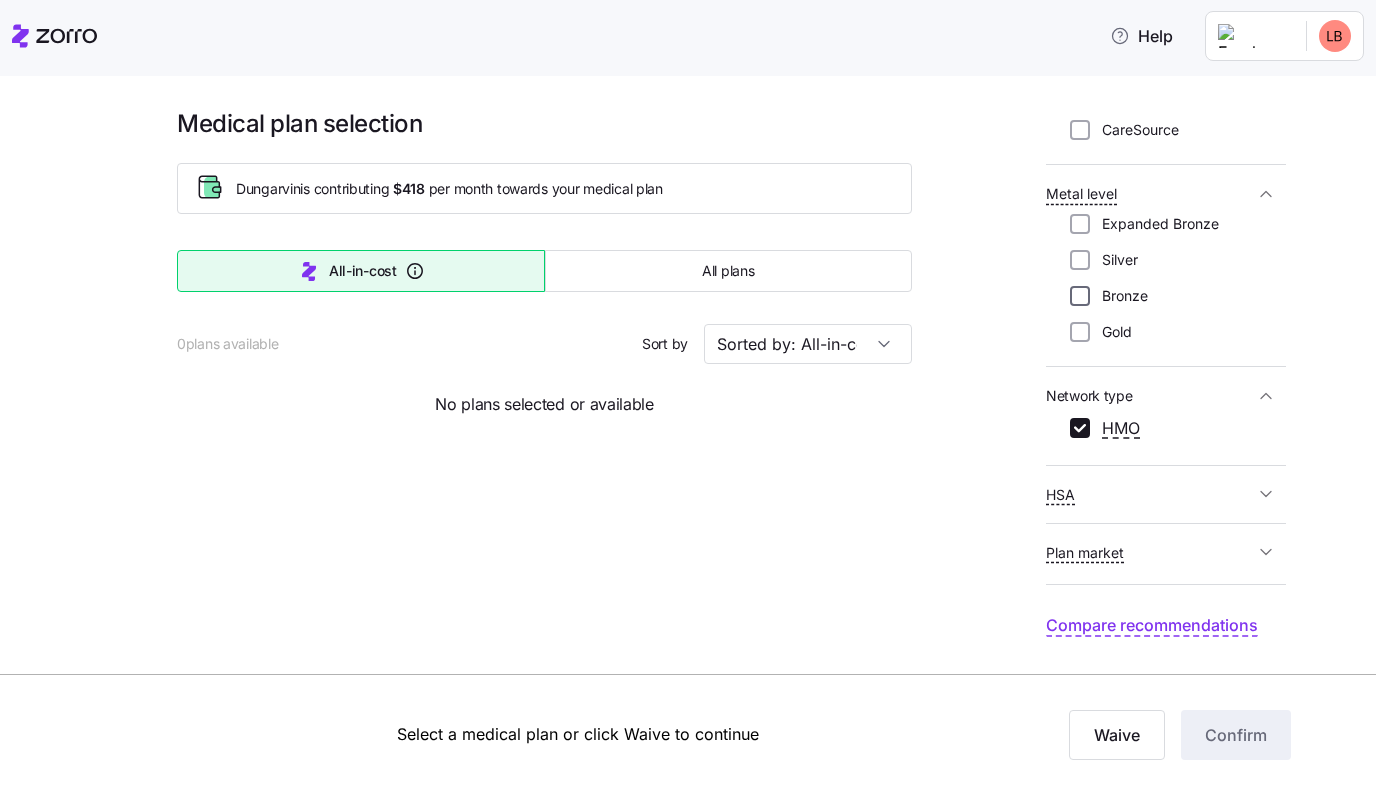 click on "Bronze" at bounding box center [1080, 296] 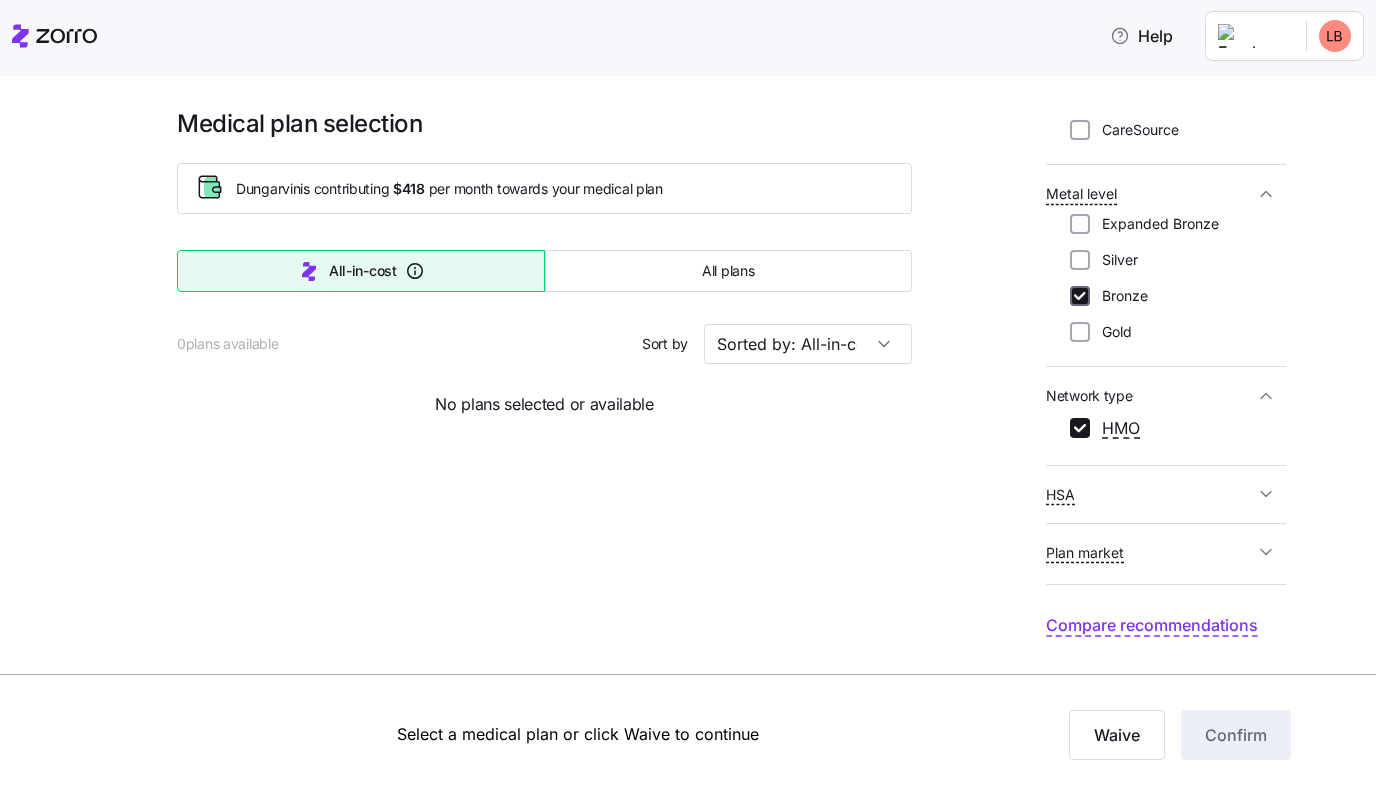 checkbox on "true" 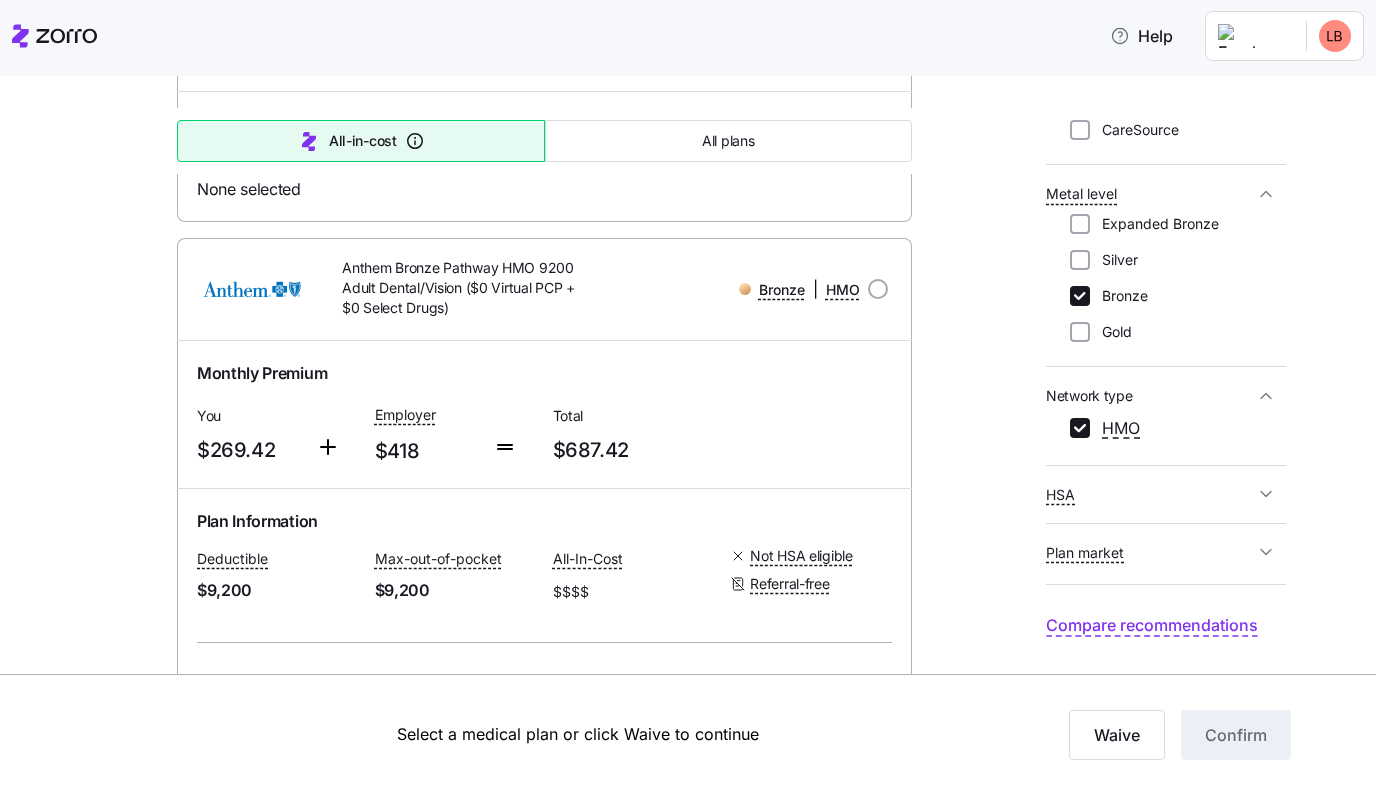 scroll, scrollTop: 754, scrollLeft: 0, axis: vertical 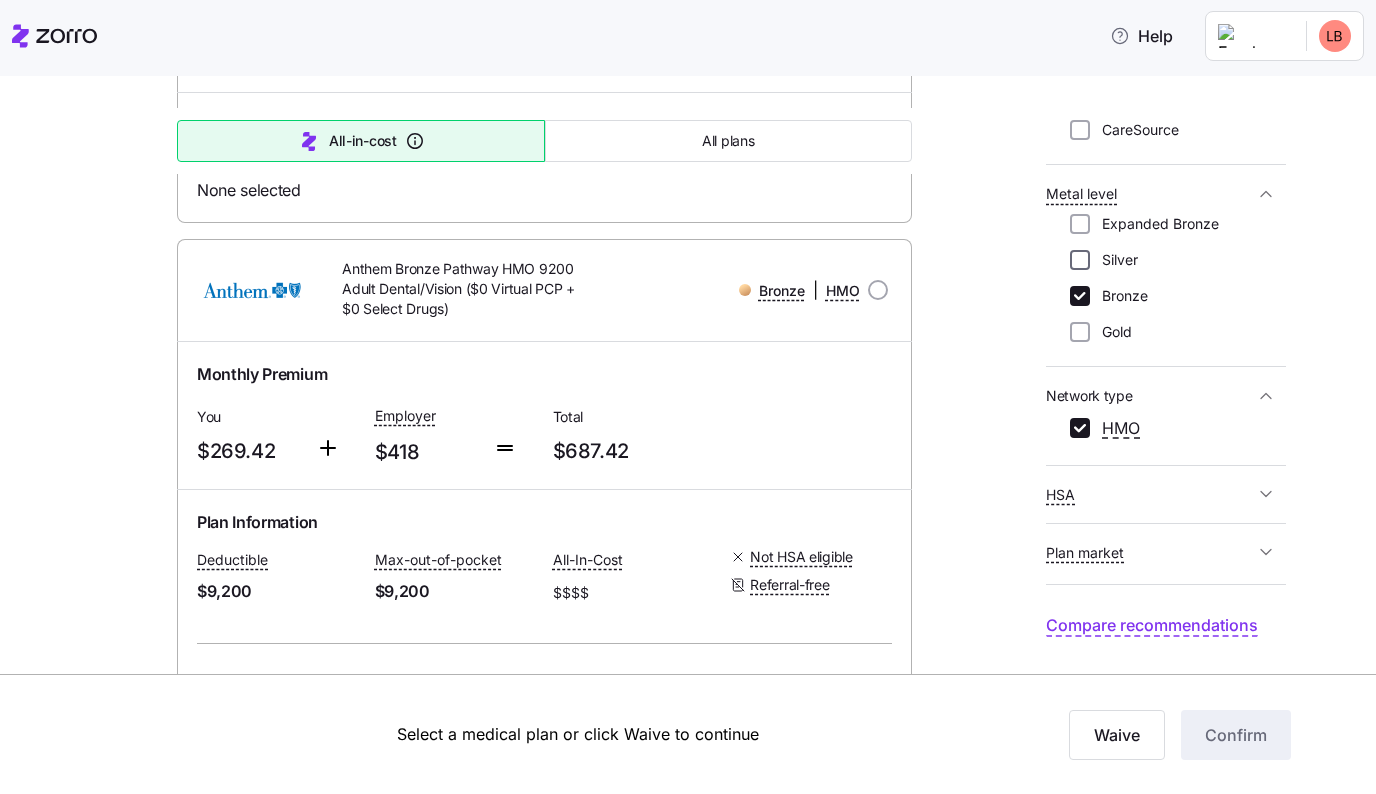 click on "Silver" at bounding box center [1080, 260] 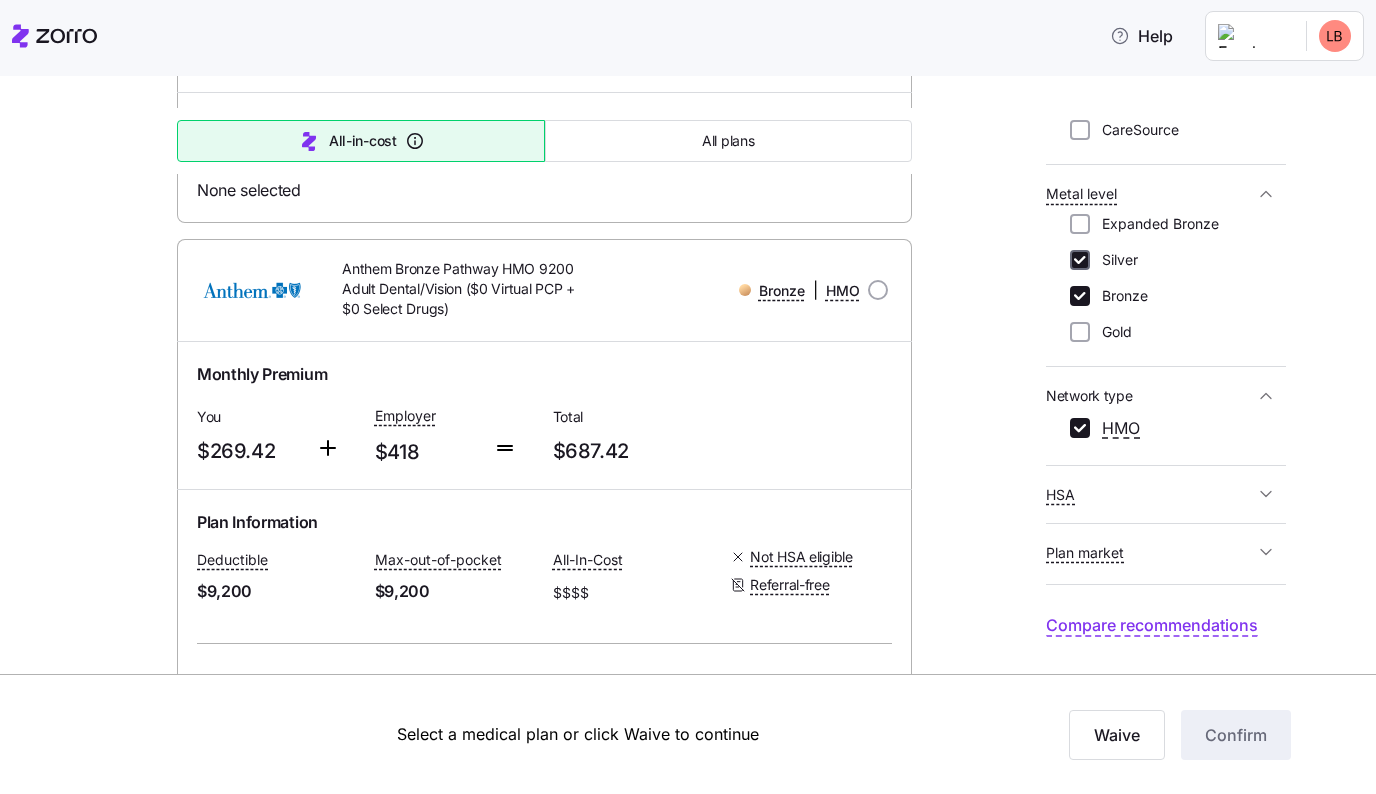 checkbox on "true" 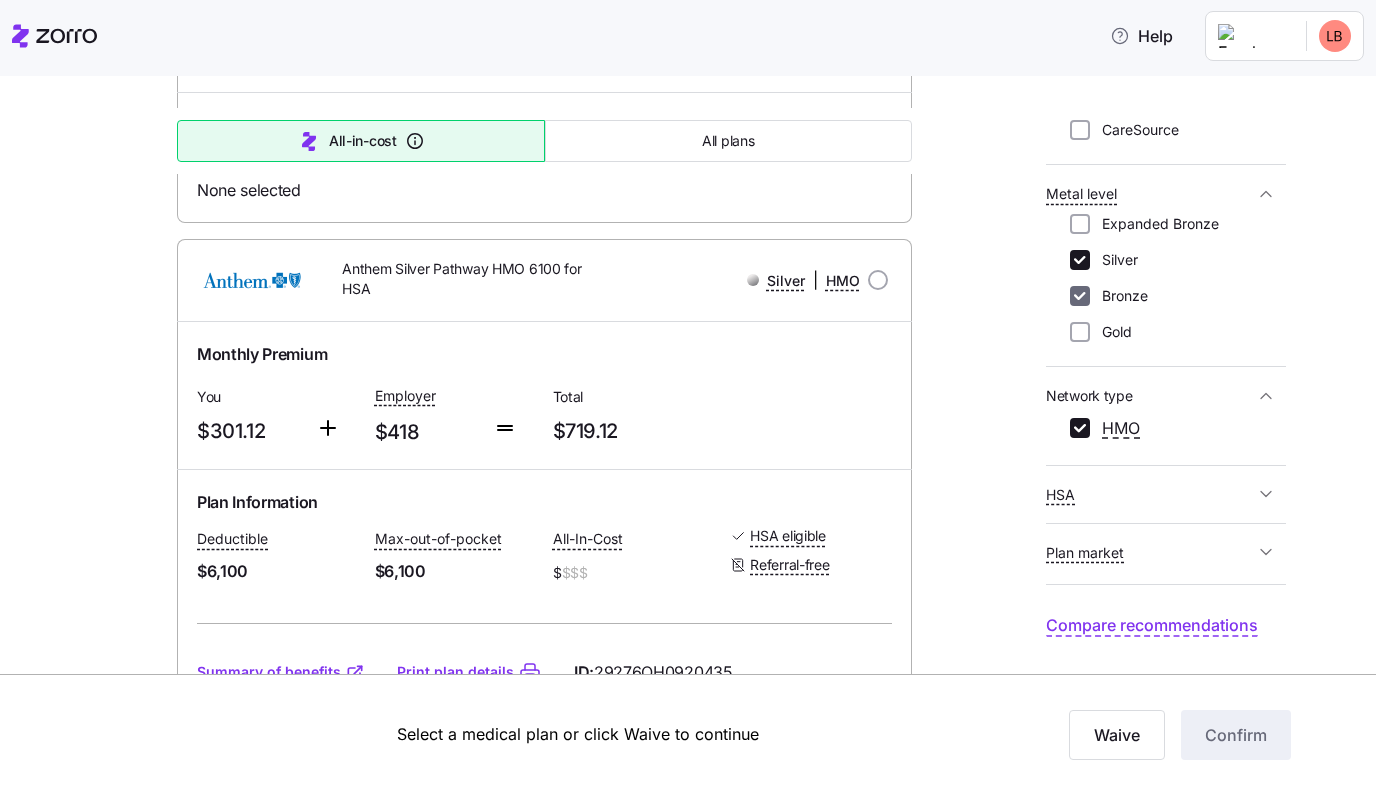 click on "Bronze" at bounding box center [1080, 296] 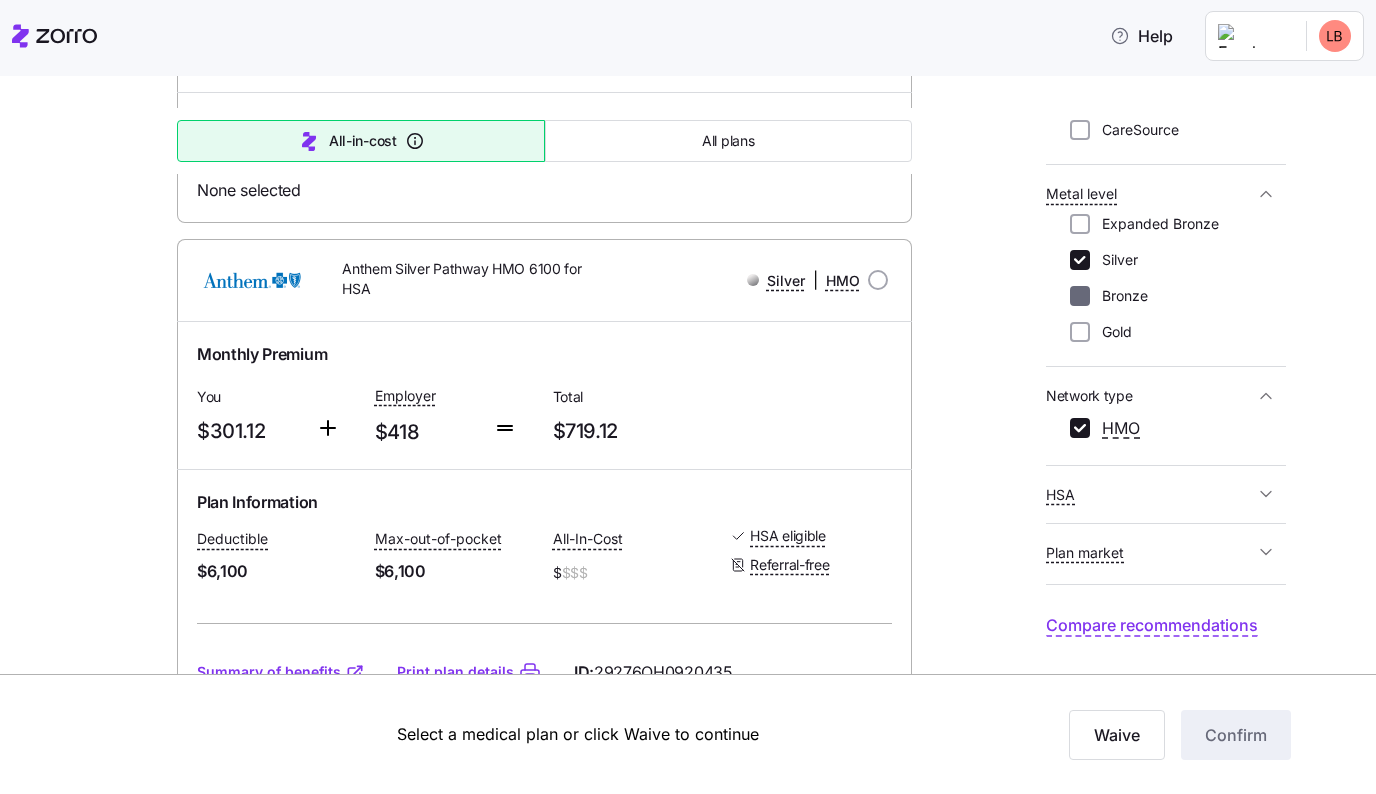 checkbox on "false" 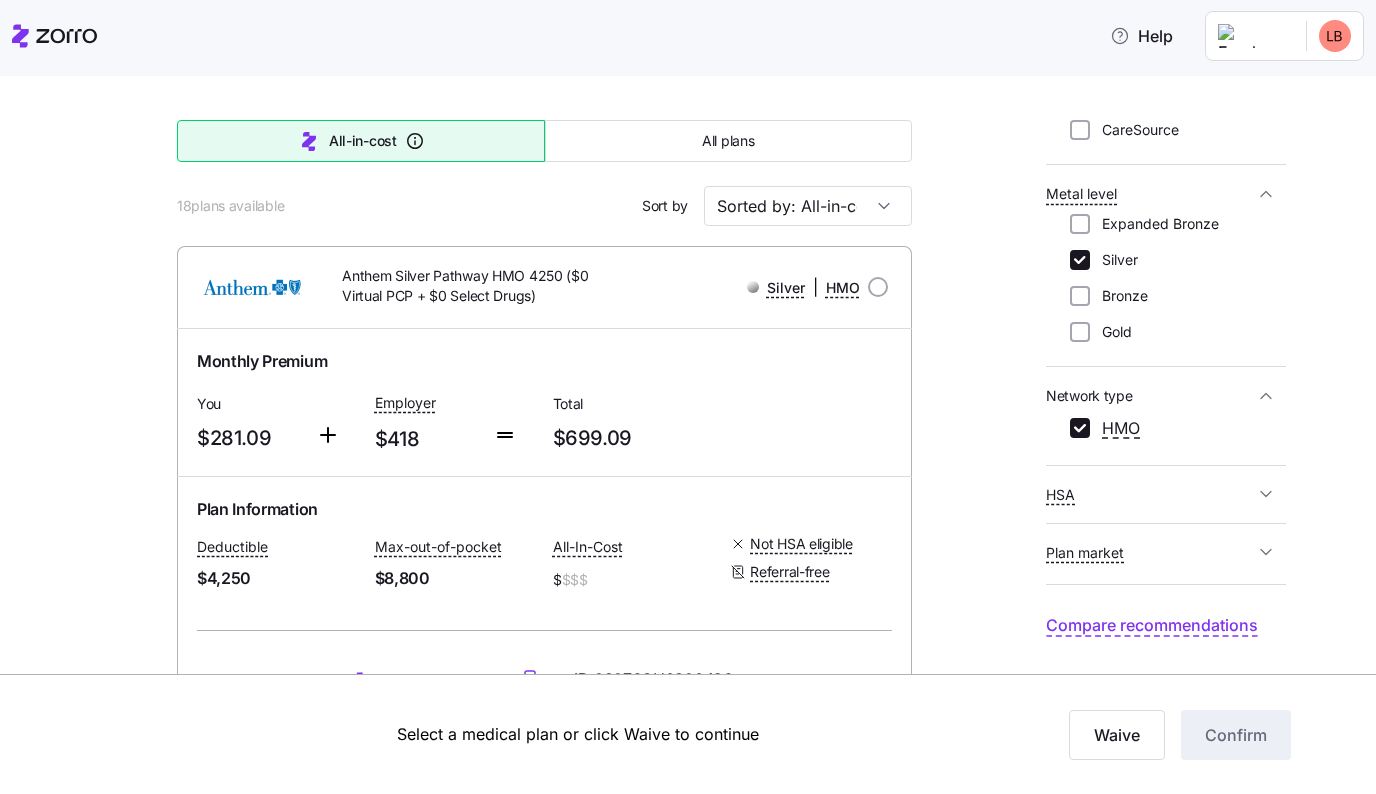scroll, scrollTop: -8, scrollLeft: 0, axis: vertical 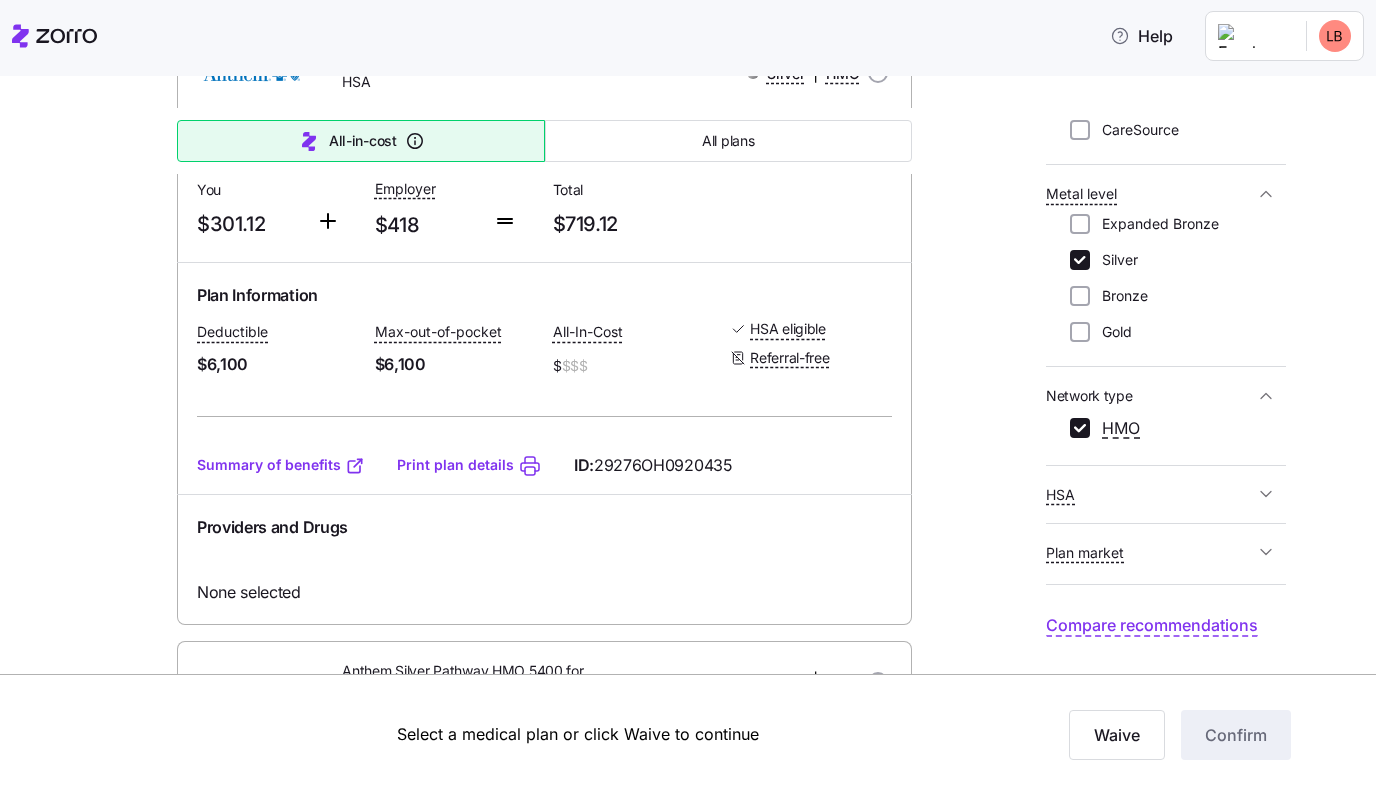 click on "Summary of benefits" at bounding box center (281, 465) 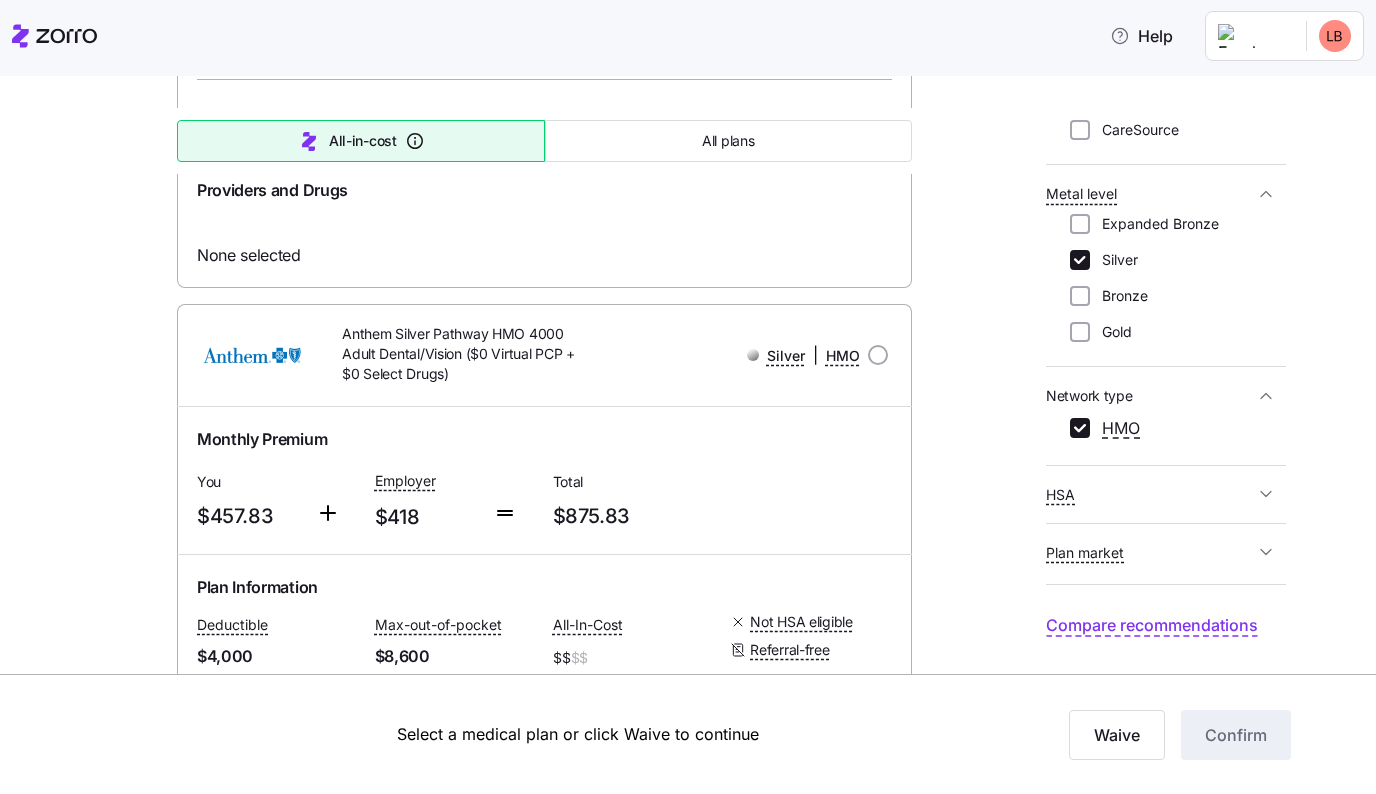 scroll, scrollTop: 2481, scrollLeft: 0, axis: vertical 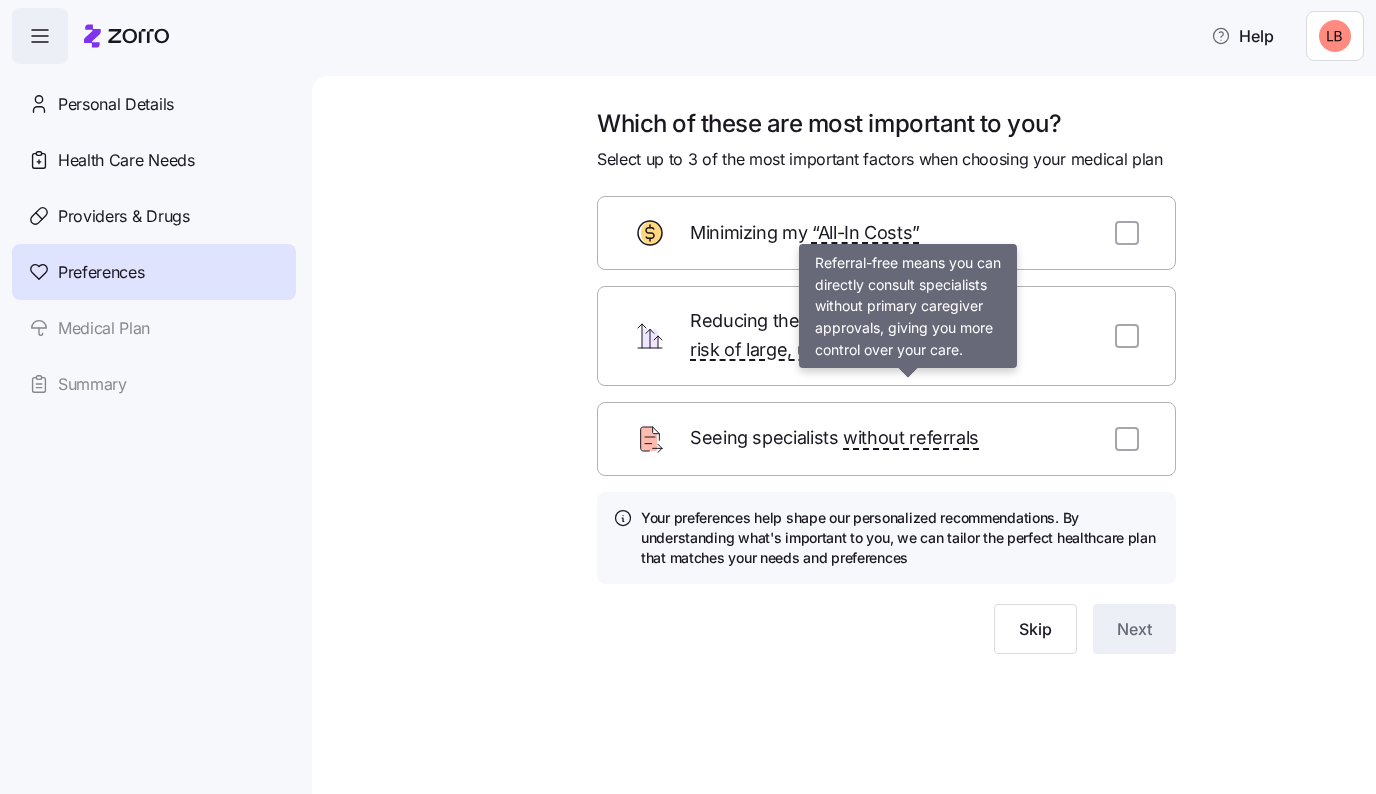 click on "Which of these are most important to you? Select up to 3 of the most important factors when choosing your medical plan Minimizing my    “All-In Costs”    Reducing the    risk of large, unexpected expenses    Seeing specialists    without referrals    Your preferences help shape our personalized recommendations. By understanding what's important to you, we can tailor the perfect healthcare plan that matches your needs and preferences Skip Next" at bounding box center (858, 405) 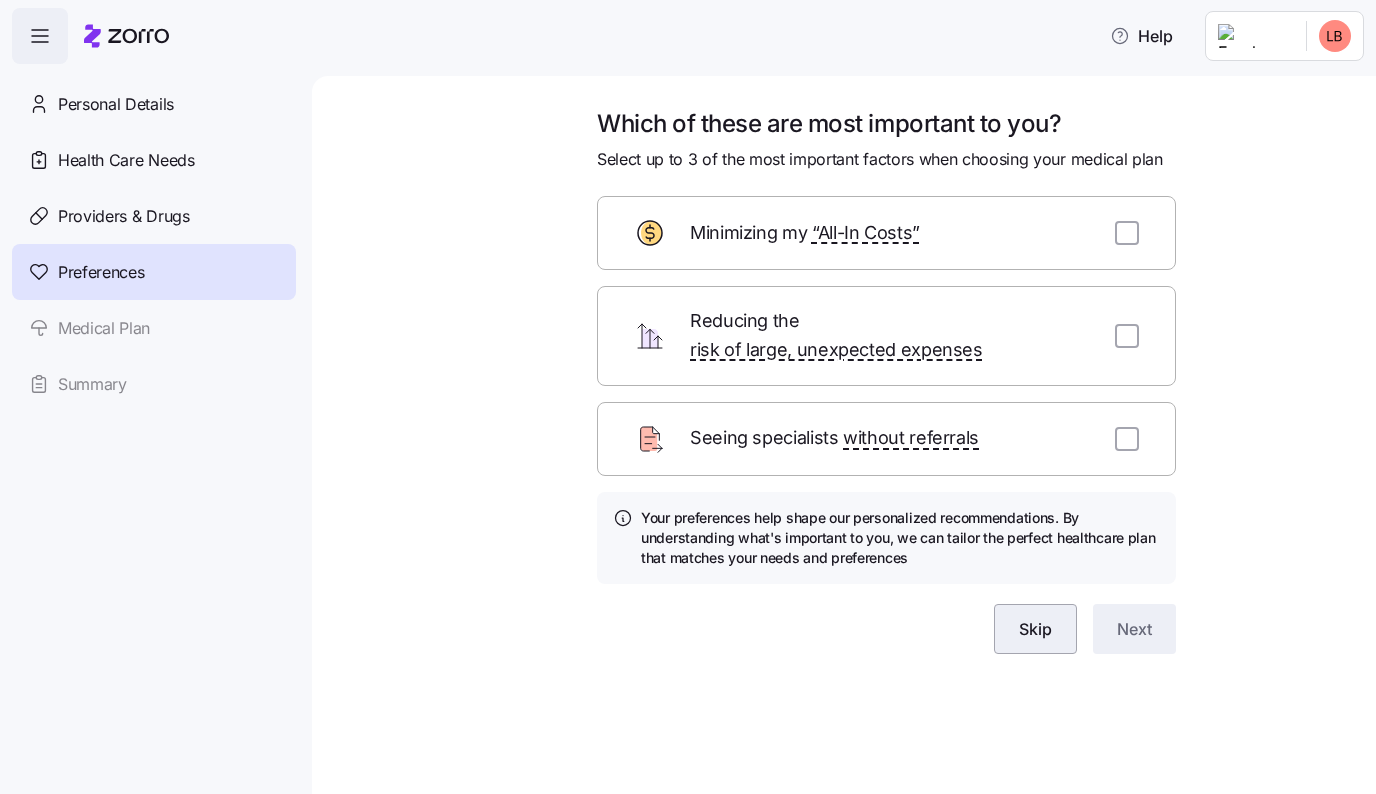 click on "Skip" at bounding box center [1035, 629] 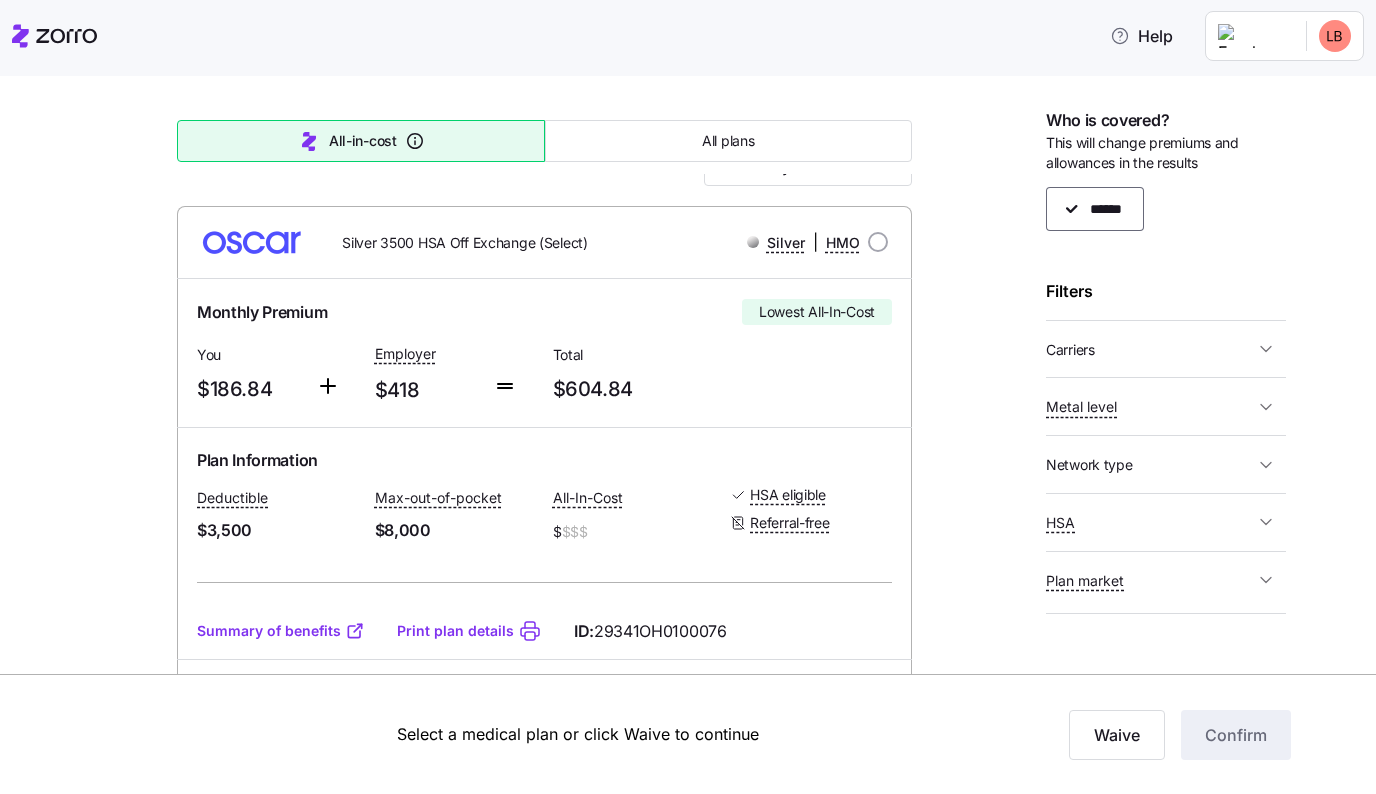 scroll, scrollTop: 174, scrollLeft: 0, axis: vertical 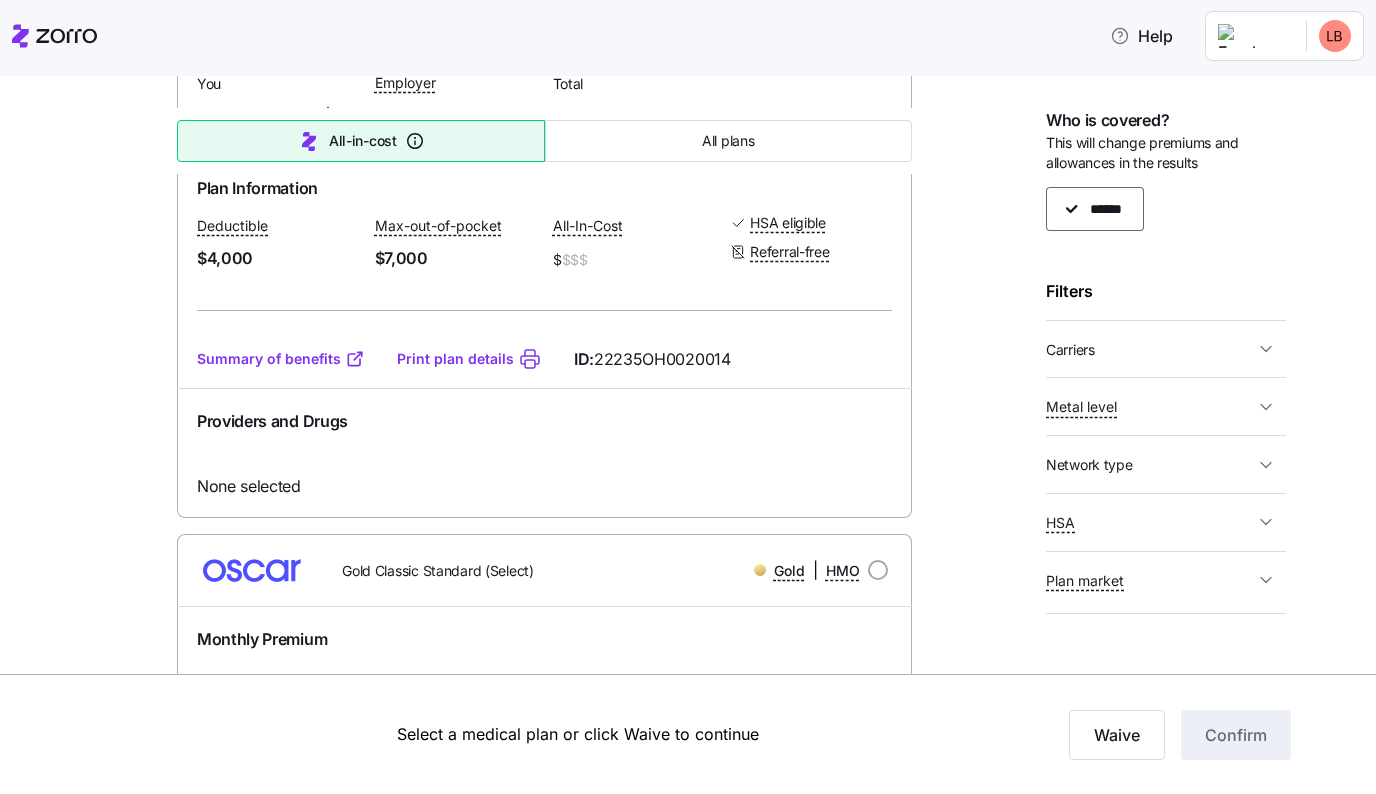 click on "Summary of benefits" at bounding box center (281, 958) 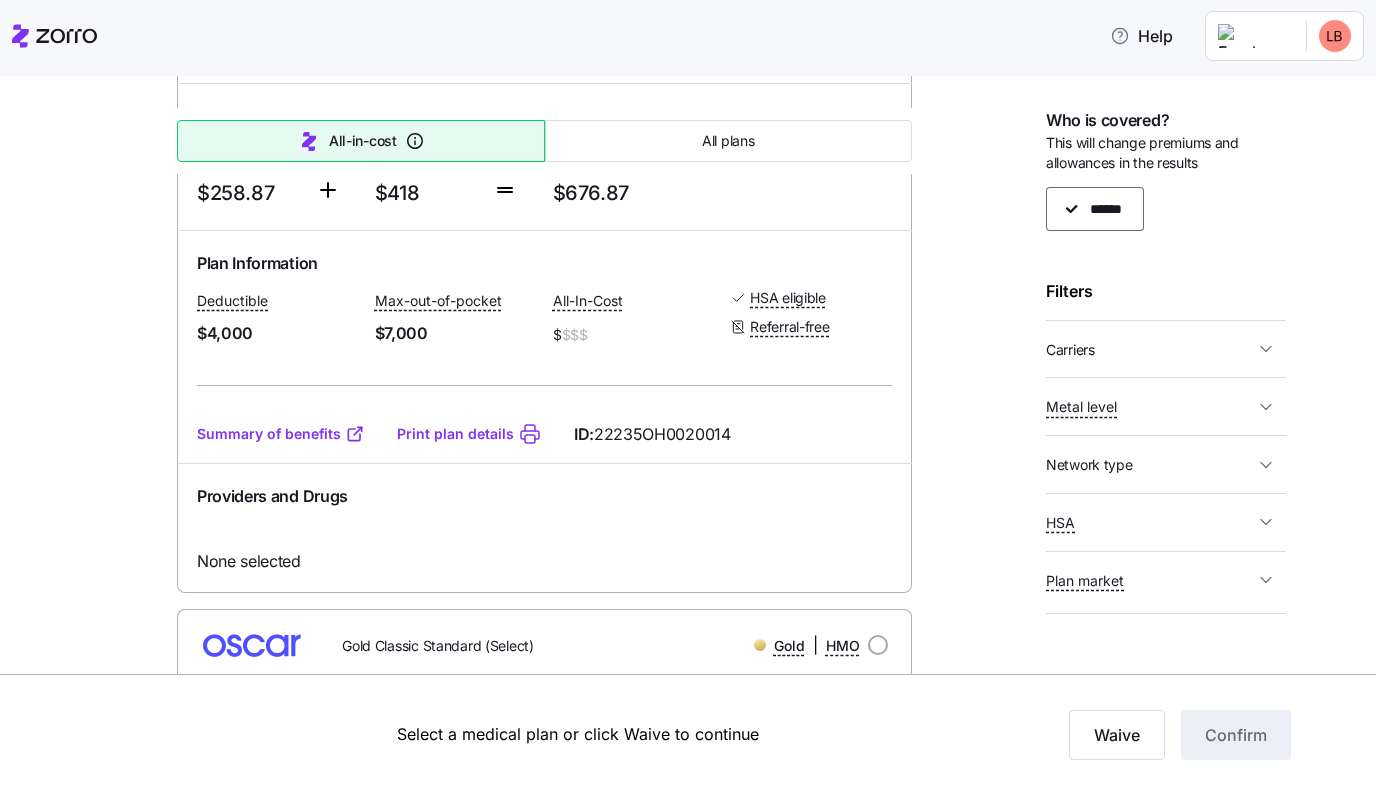 scroll, scrollTop: 5787, scrollLeft: 0, axis: vertical 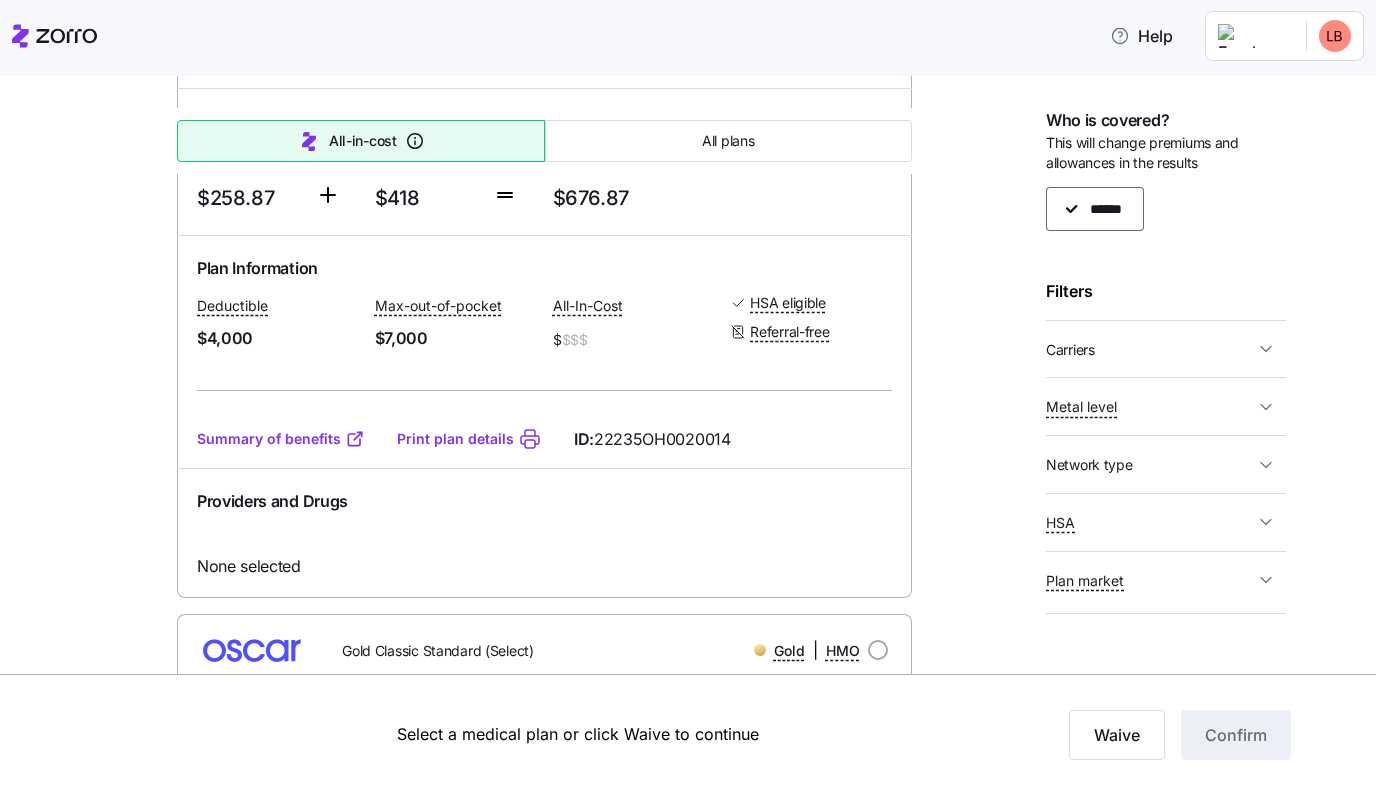 click on "Summary of benefits" at bounding box center [281, 1038] 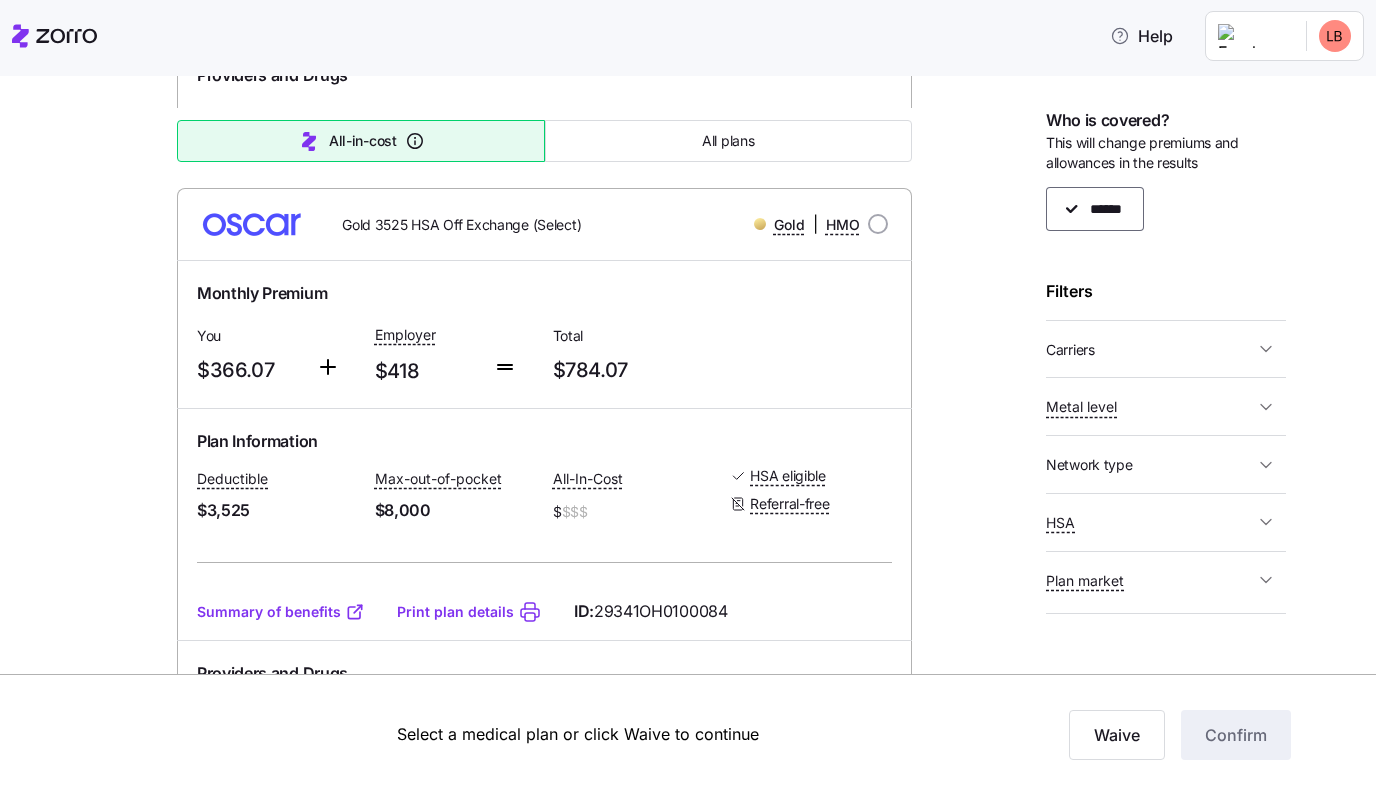 scroll, scrollTop: 3187, scrollLeft: 0, axis: vertical 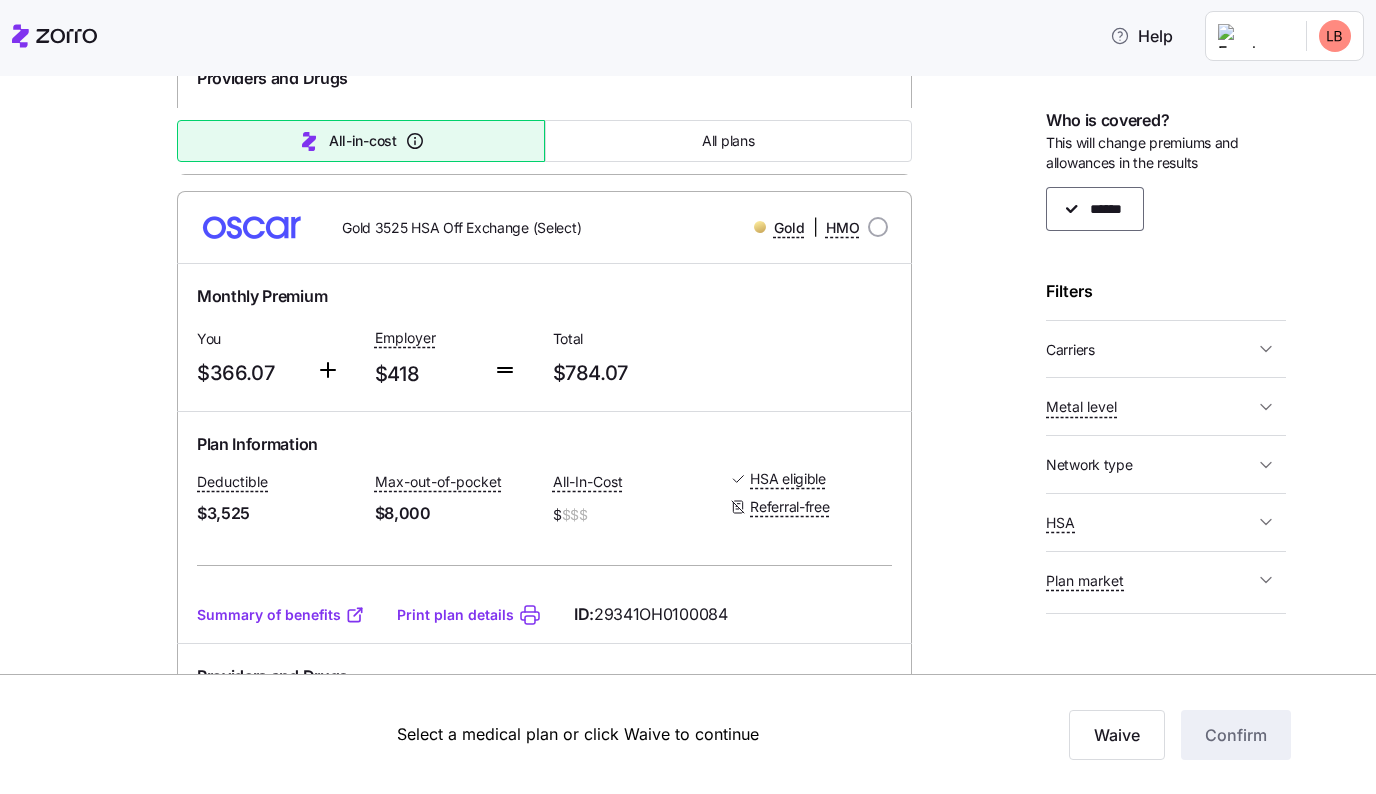 click 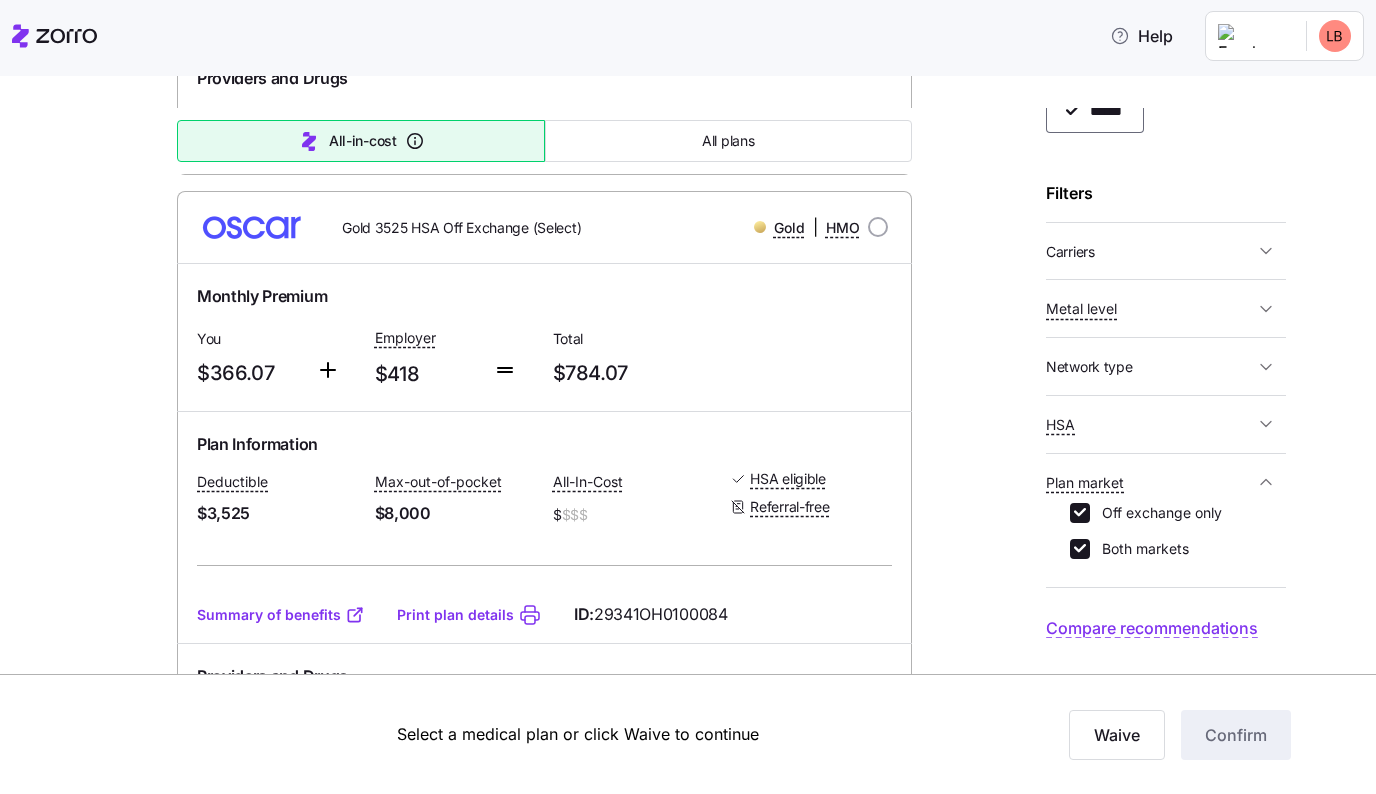 scroll, scrollTop: 97, scrollLeft: 0, axis: vertical 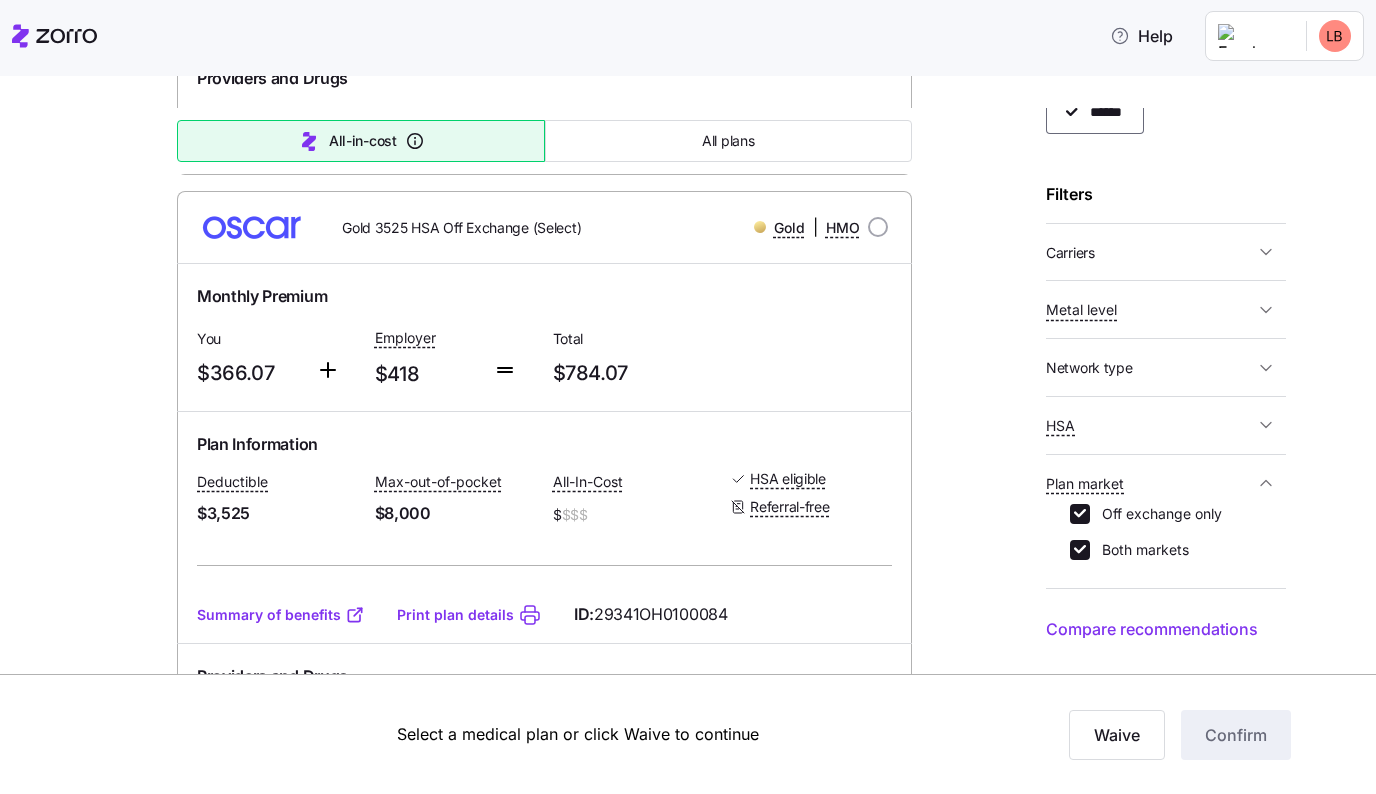 click 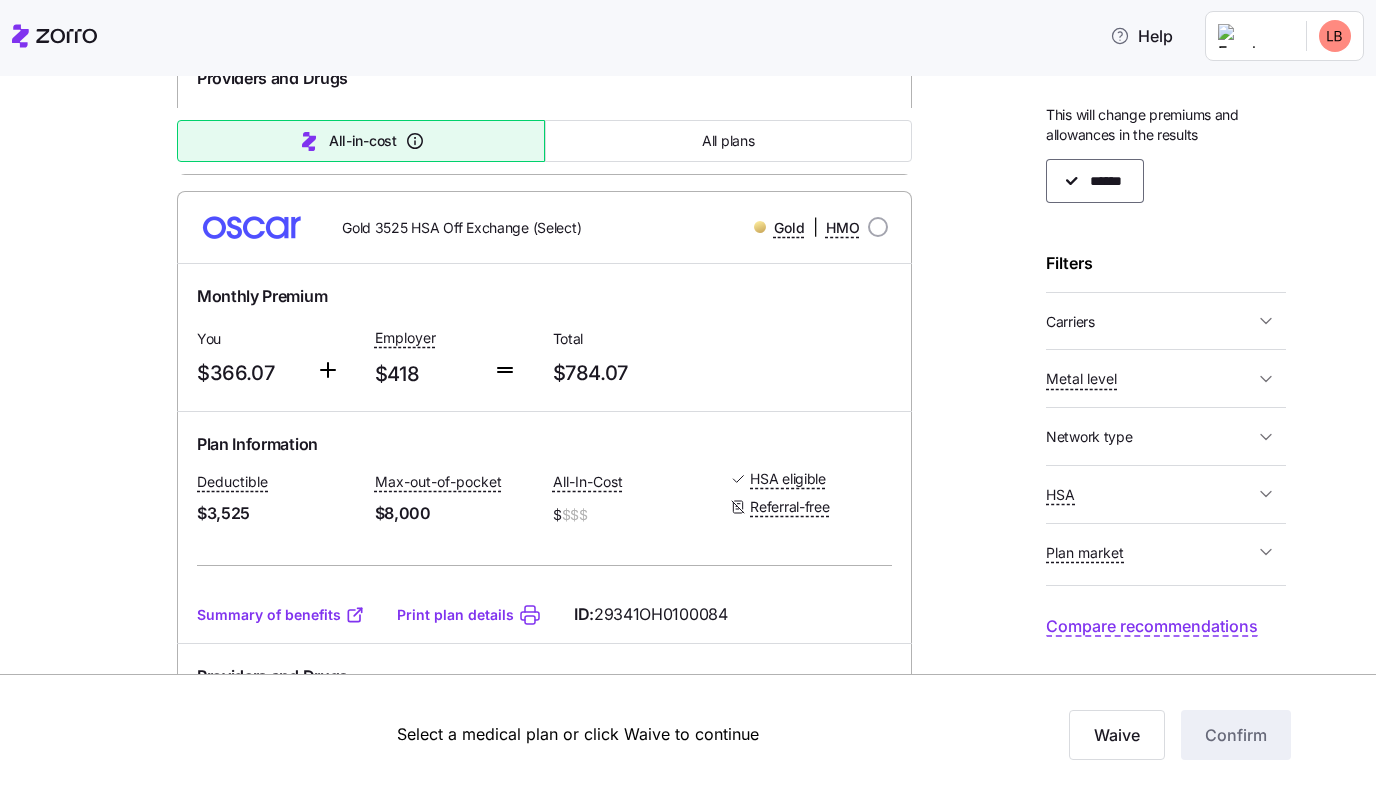 scroll, scrollTop: 23, scrollLeft: 0, axis: vertical 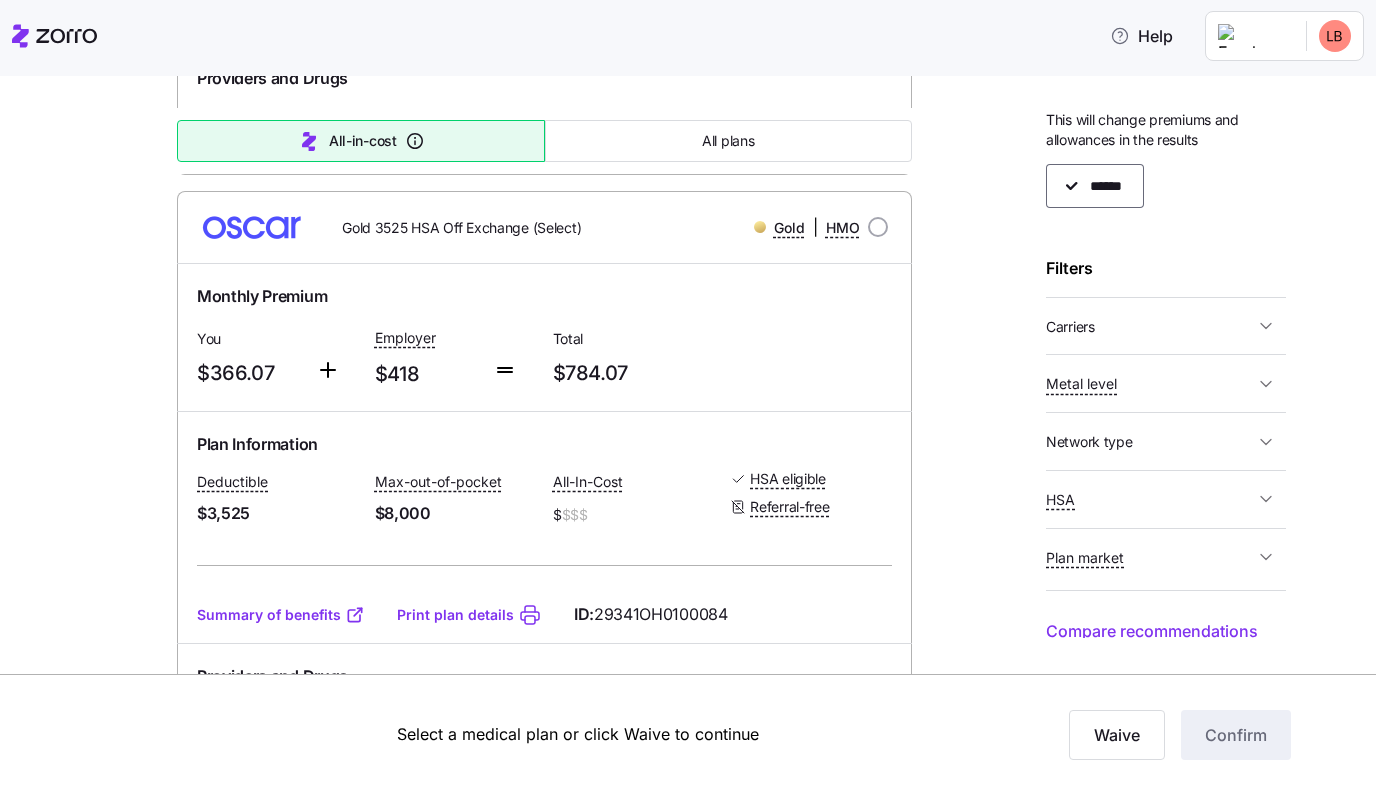click 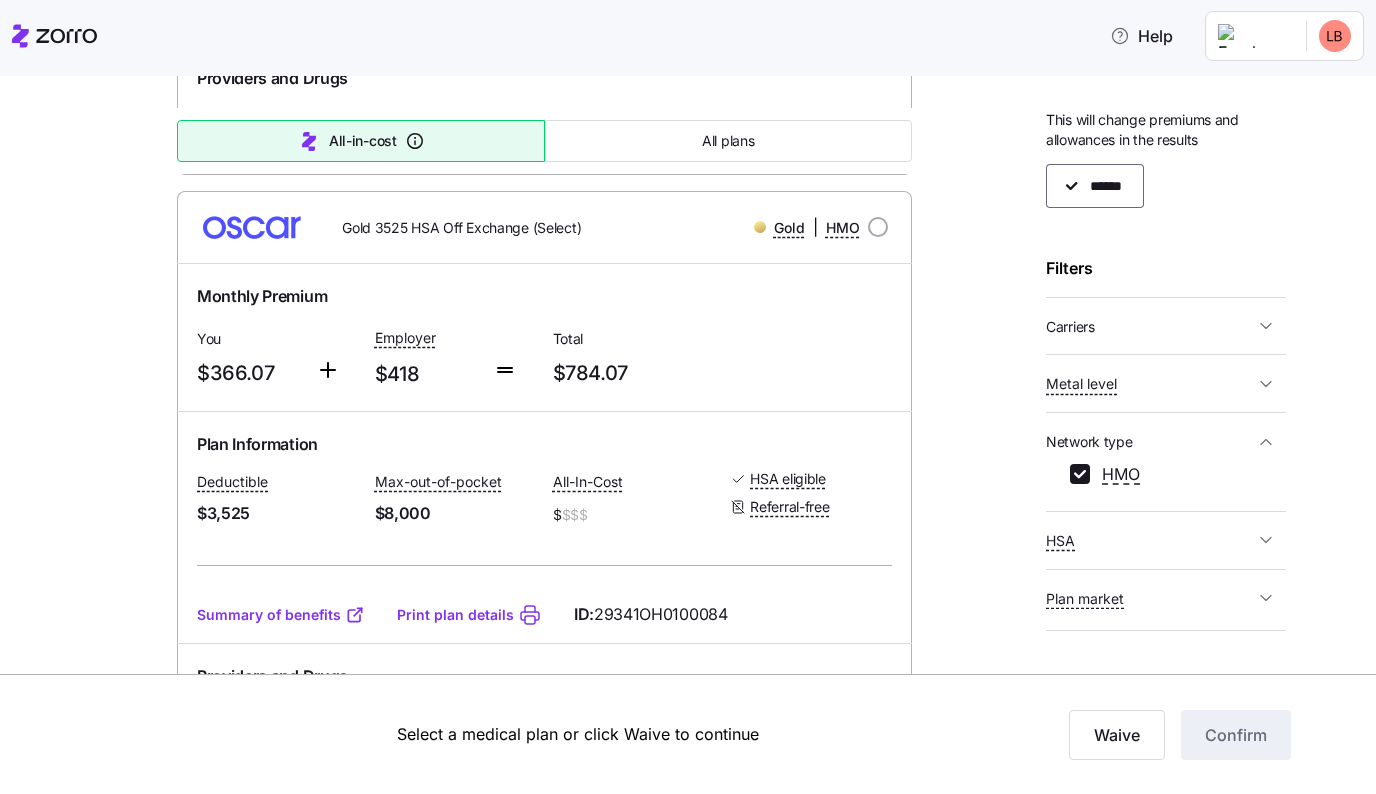 click 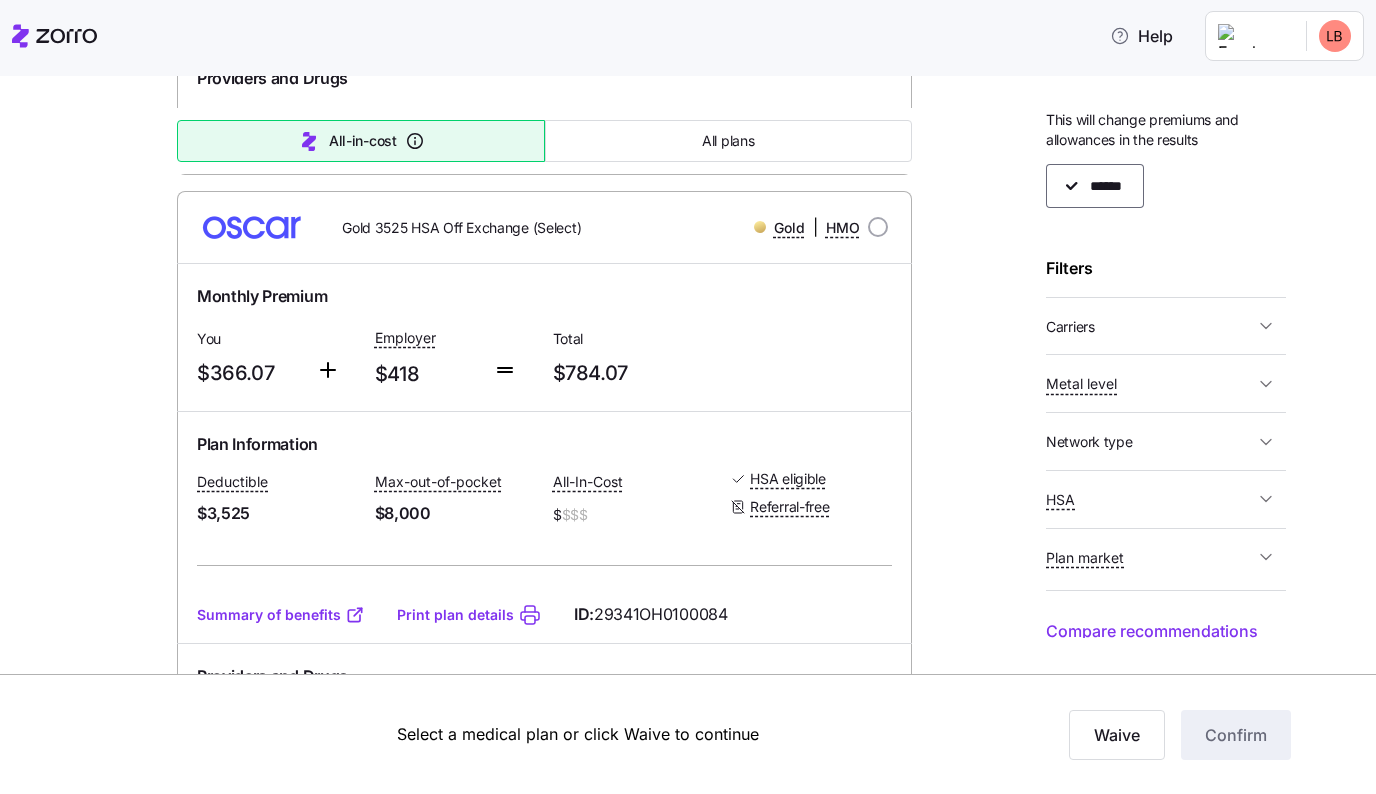 click 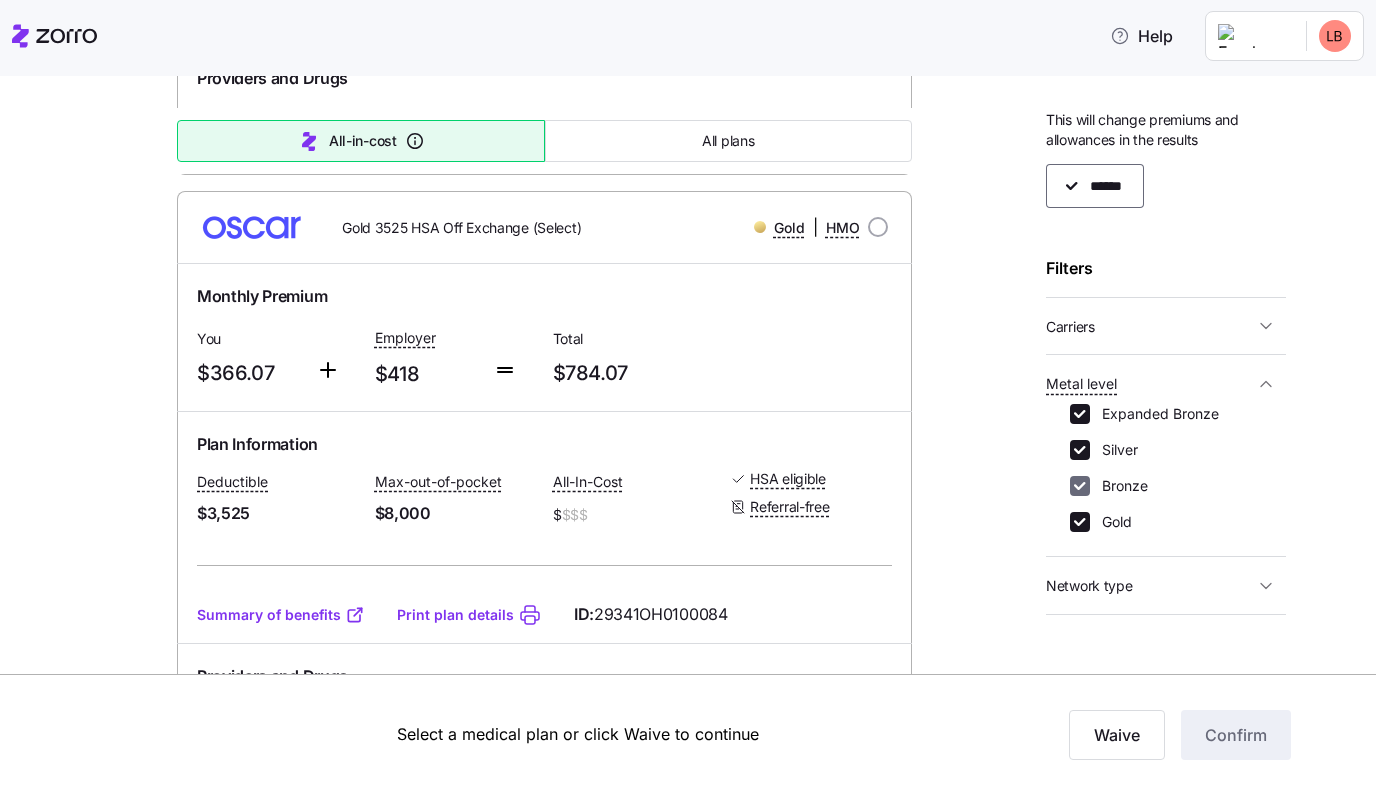 click on "Bronze" at bounding box center [1080, 486] 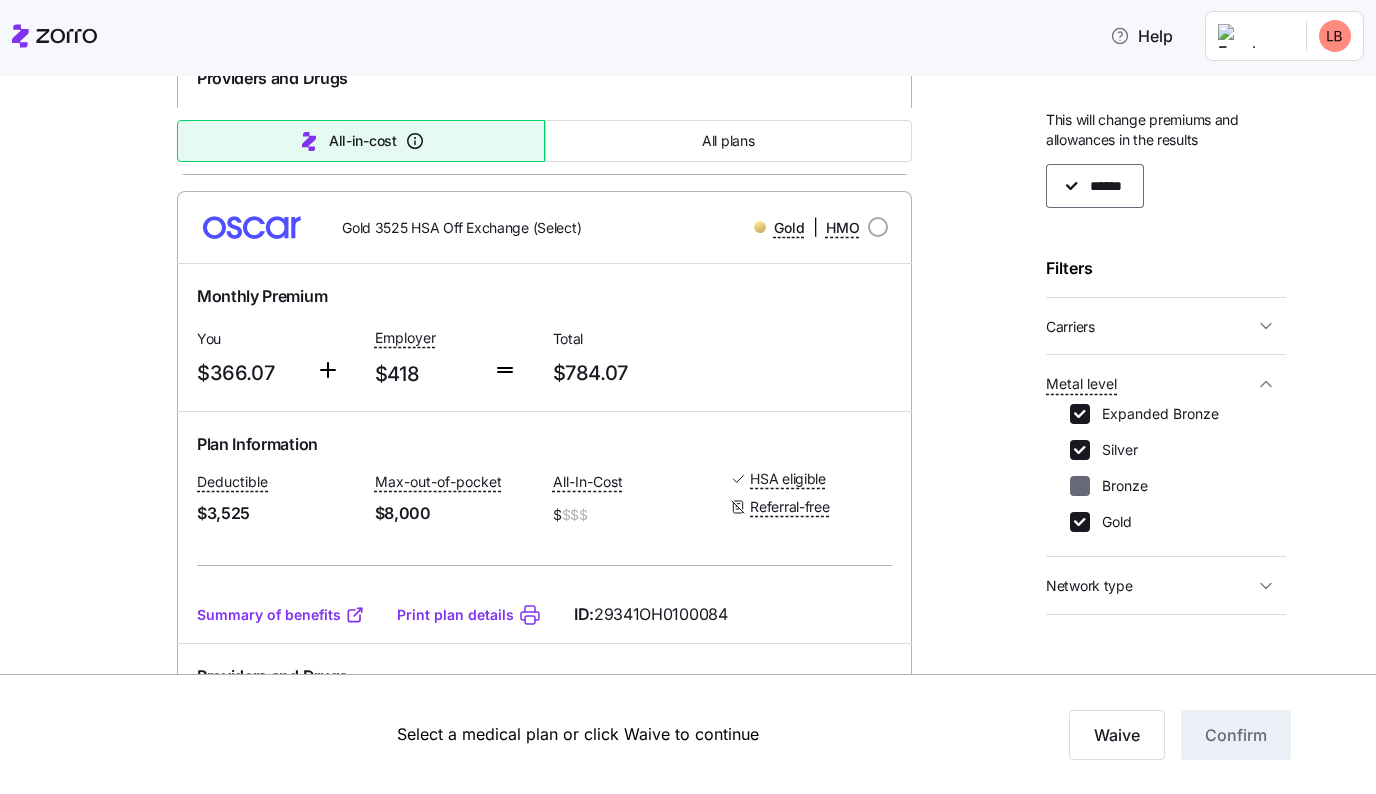 checkbox on "false" 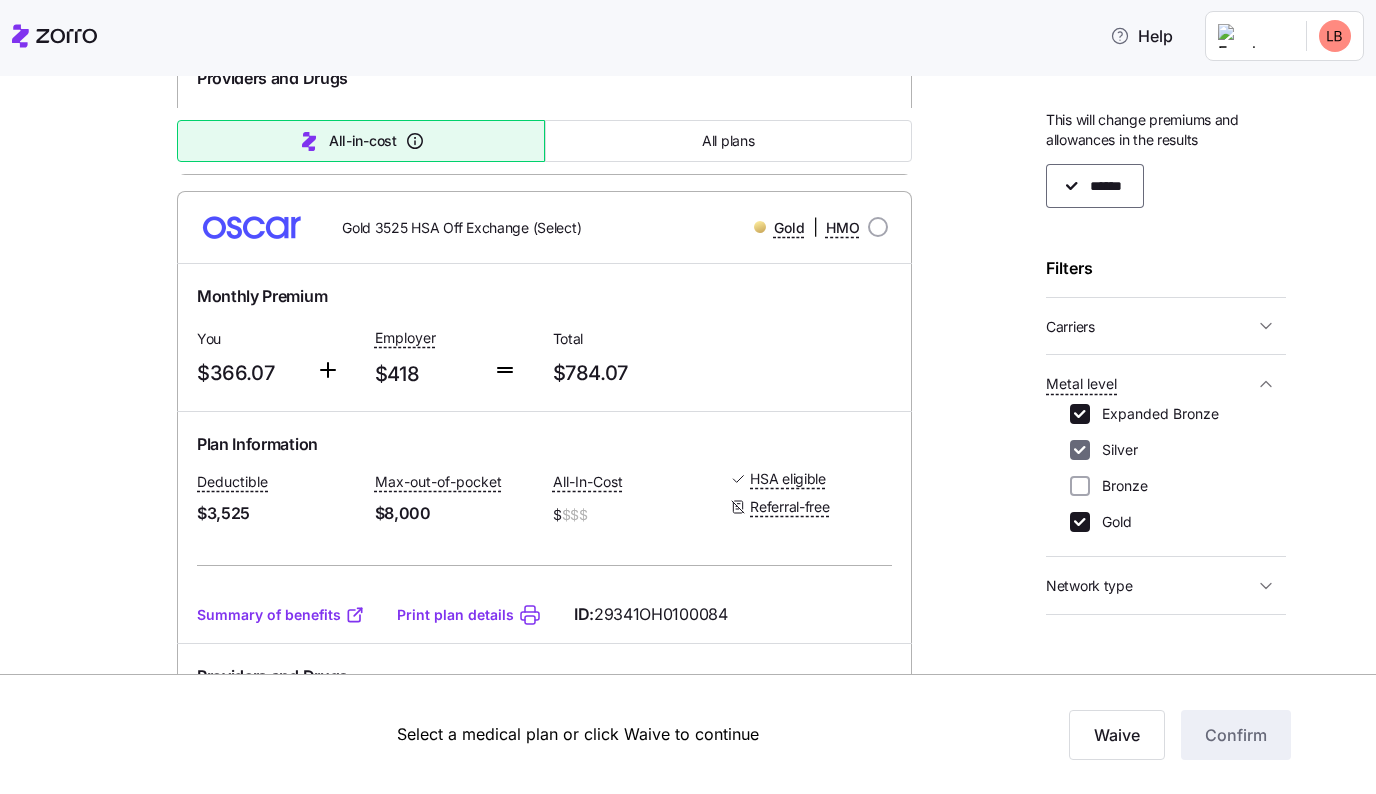 click on "Silver" at bounding box center (1080, 450) 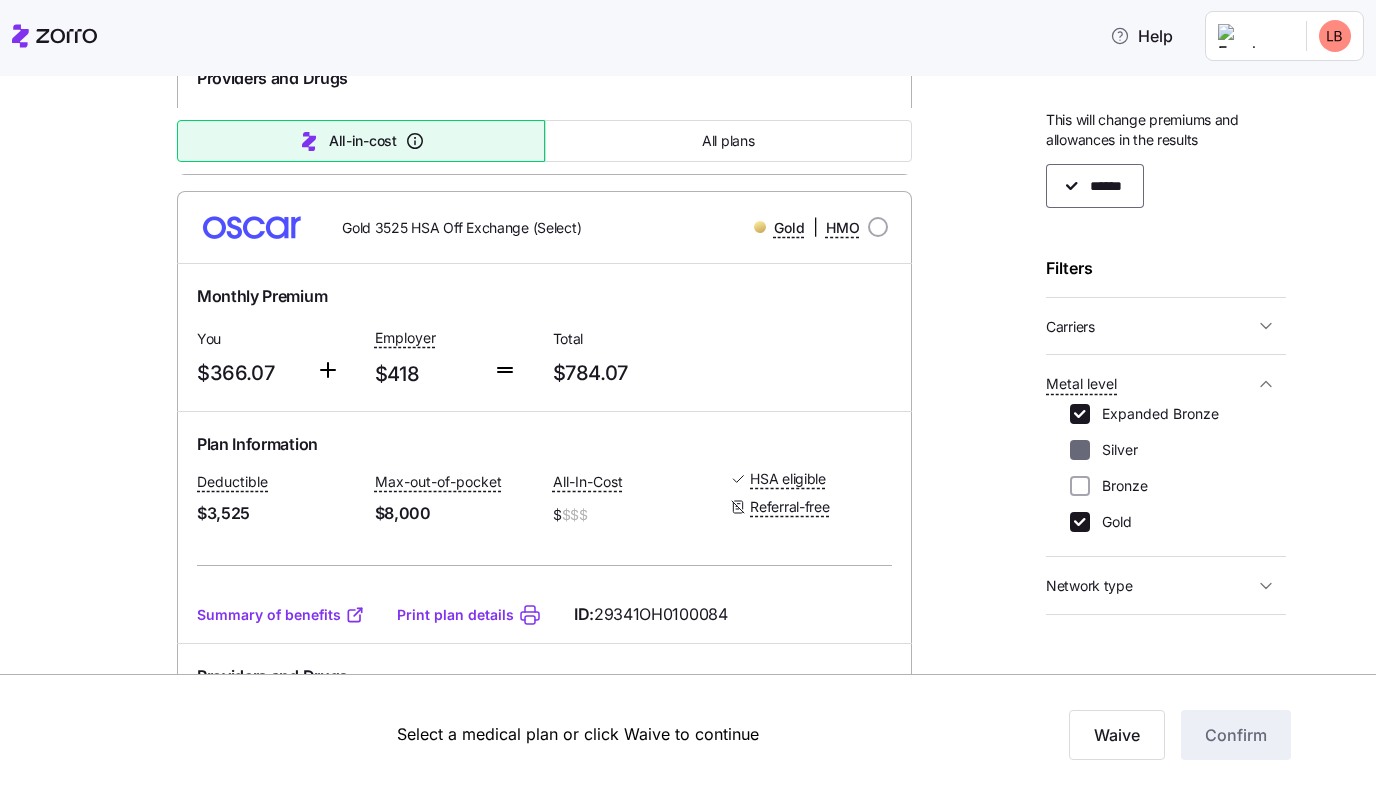 checkbox on "false" 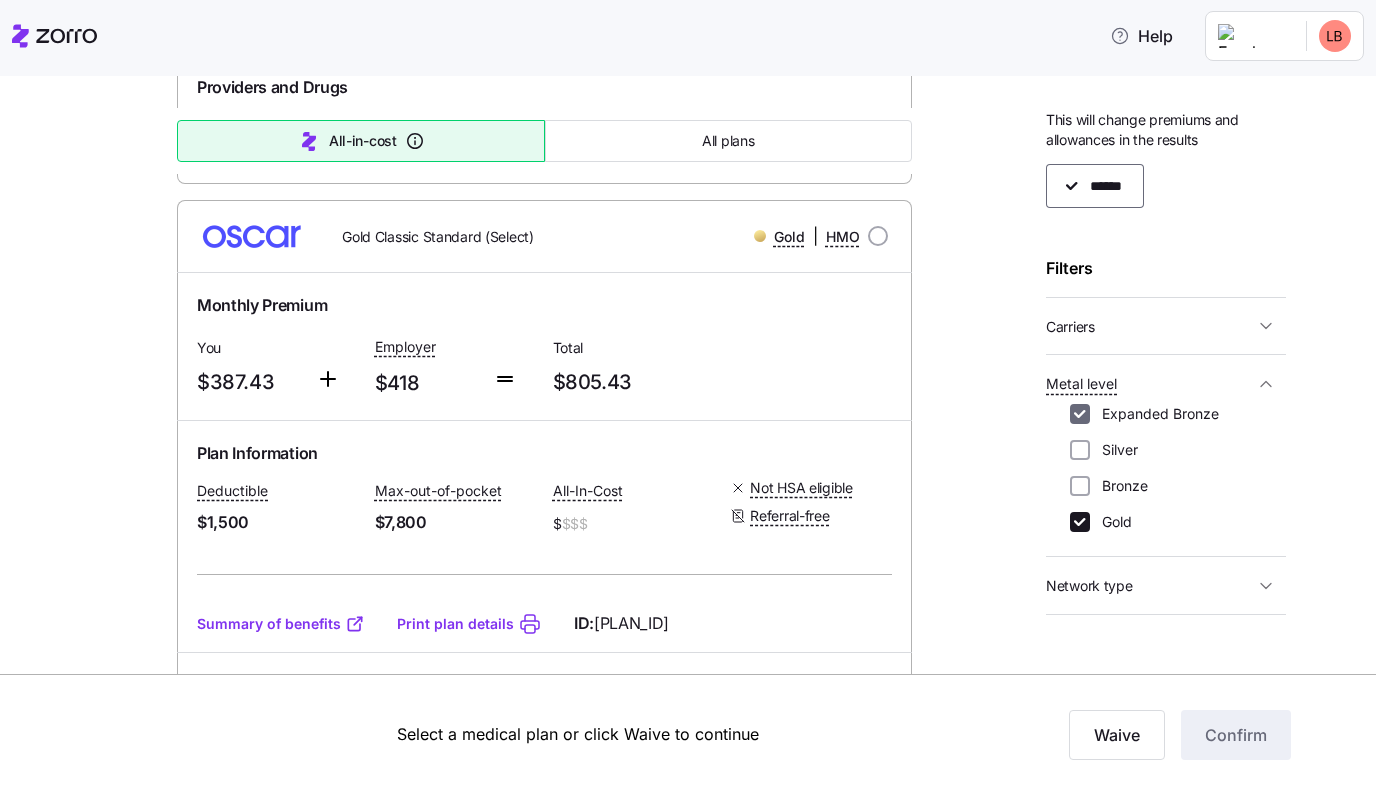 click on "Expanded Bronze" at bounding box center [1080, 414] 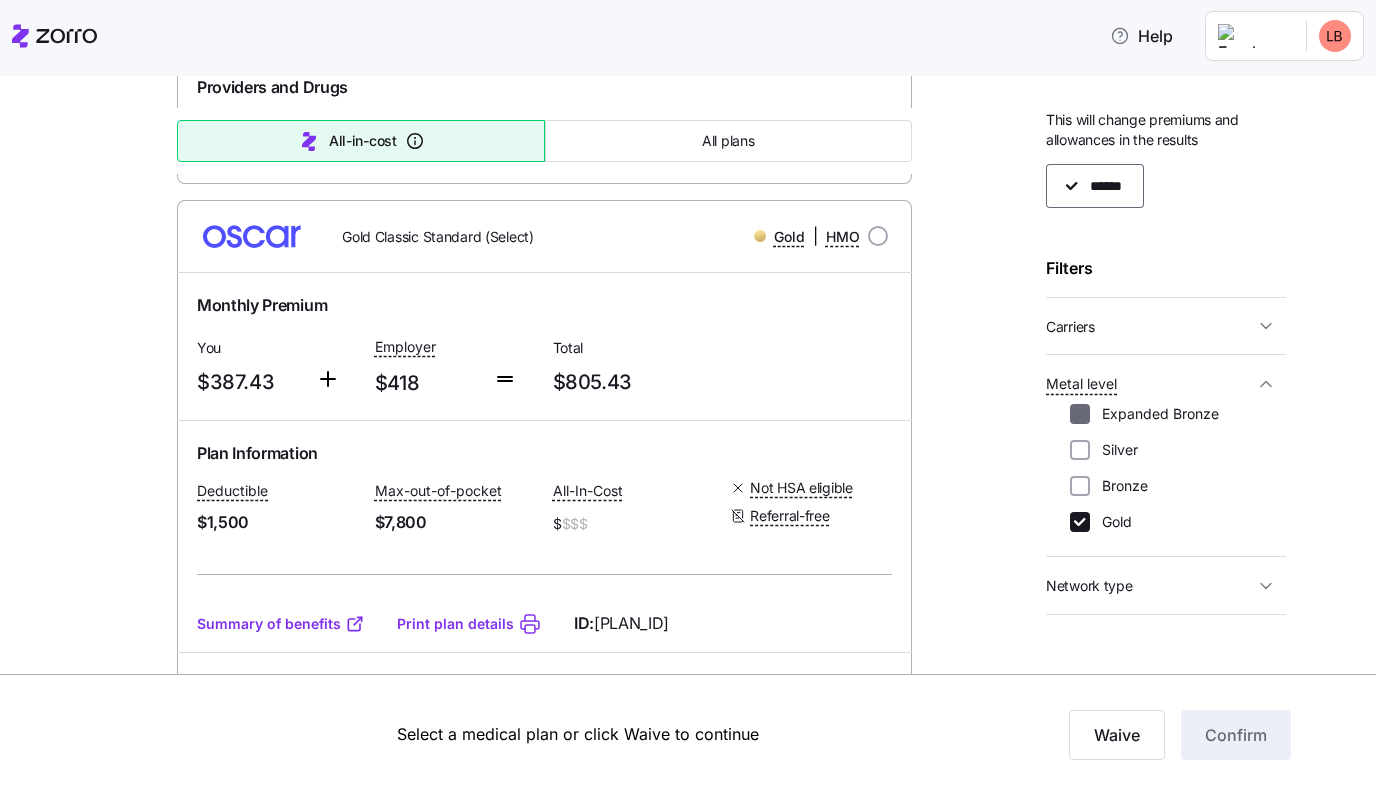 checkbox on "false" 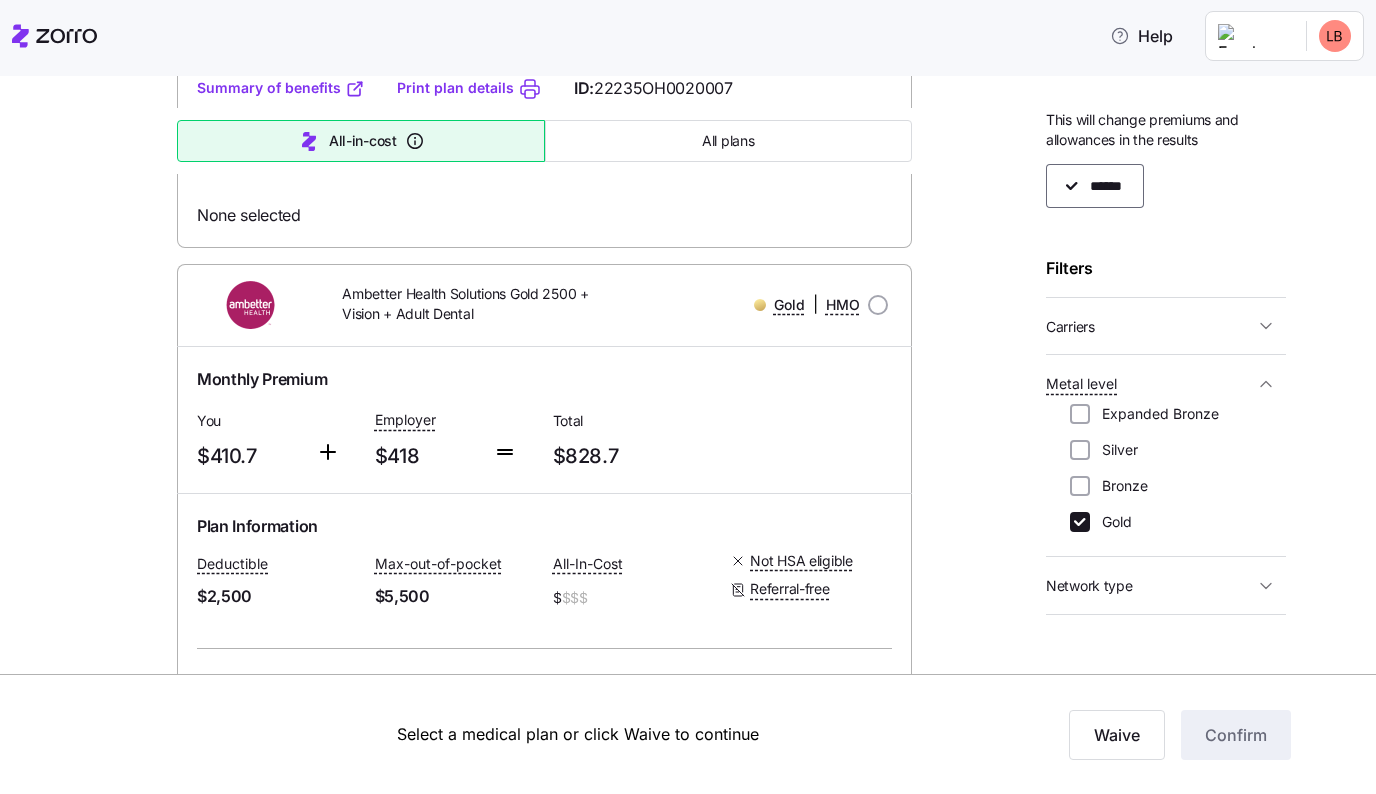 scroll, scrollTop: 5524, scrollLeft: 0, axis: vertical 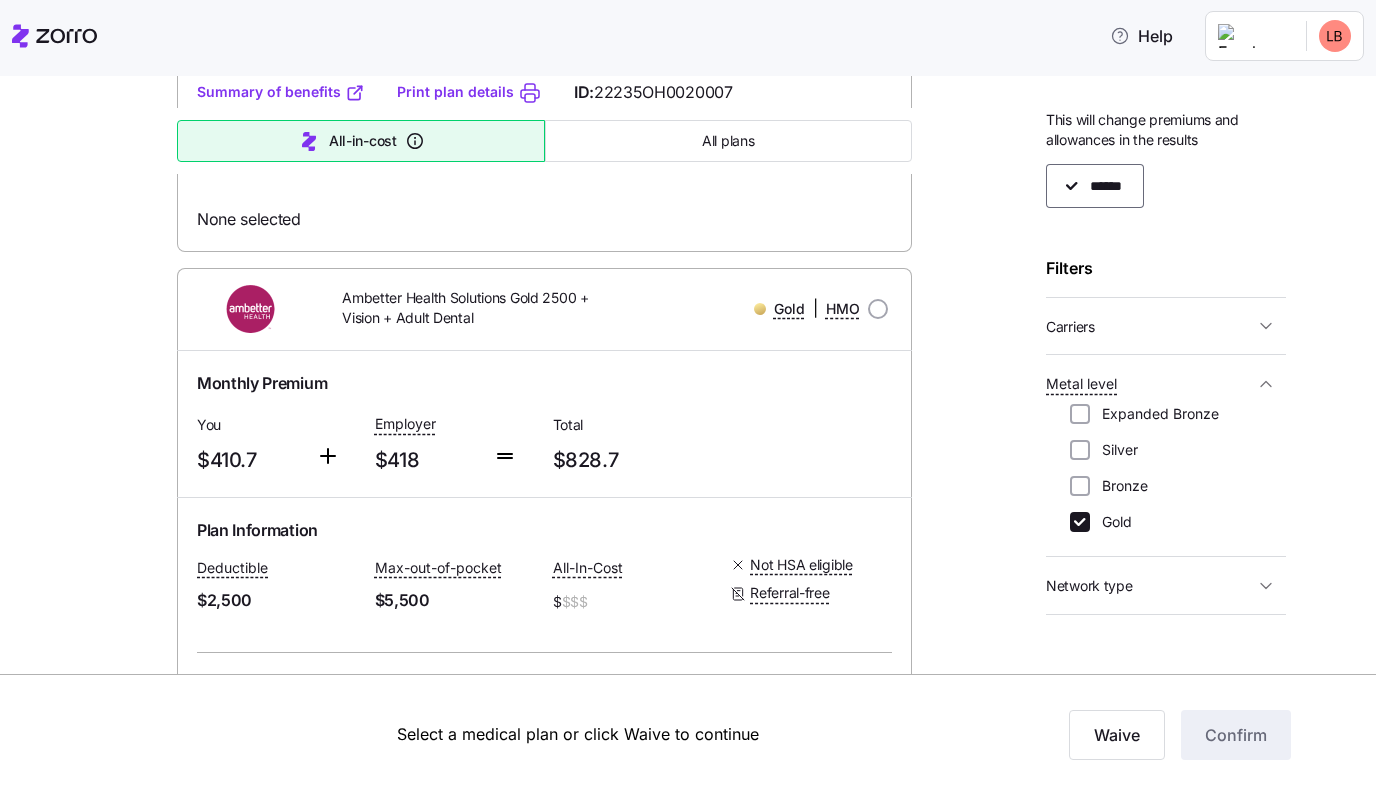 click 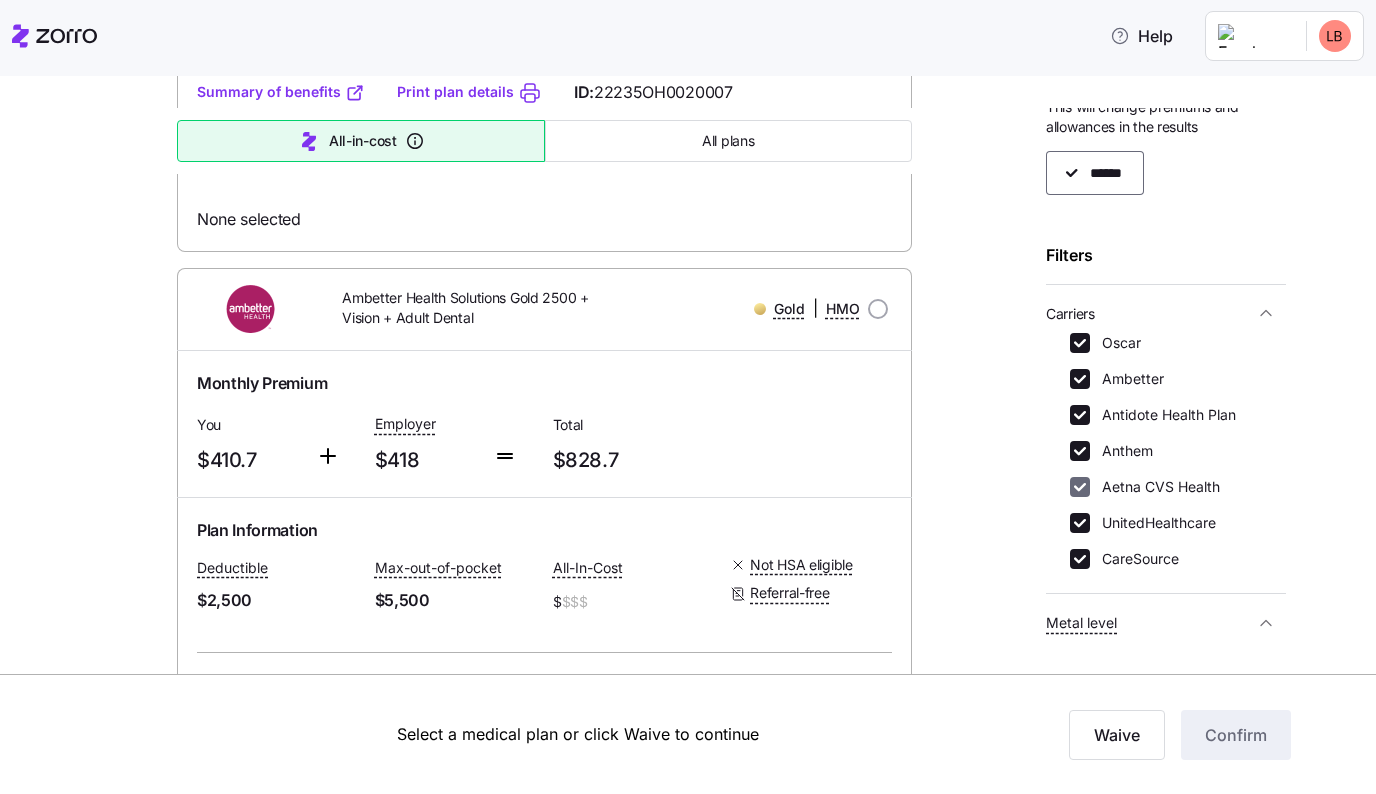 scroll, scrollTop: 37, scrollLeft: 0, axis: vertical 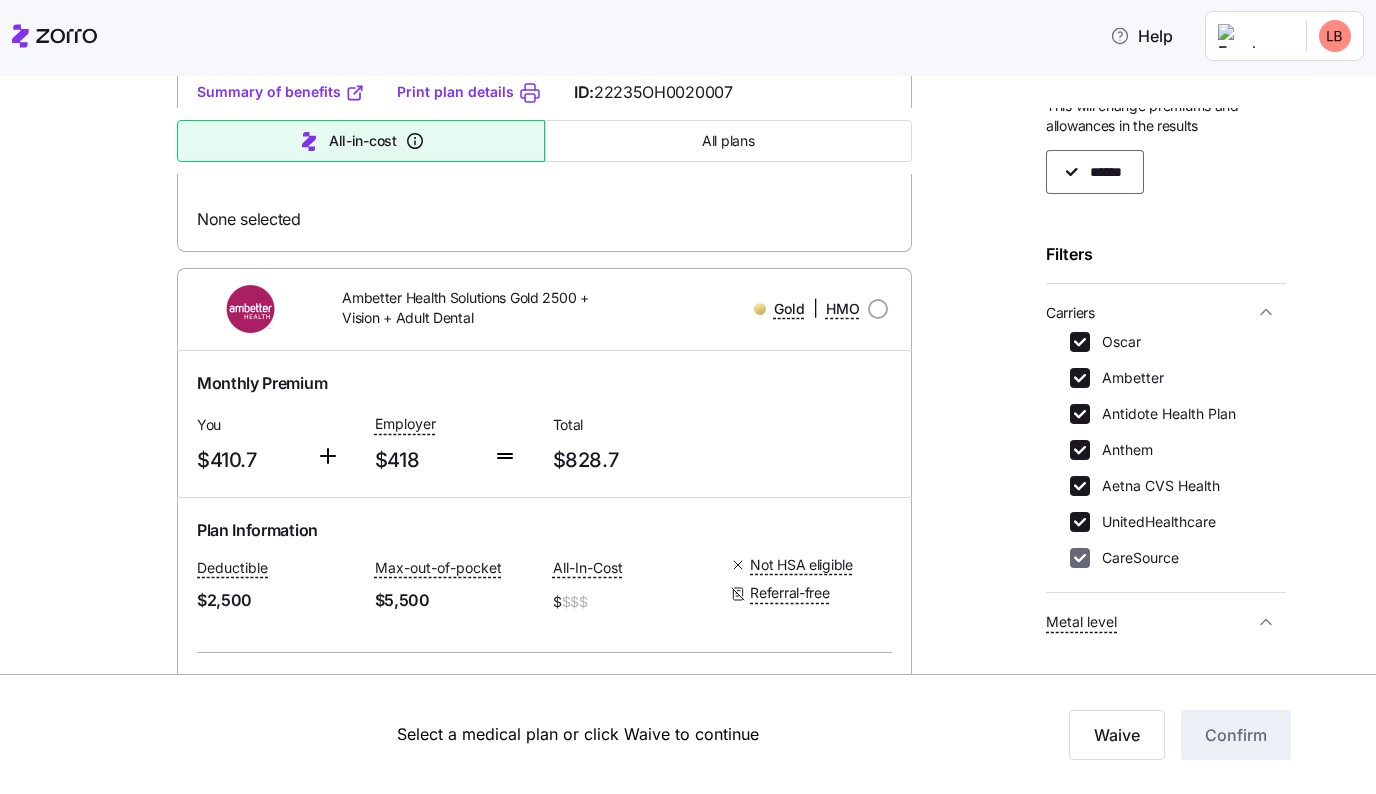 click on "CareSource" at bounding box center [1080, 558] 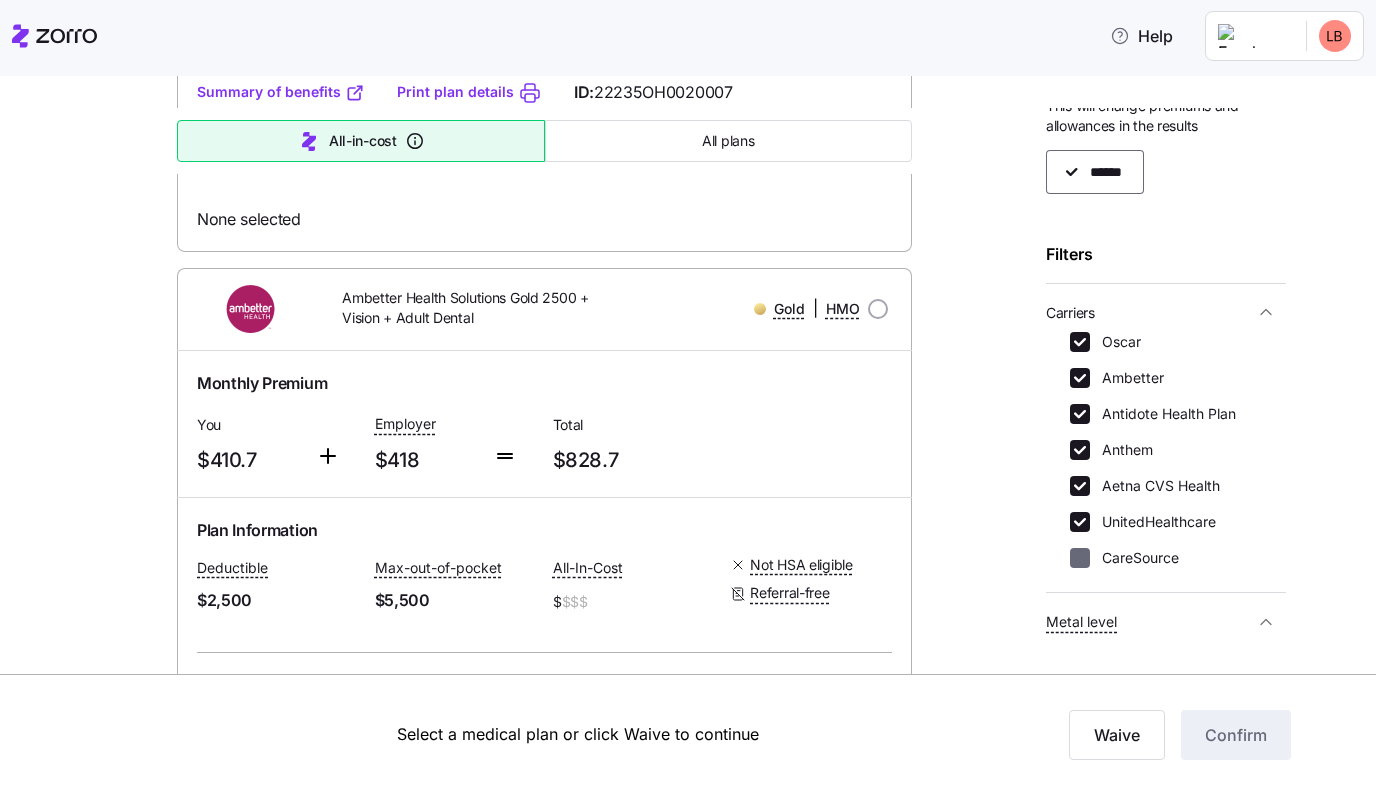 checkbox on "false" 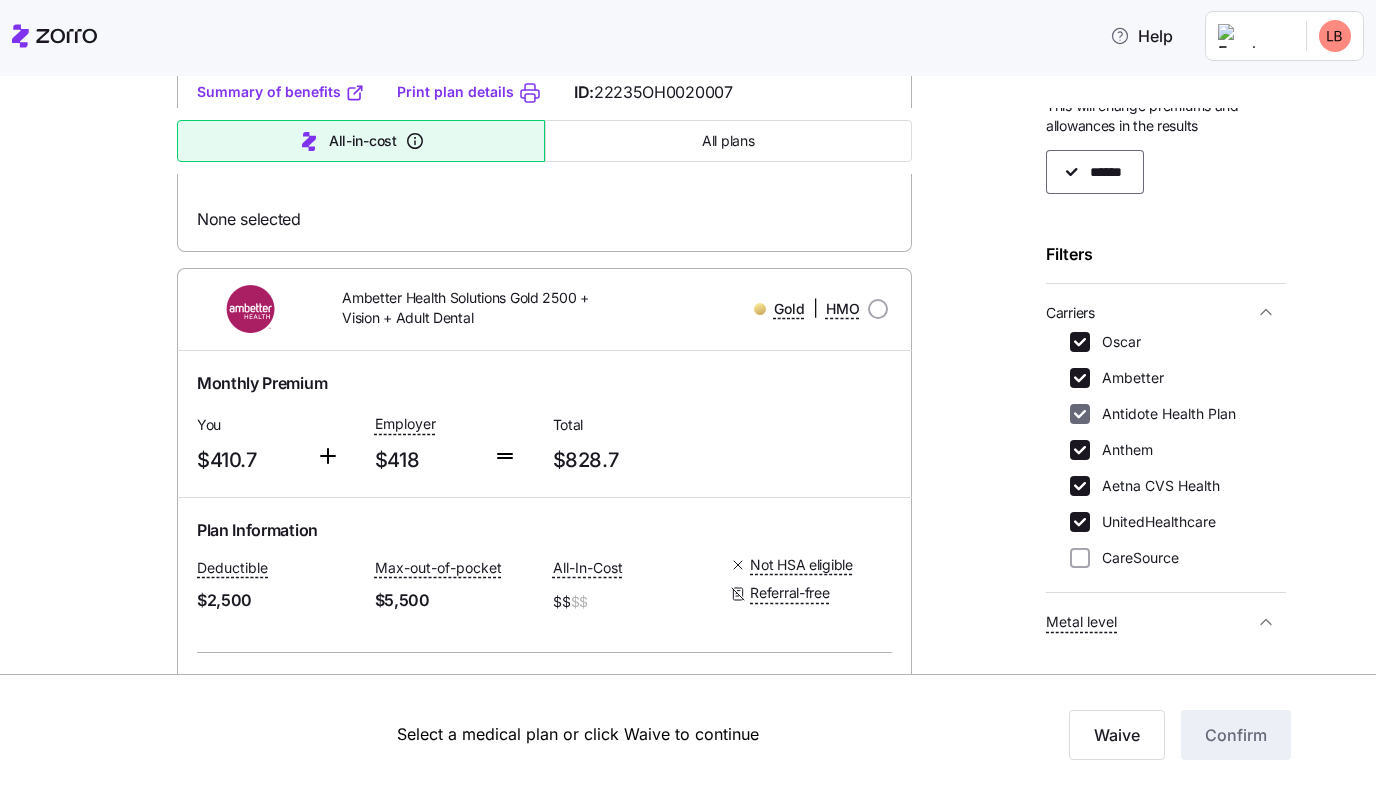 click on "Antidote Health Plan" at bounding box center [1080, 414] 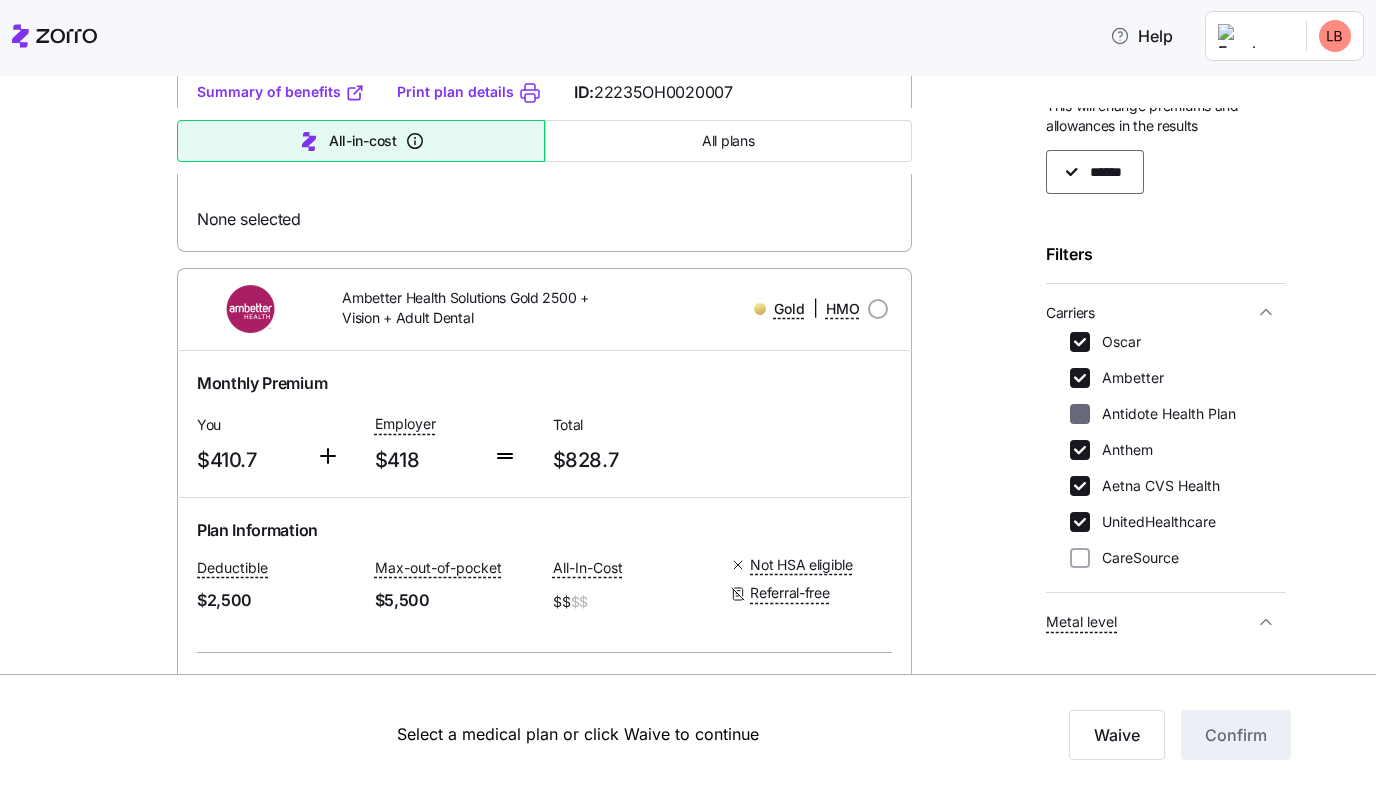 checkbox on "false" 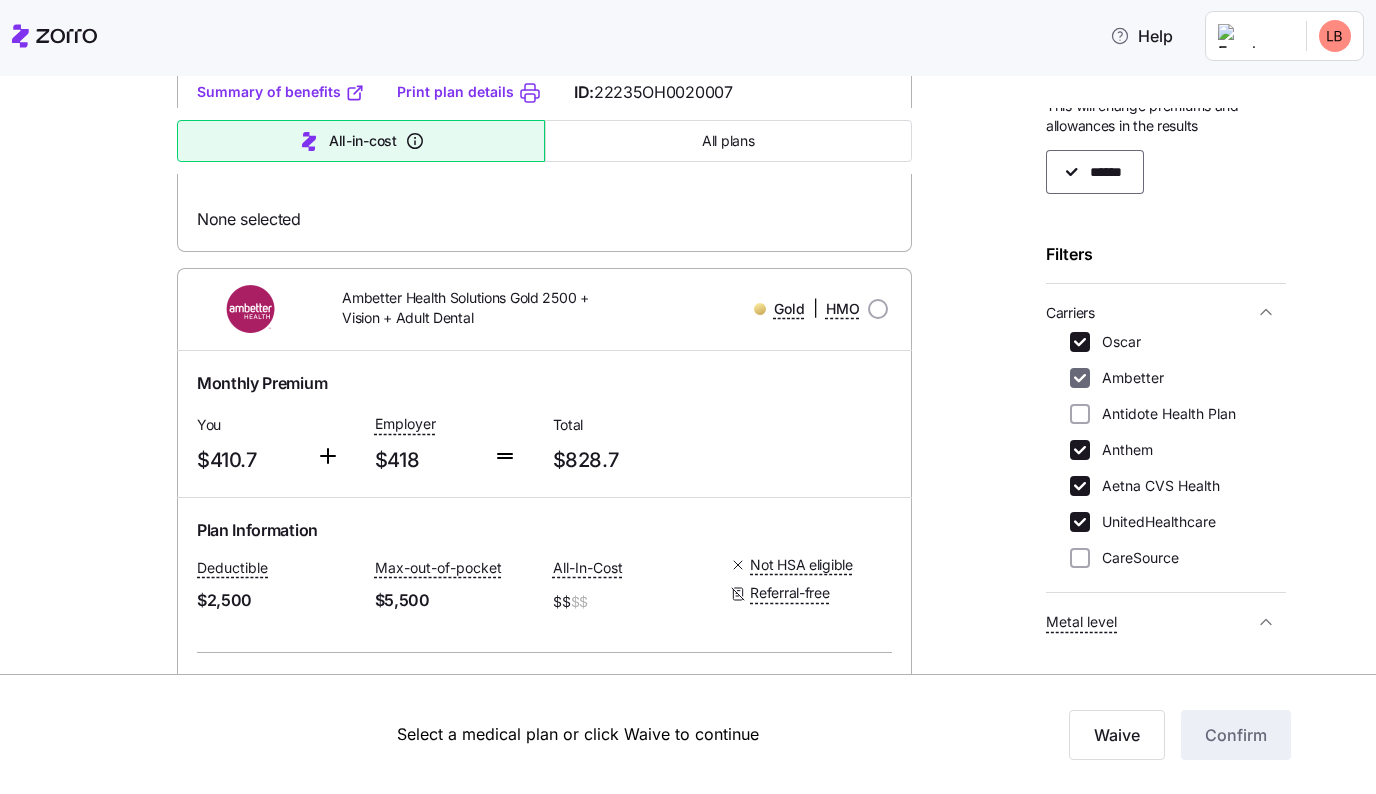 click on "Ambetter" at bounding box center [1080, 378] 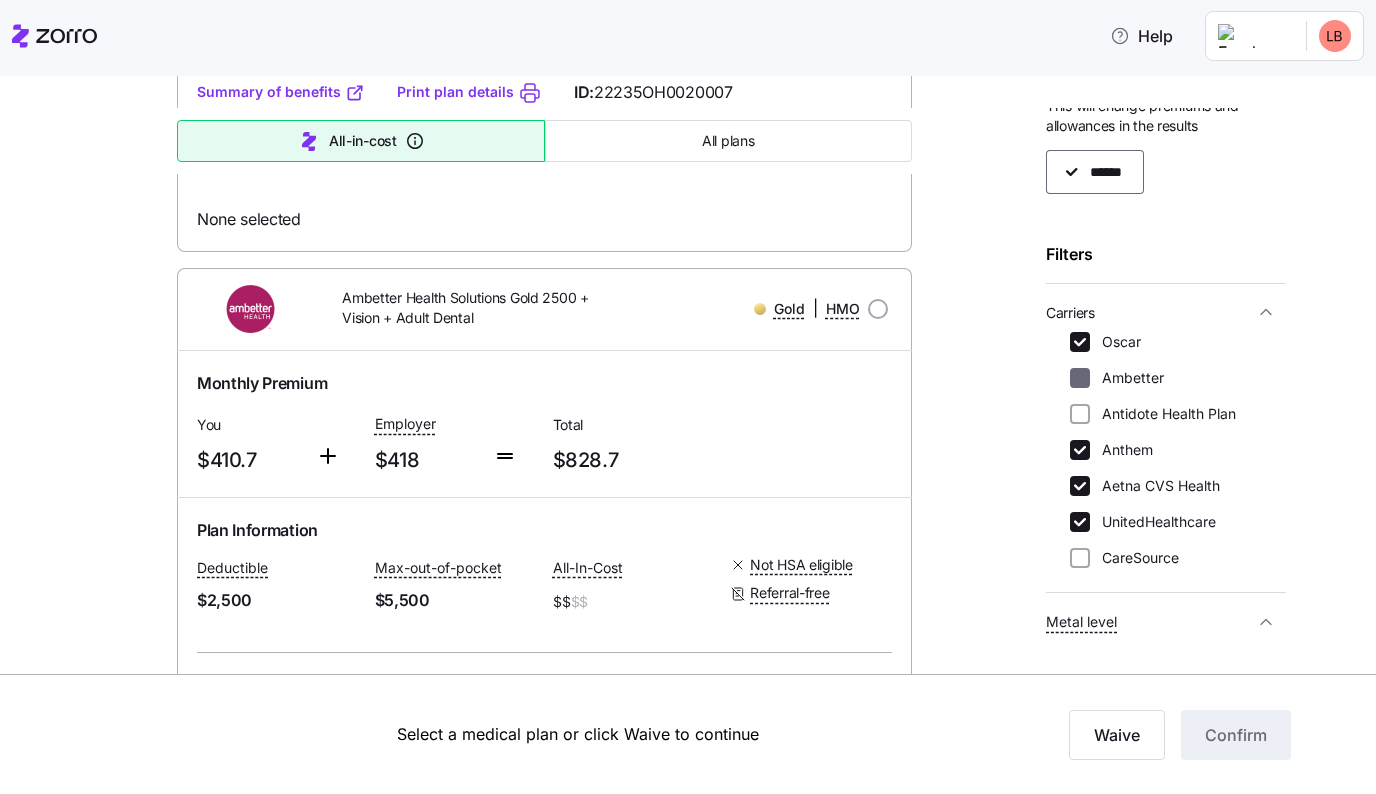 checkbox on "false" 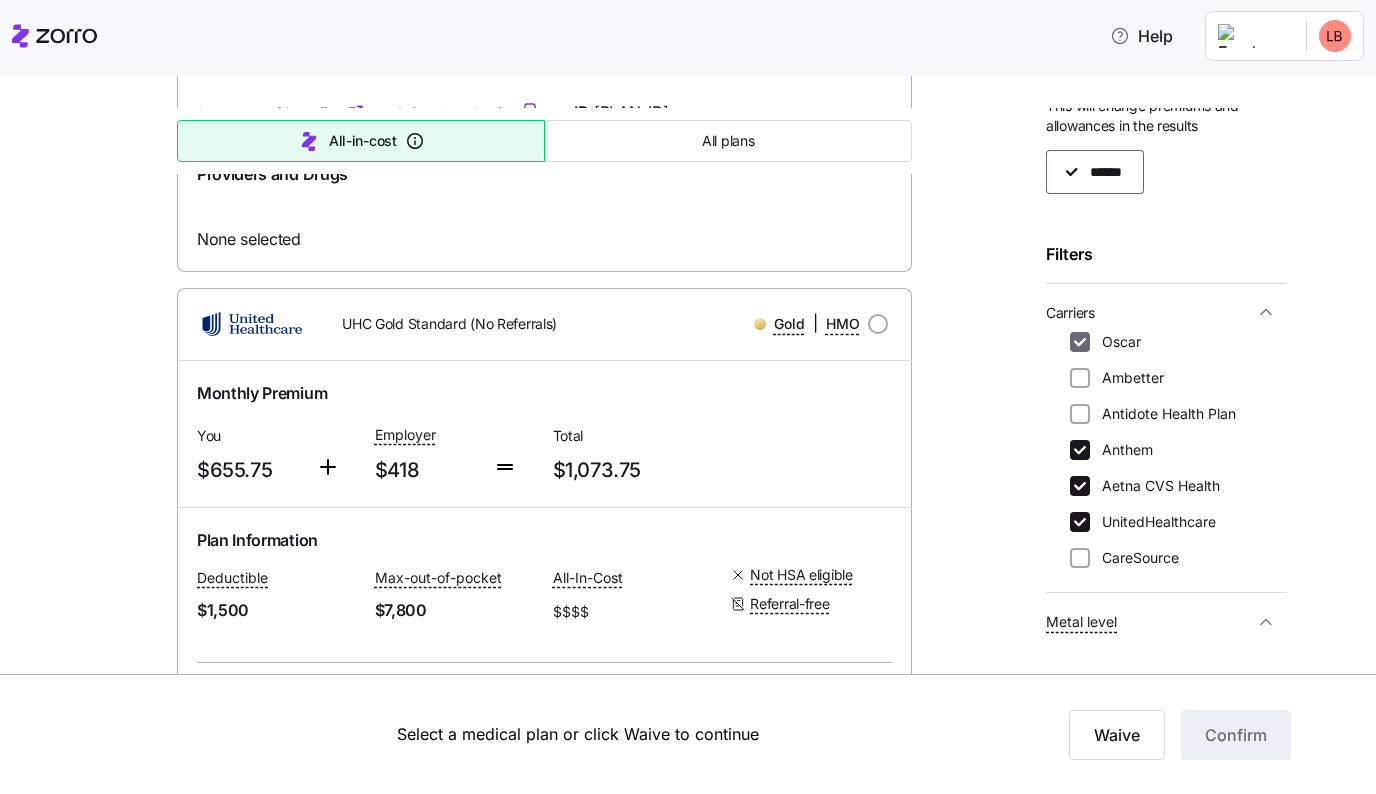 click on "Oscar" at bounding box center (1080, 342) 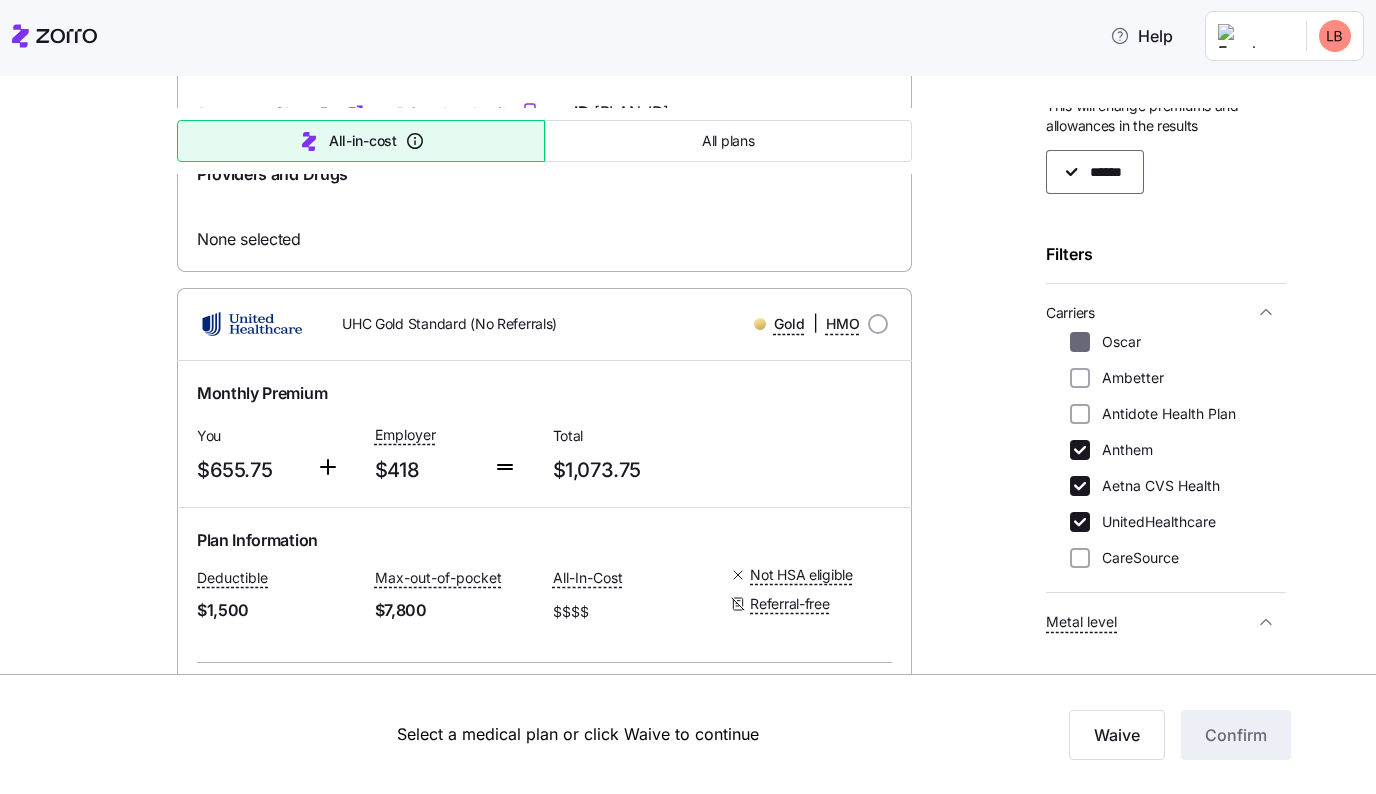 checkbox on "false" 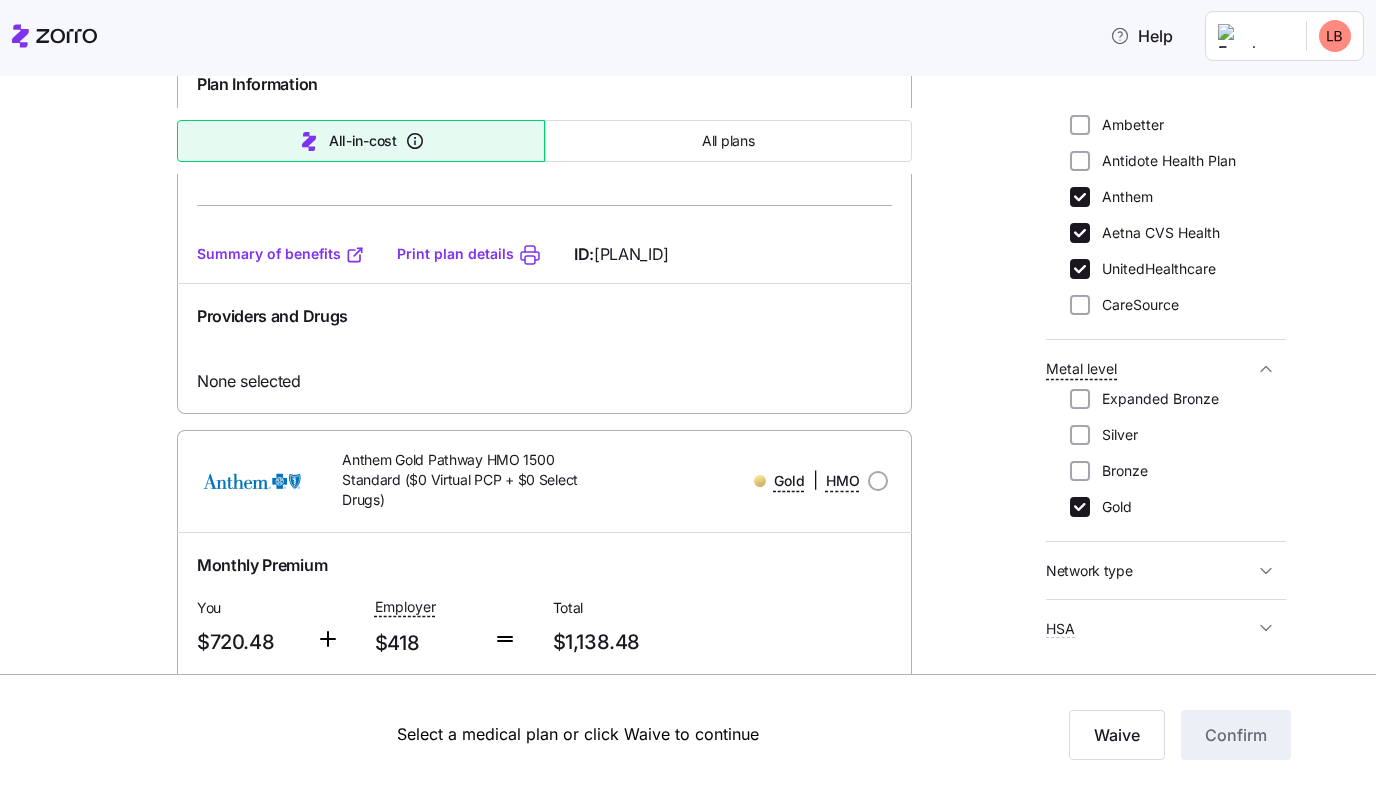 scroll, scrollTop: 295, scrollLeft: 0, axis: vertical 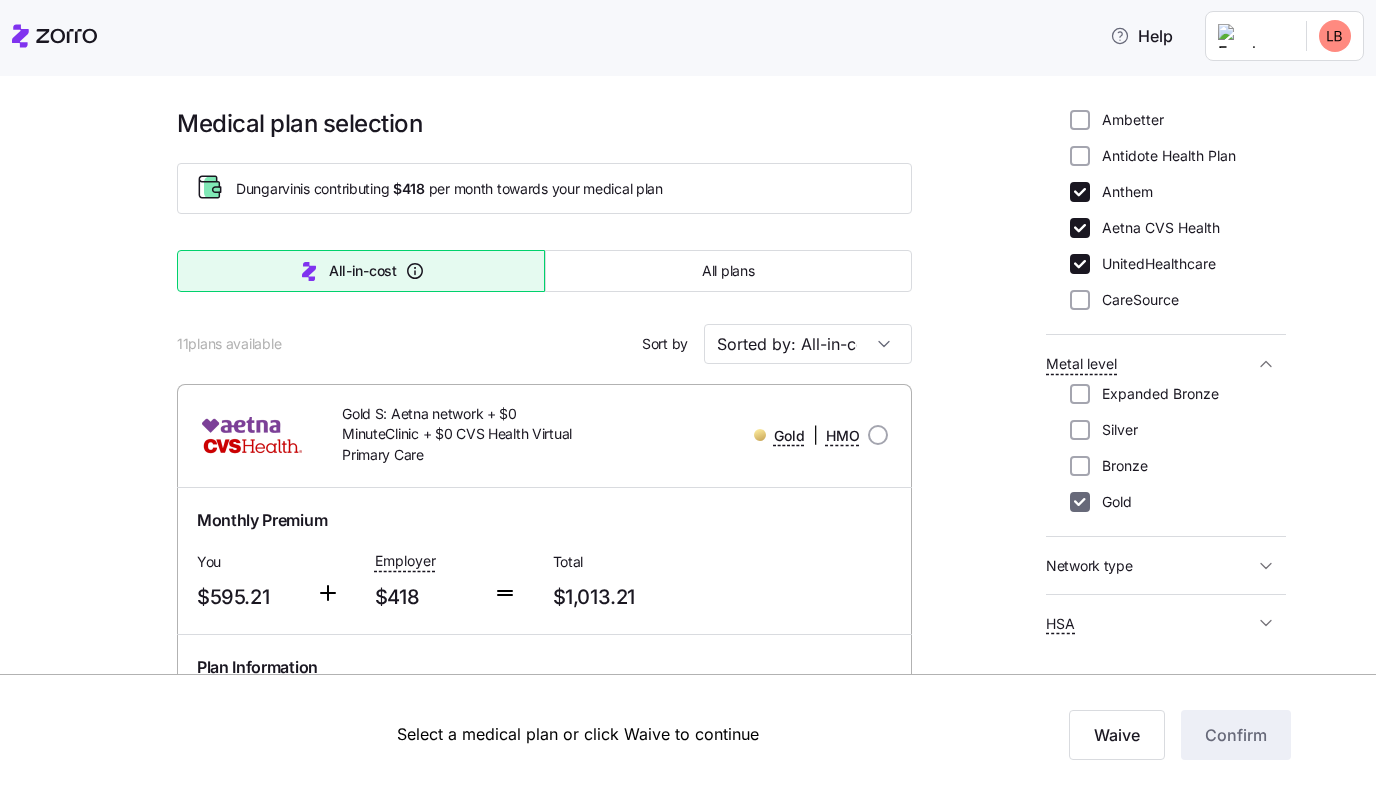 click on "Gold" at bounding box center (1080, 502) 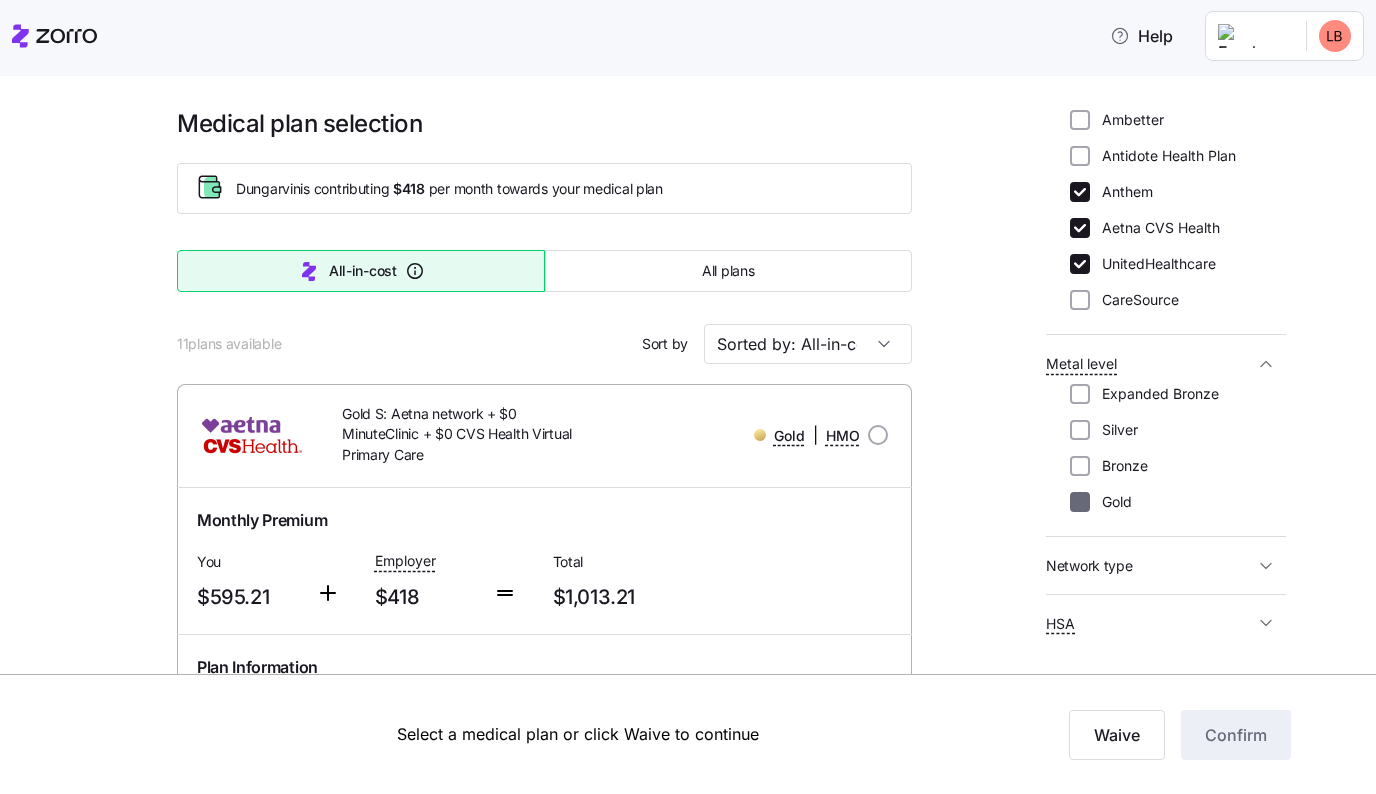 checkbox on "false" 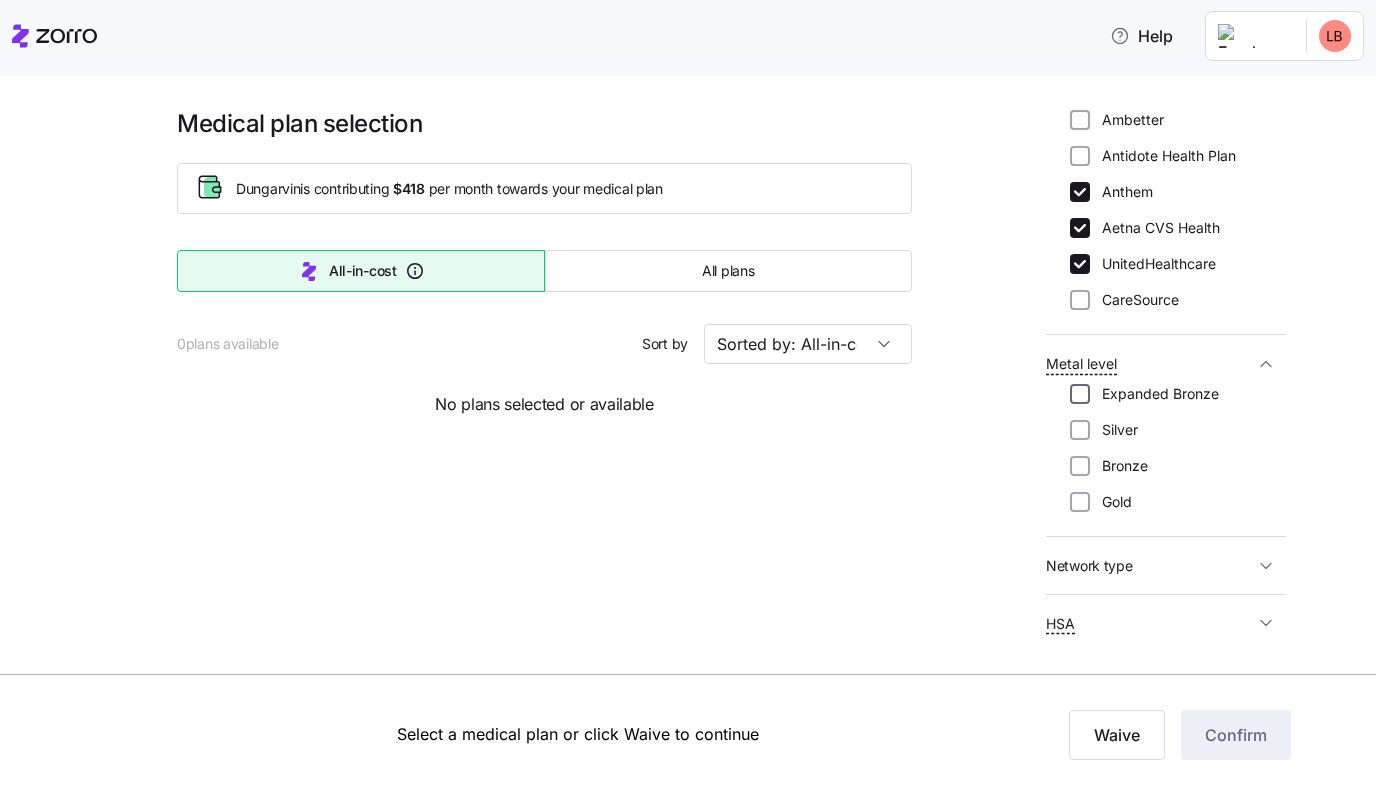 click on "Expanded Bronze" at bounding box center [1080, 394] 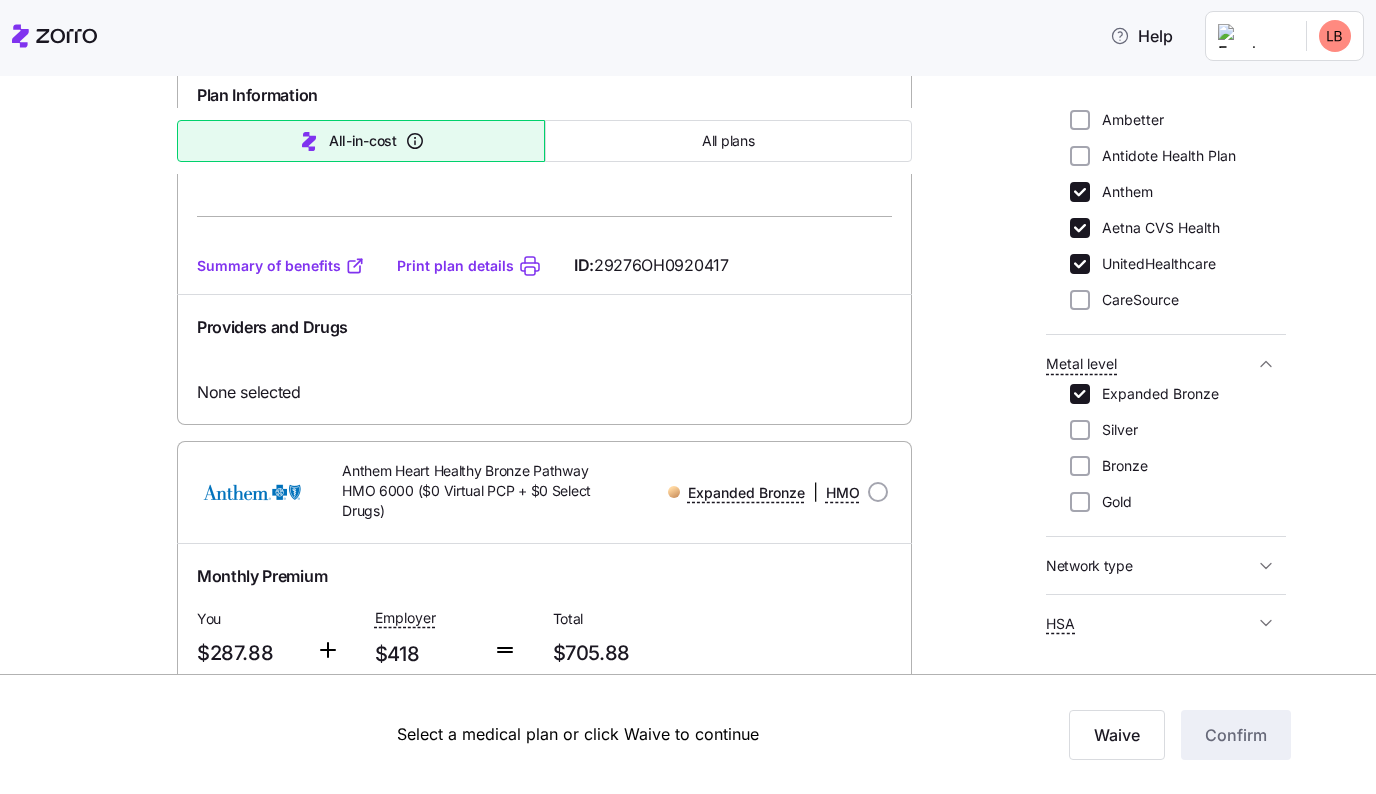 scroll, scrollTop: 1182, scrollLeft: 0, axis: vertical 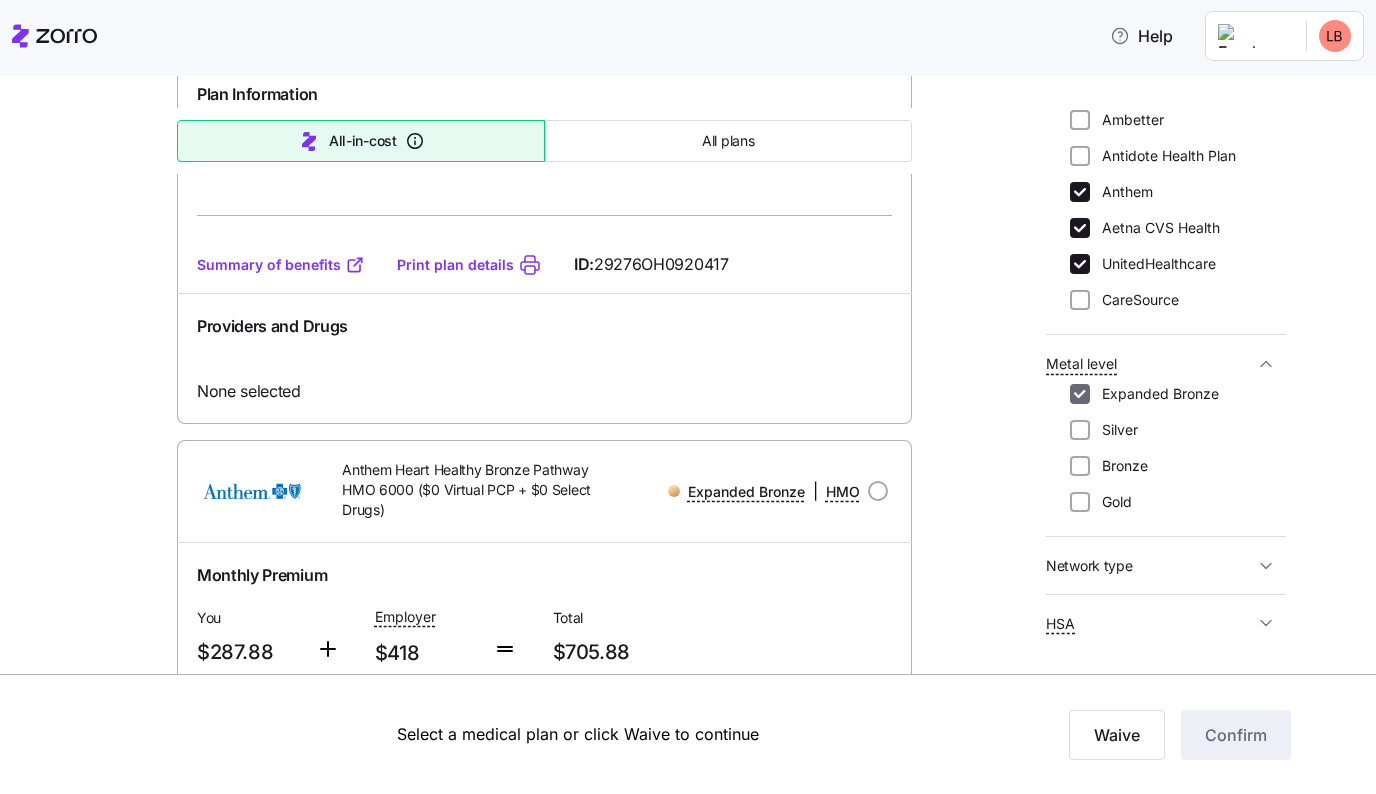 click on "Expanded Bronze" at bounding box center (1080, 394) 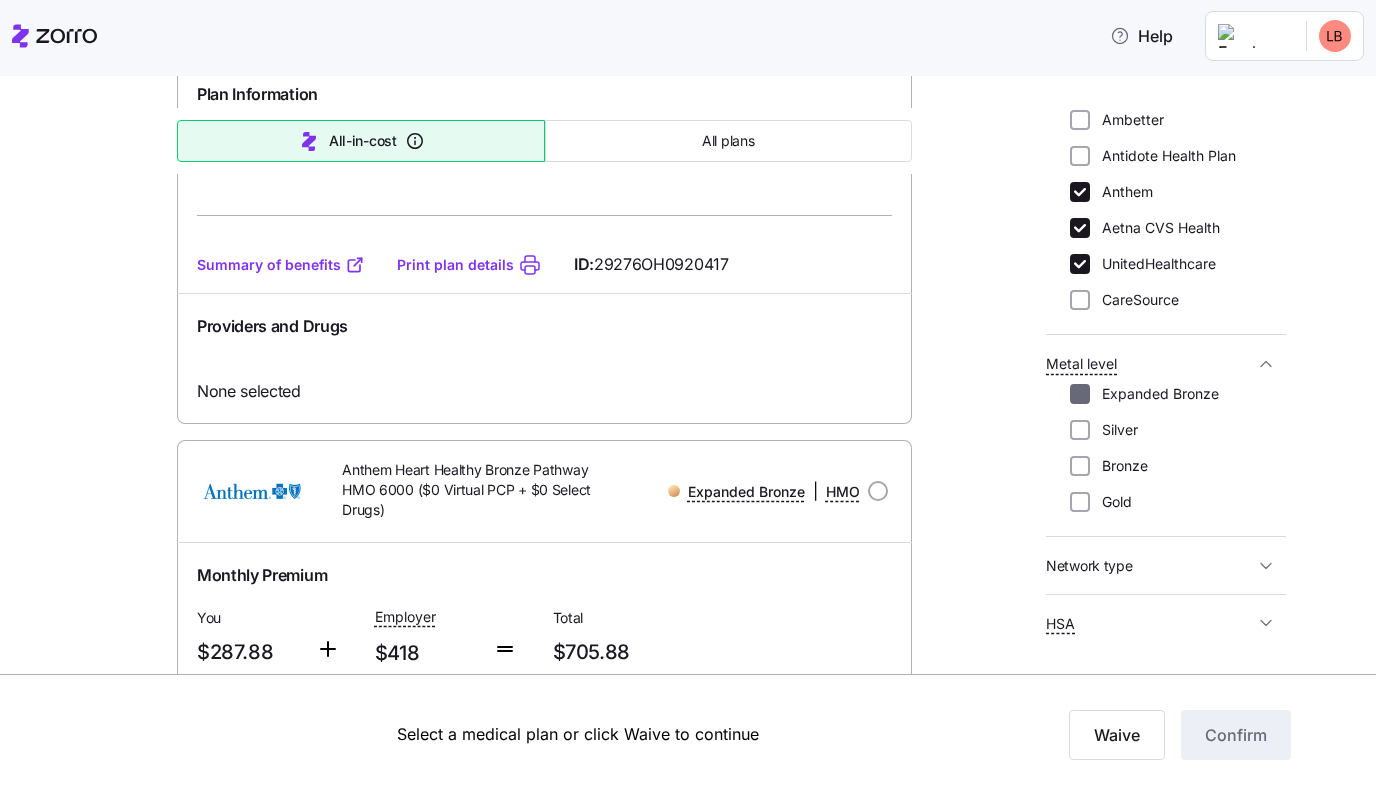 checkbox on "false" 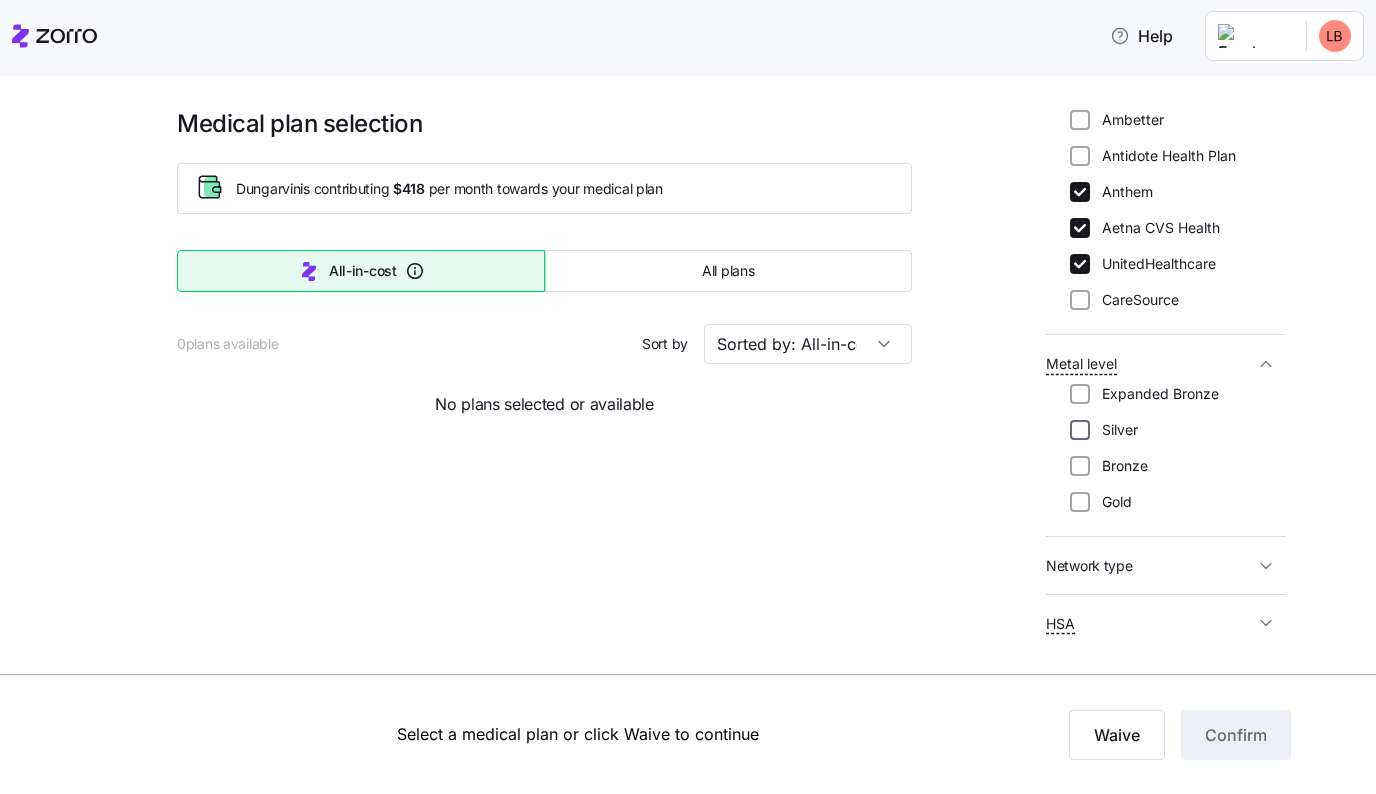 scroll, scrollTop: 0, scrollLeft: 0, axis: both 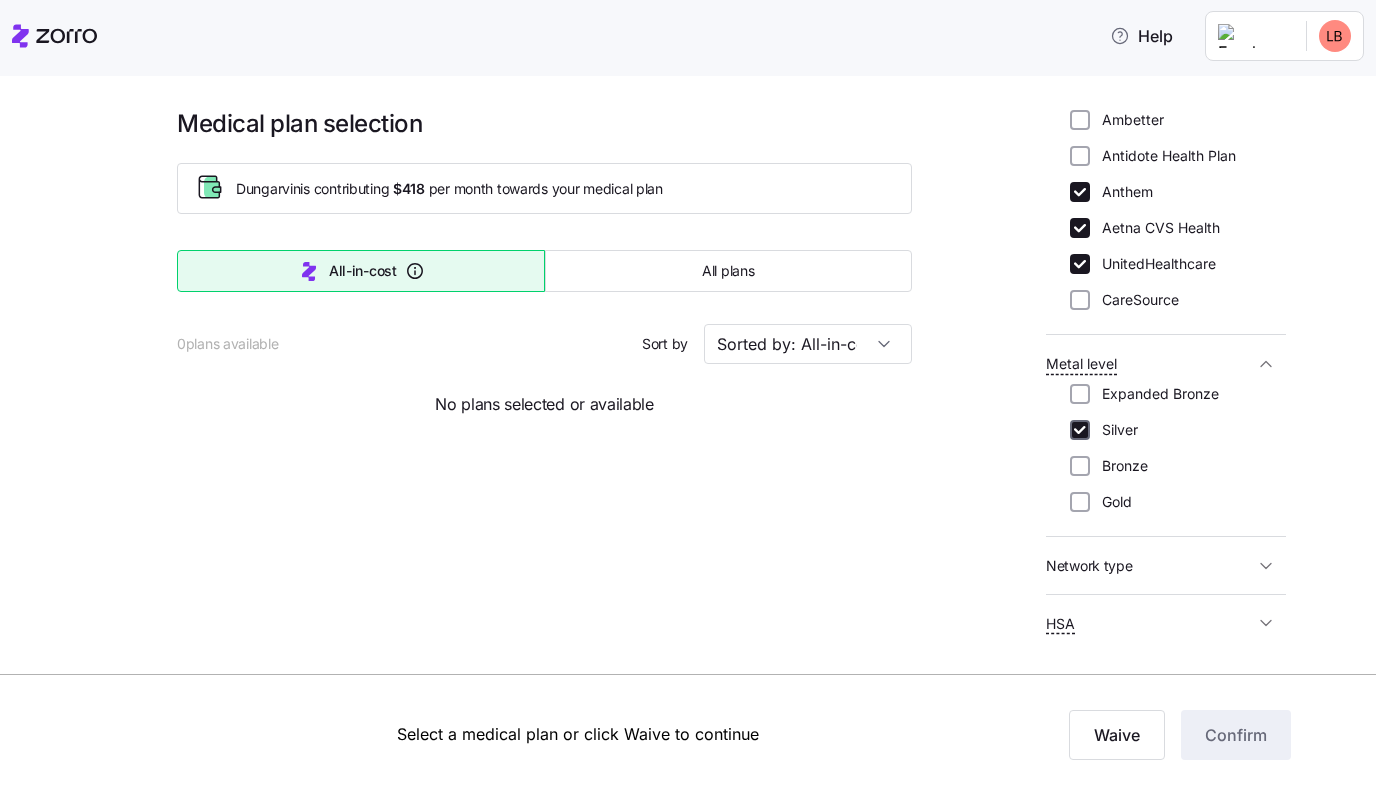 checkbox on "true" 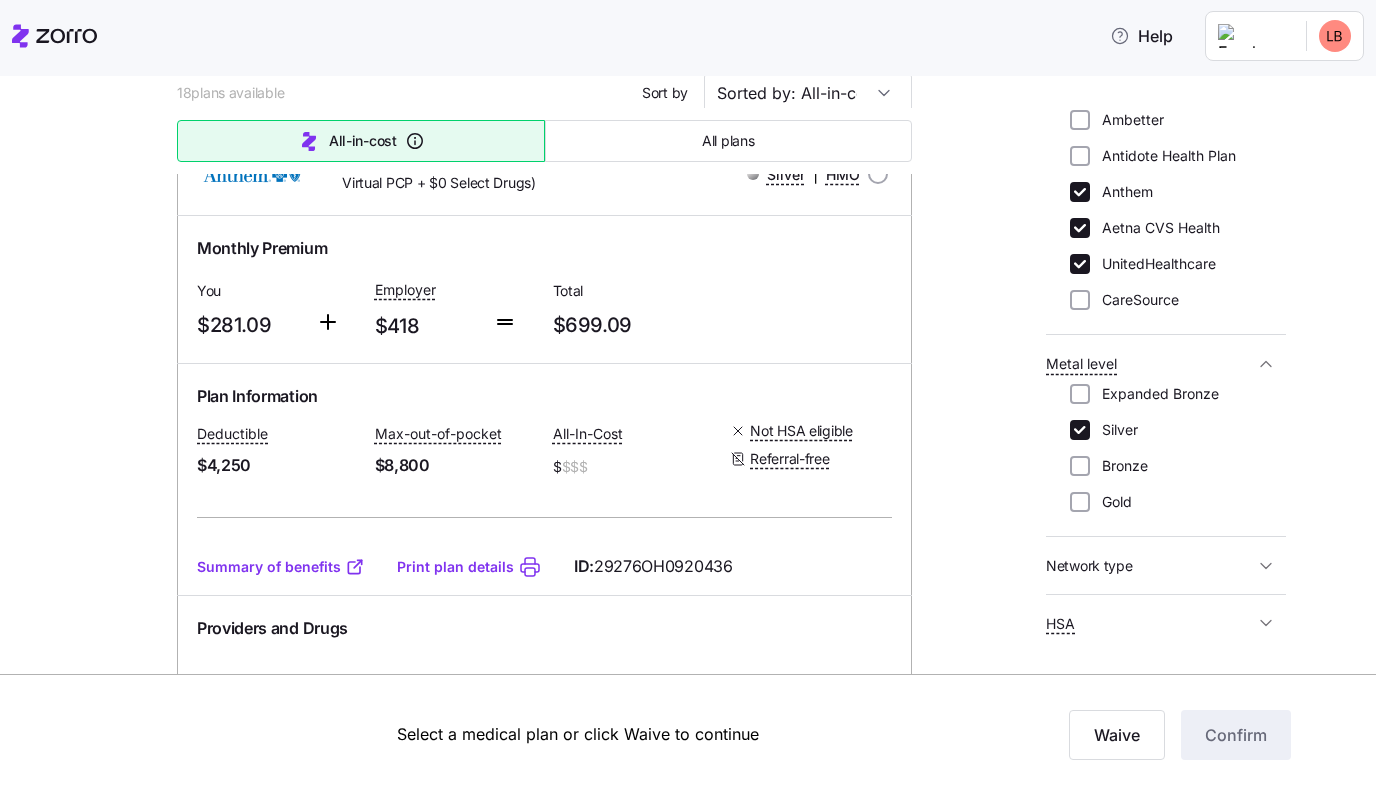 scroll, scrollTop: 265, scrollLeft: 0, axis: vertical 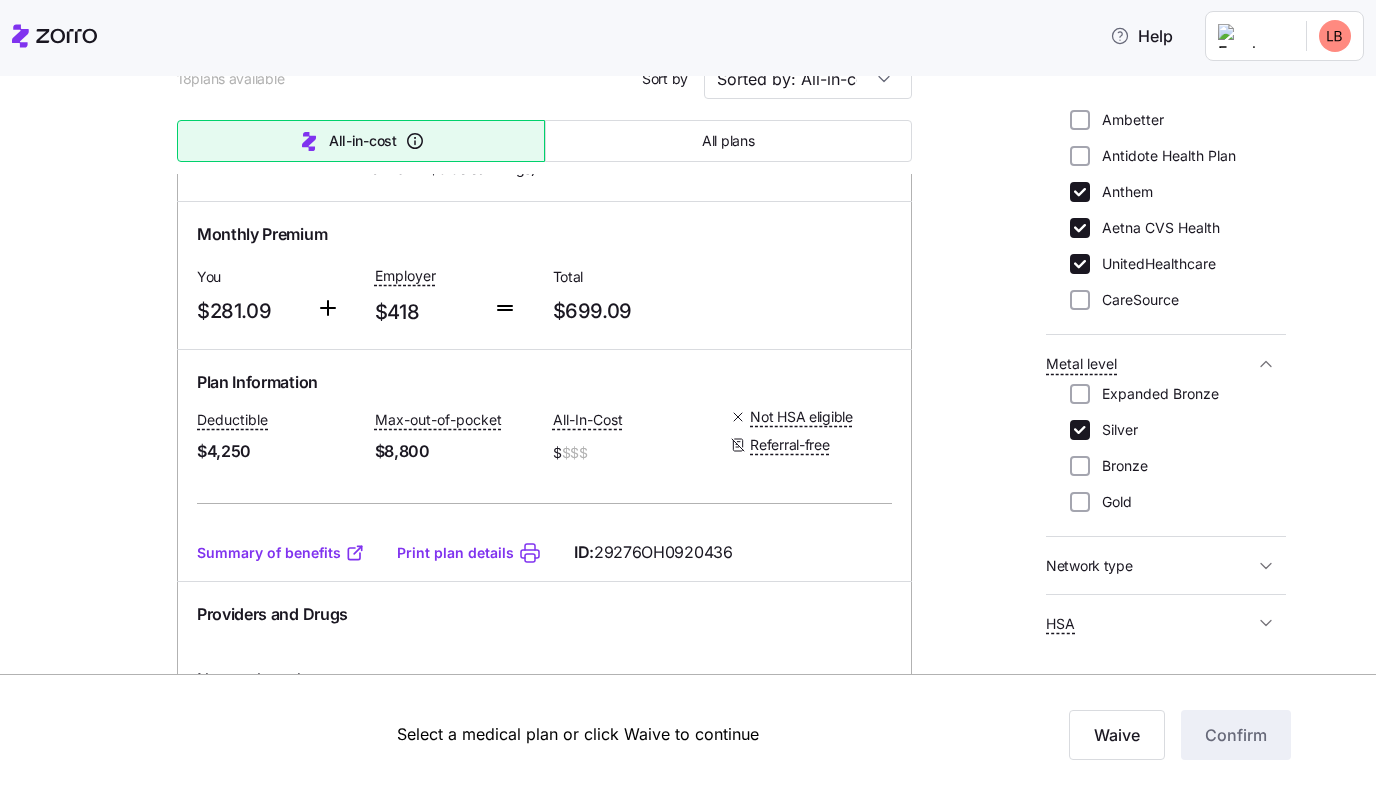 click on "Summary of benefits" at bounding box center (281, 553) 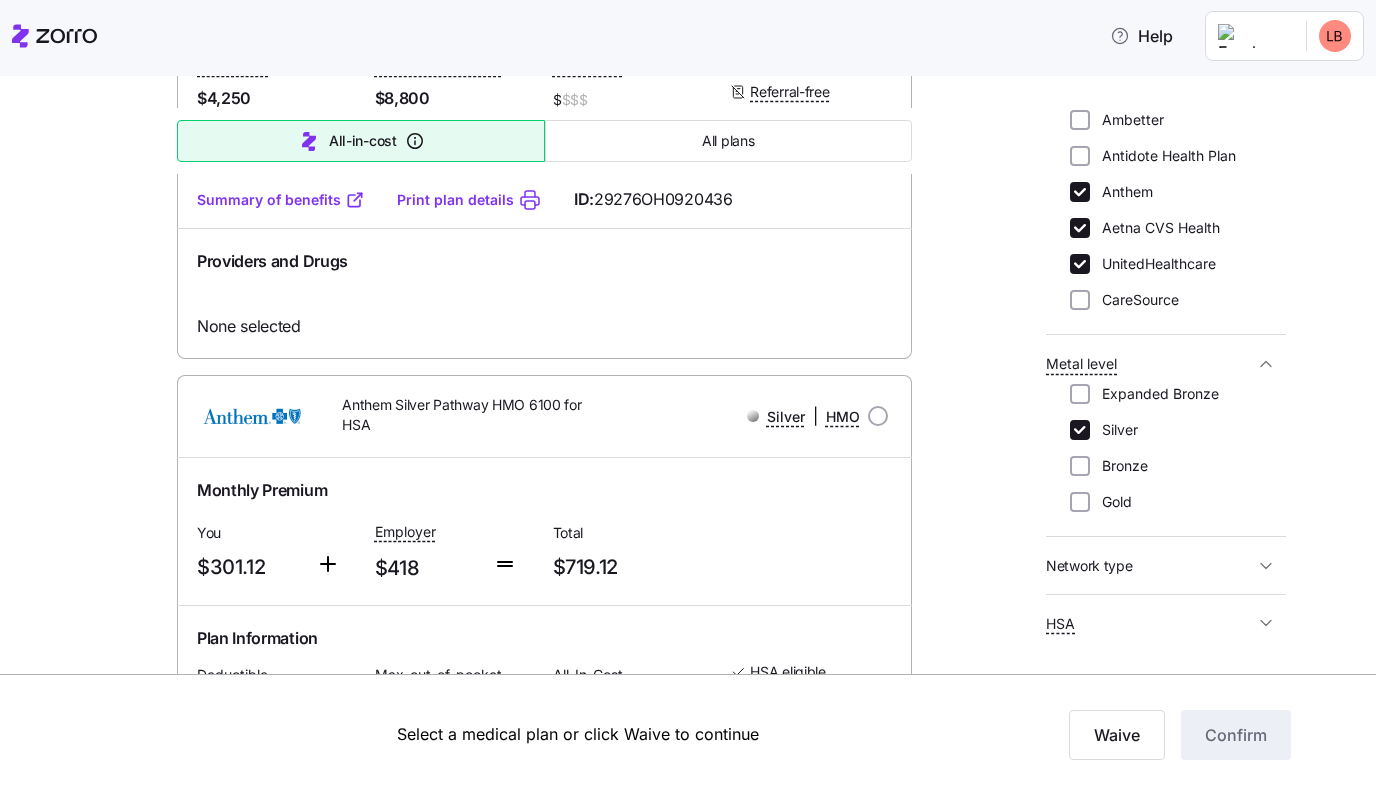 scroll, scrollTop: 643, scrollLeft: 0, axis: vertical 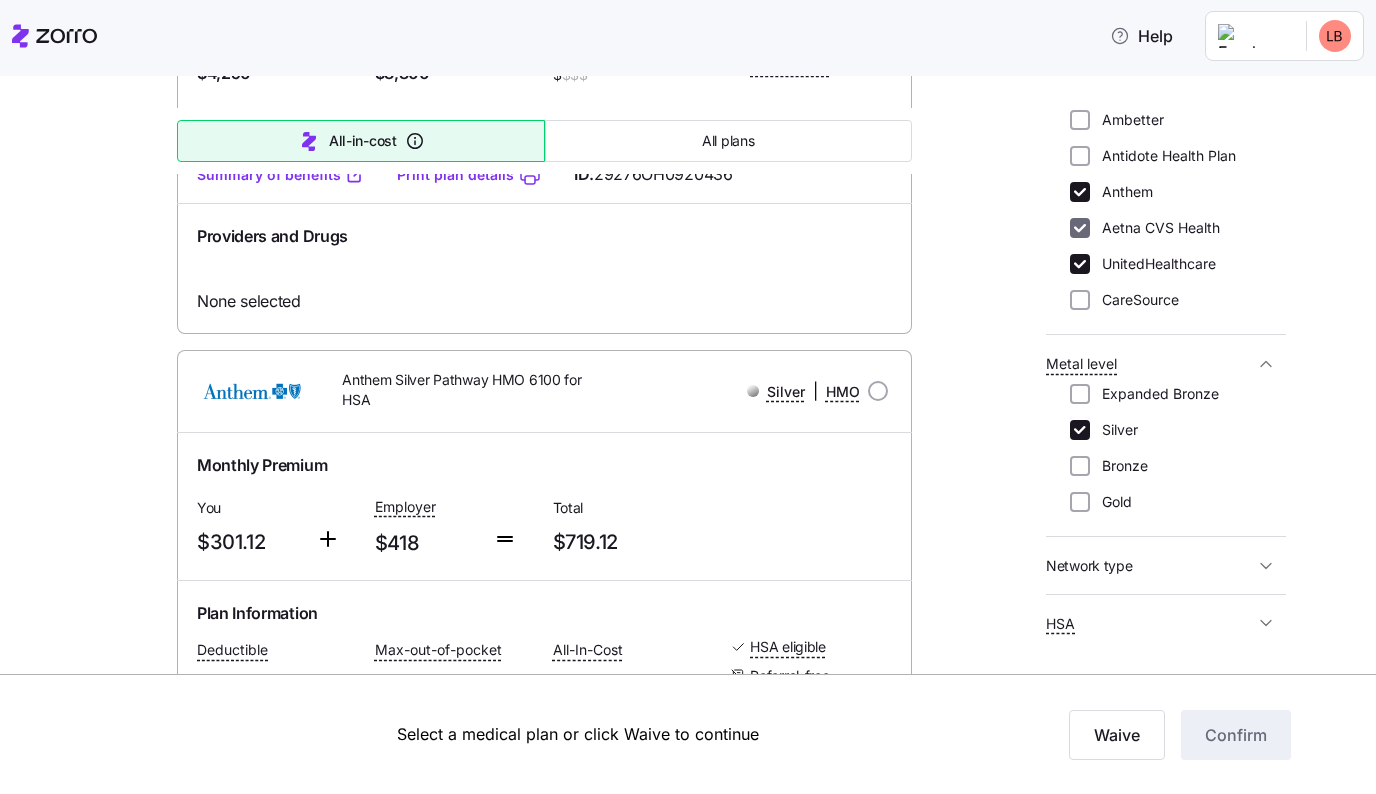 click on "Aetna CVS Health" at bounding box center [1080, 228] 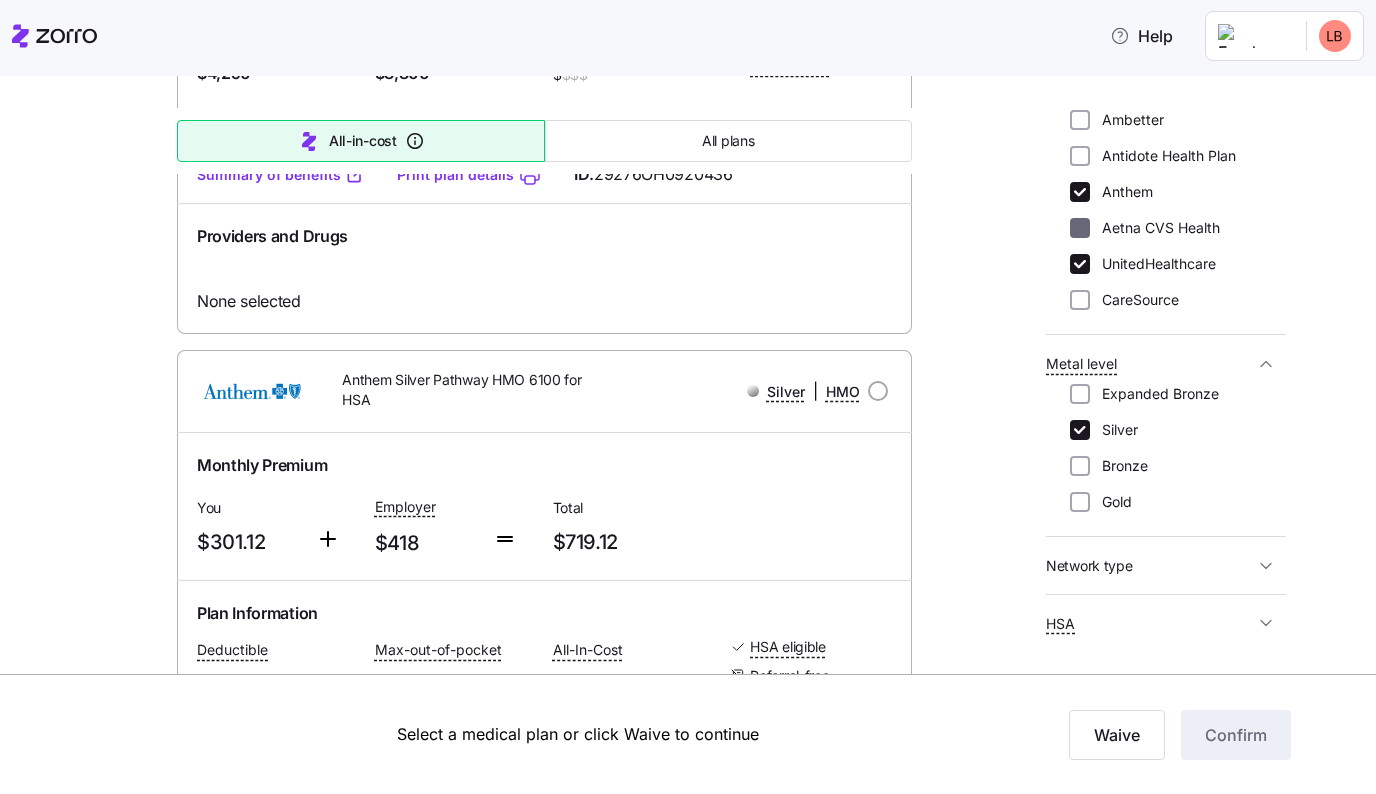 checkbox on "false" 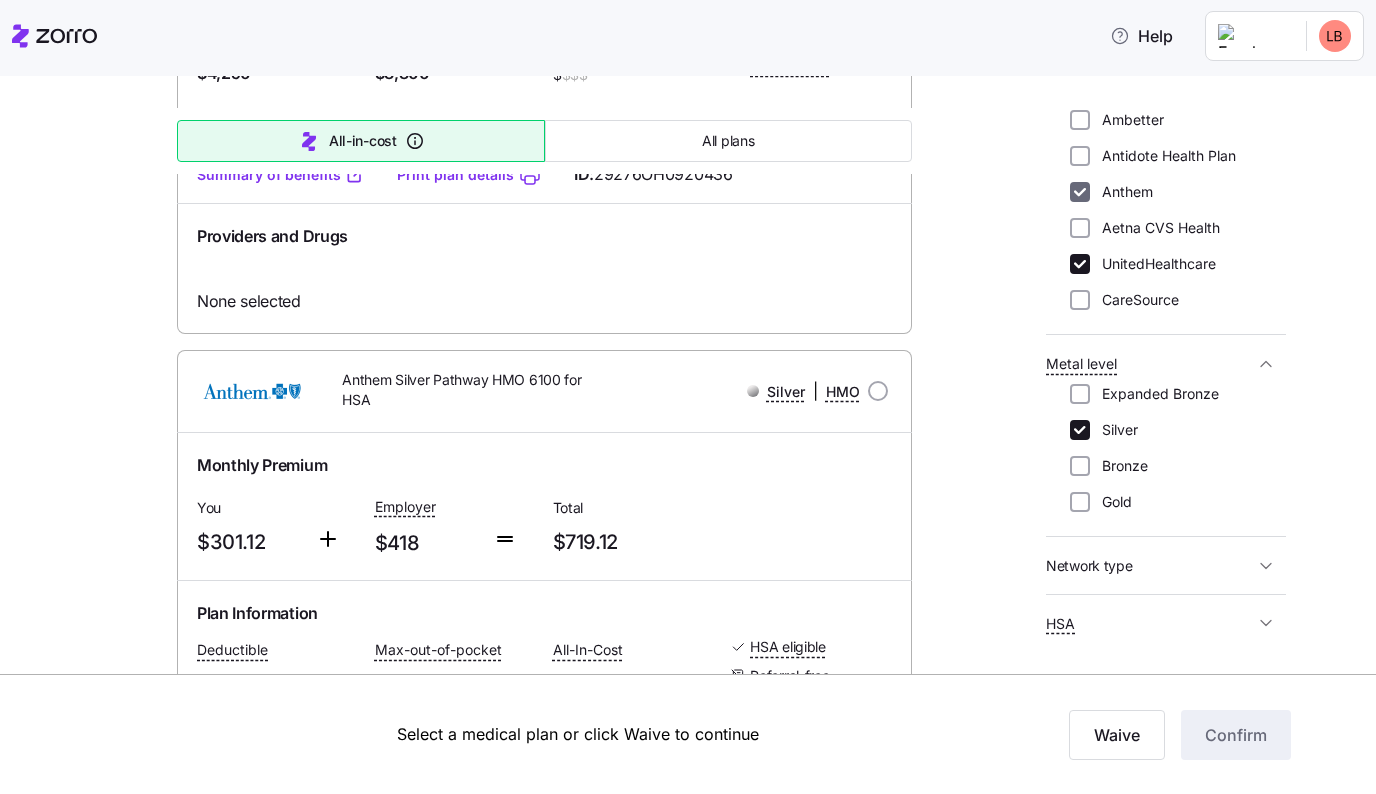 click on "Anthem" at bounding box center [1080, 192] 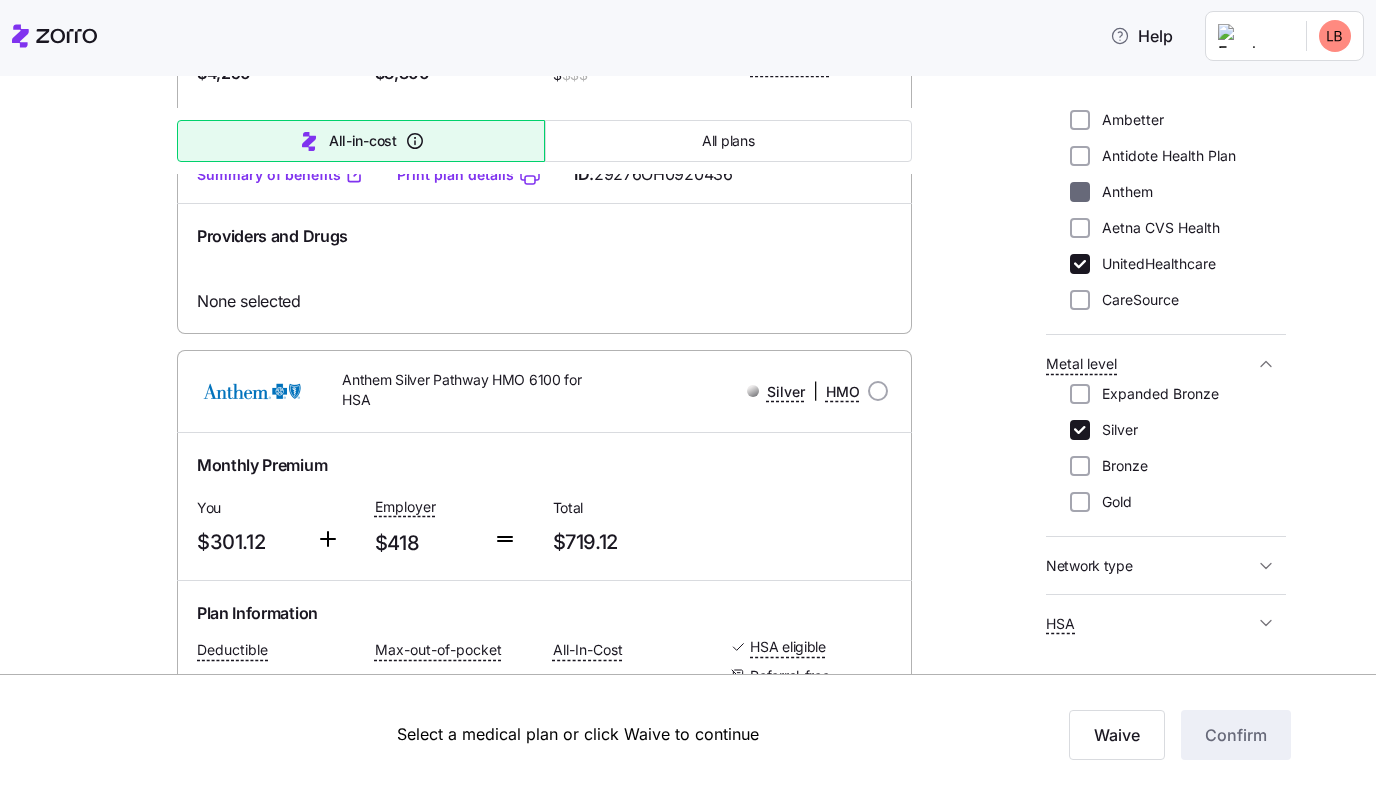 checkbox on "false" 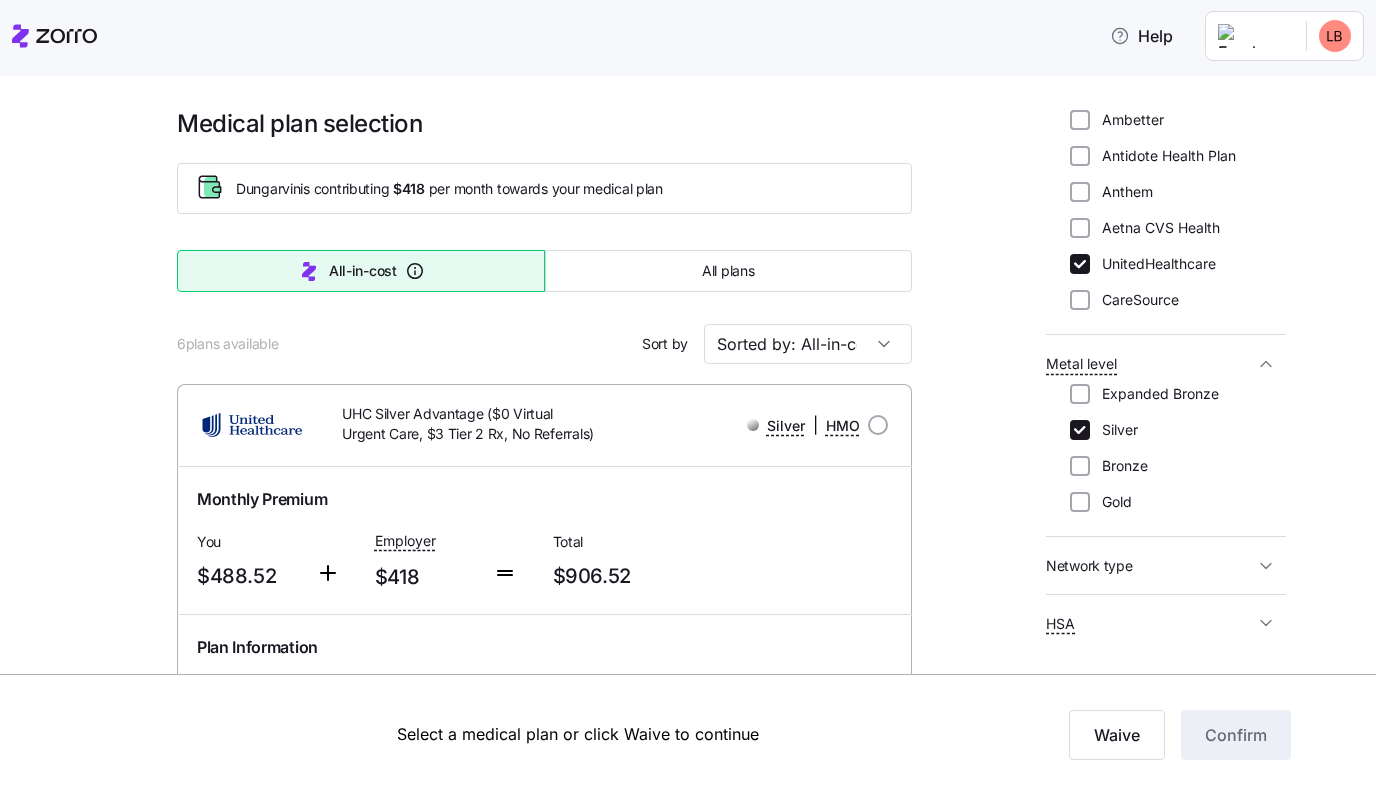scroll, scrollTop: -2, scrollLeft: 0, axis: vertical 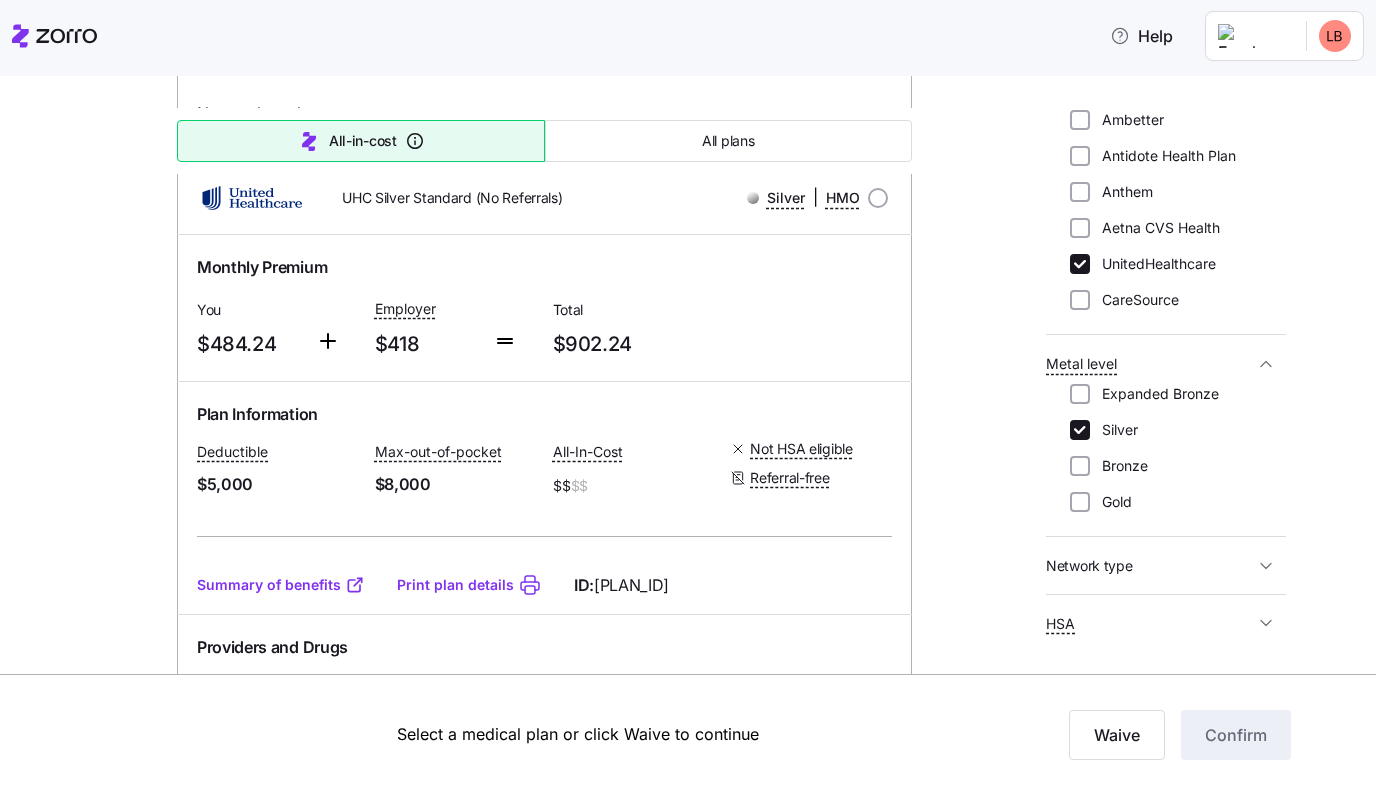 drag, startPoint x: 1079, startPoint y: 261, endPoint x: 995, endPoint y: 266, distance: 84.14868 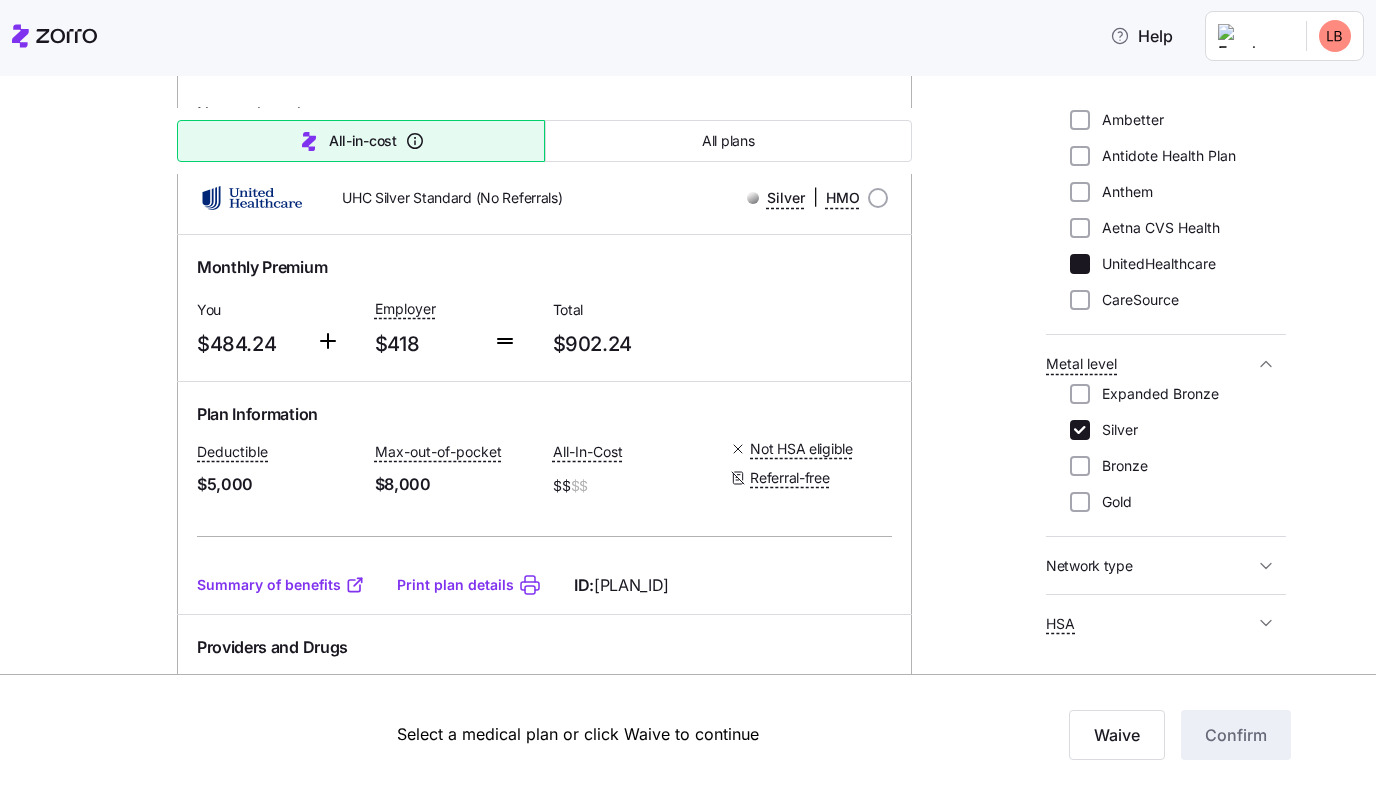 checkbox on "false" 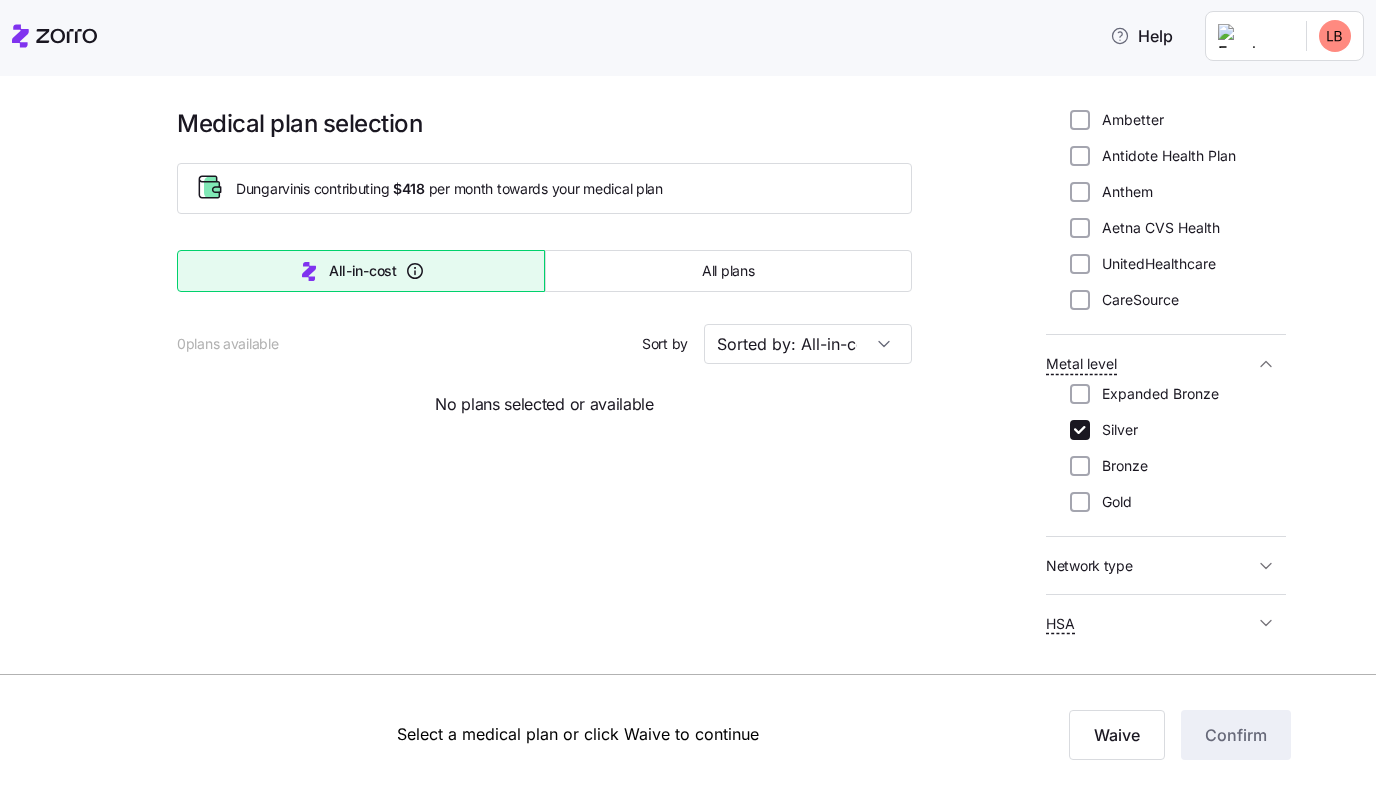 scroll, scrollTop: 0, scrollLeft: 0, axis: both 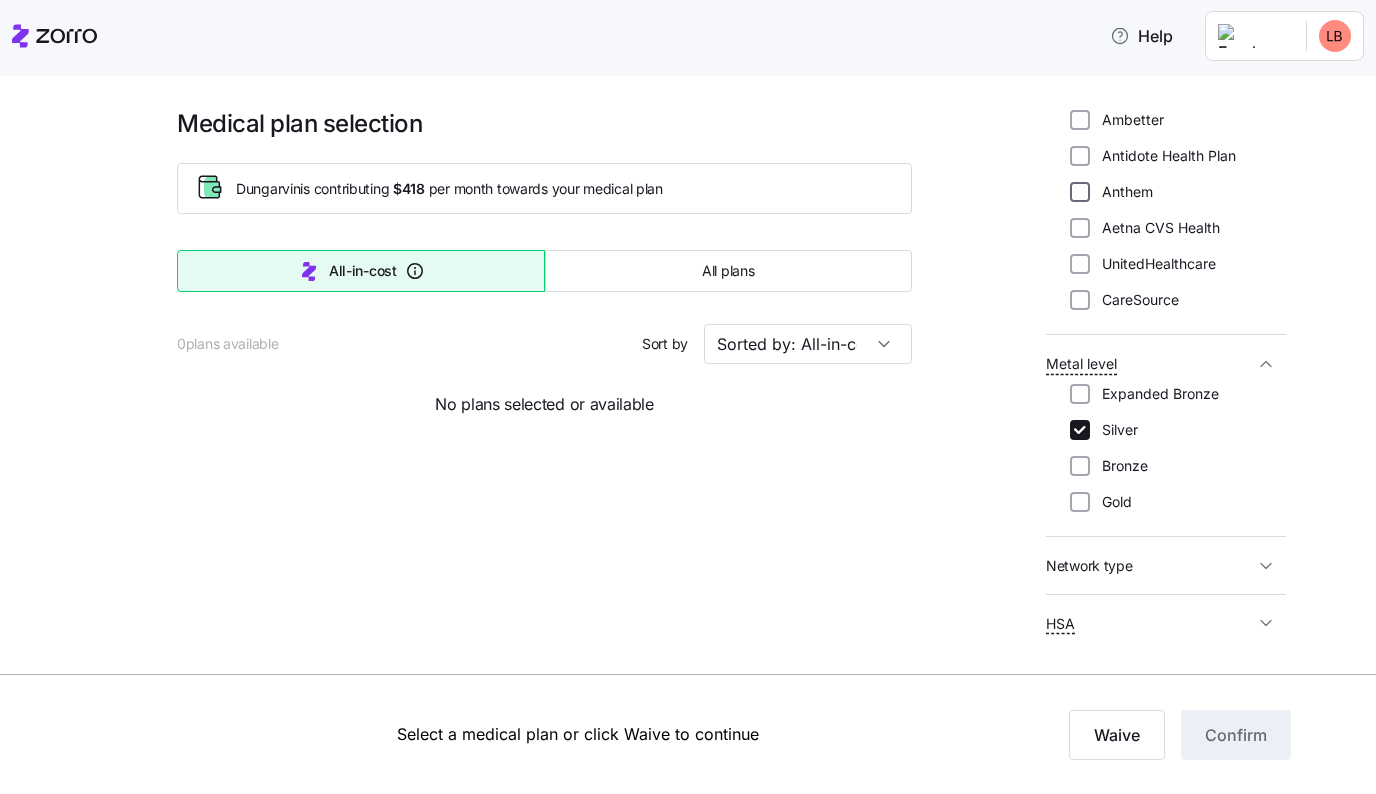 click on "Anthem" at bounding box center [1080, 192] 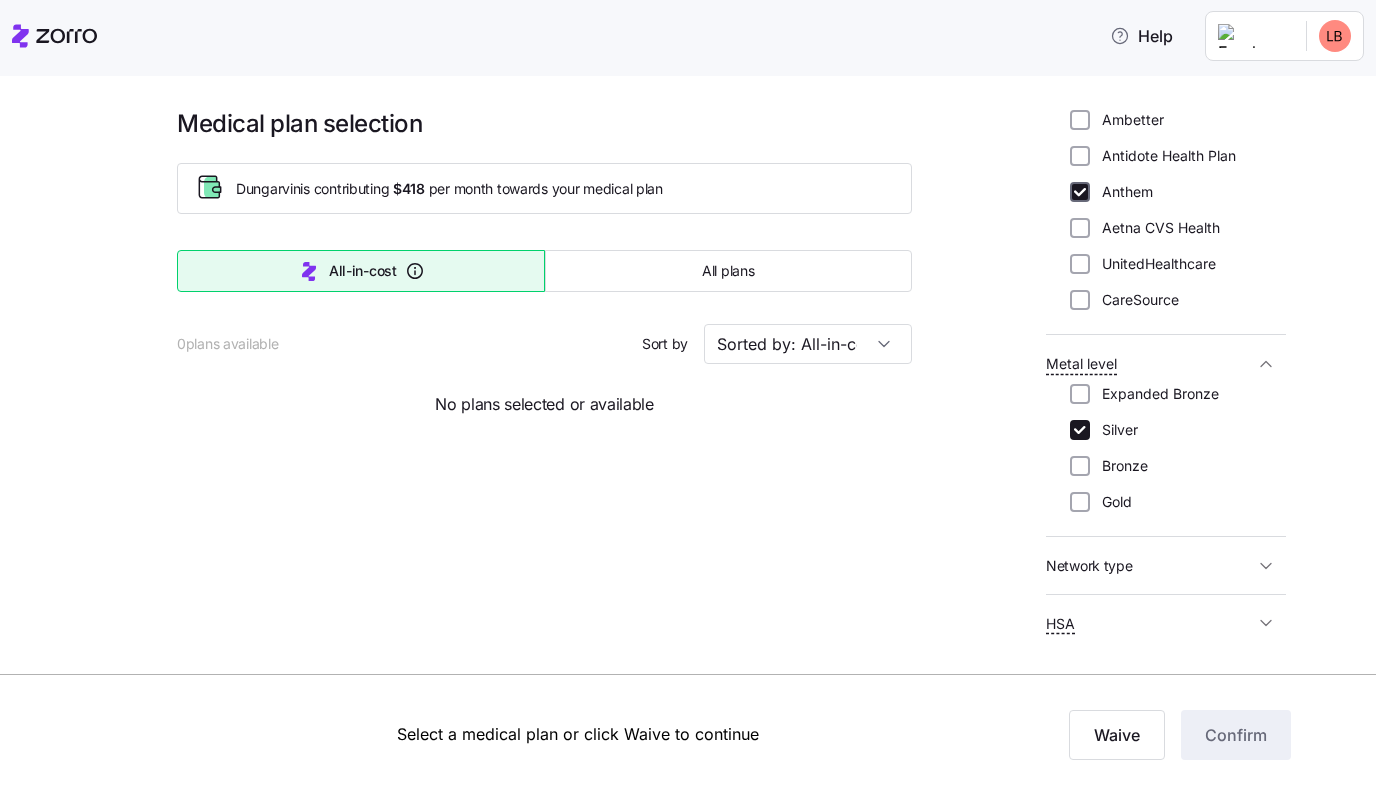 checkbox on "true" 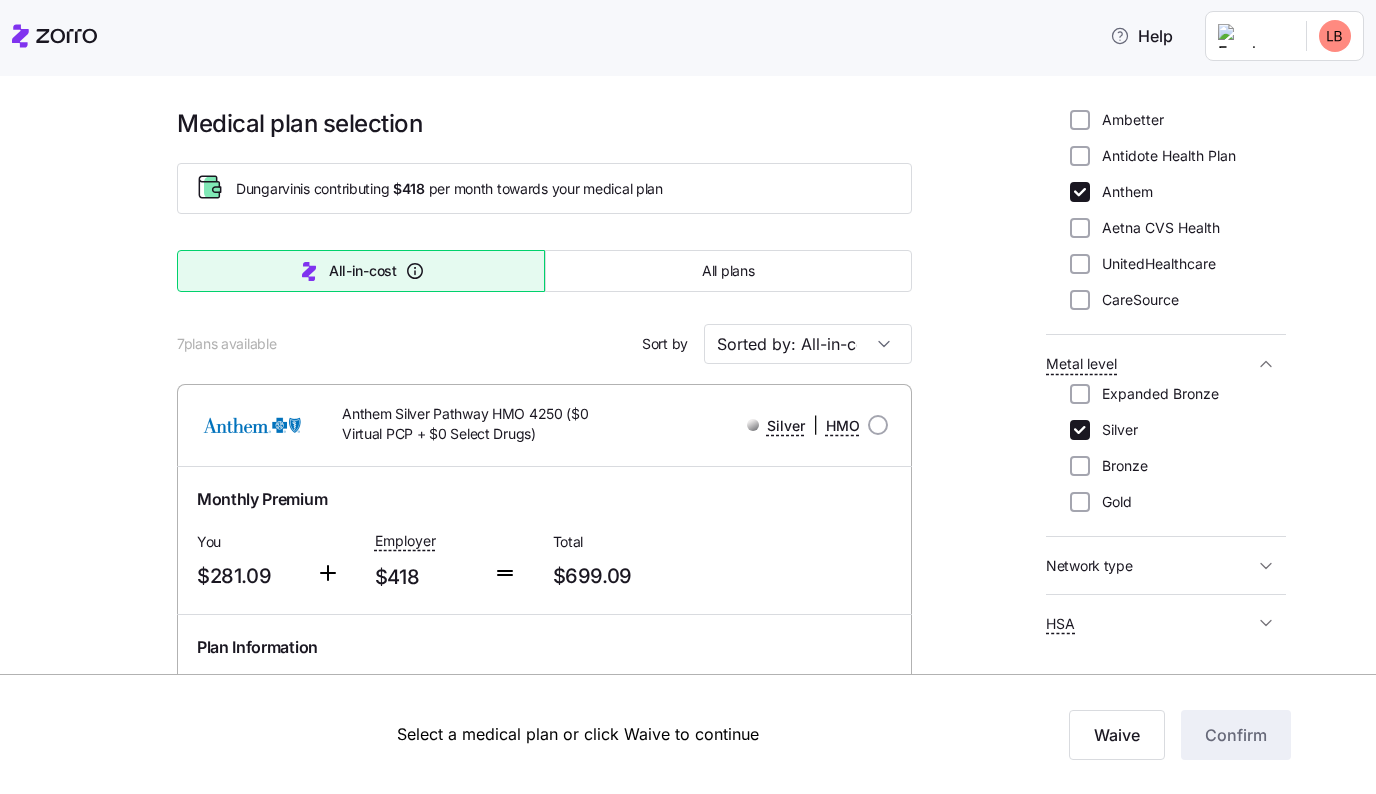 scroll, scrollTop: 0, scrollLeft: 0, axis: both 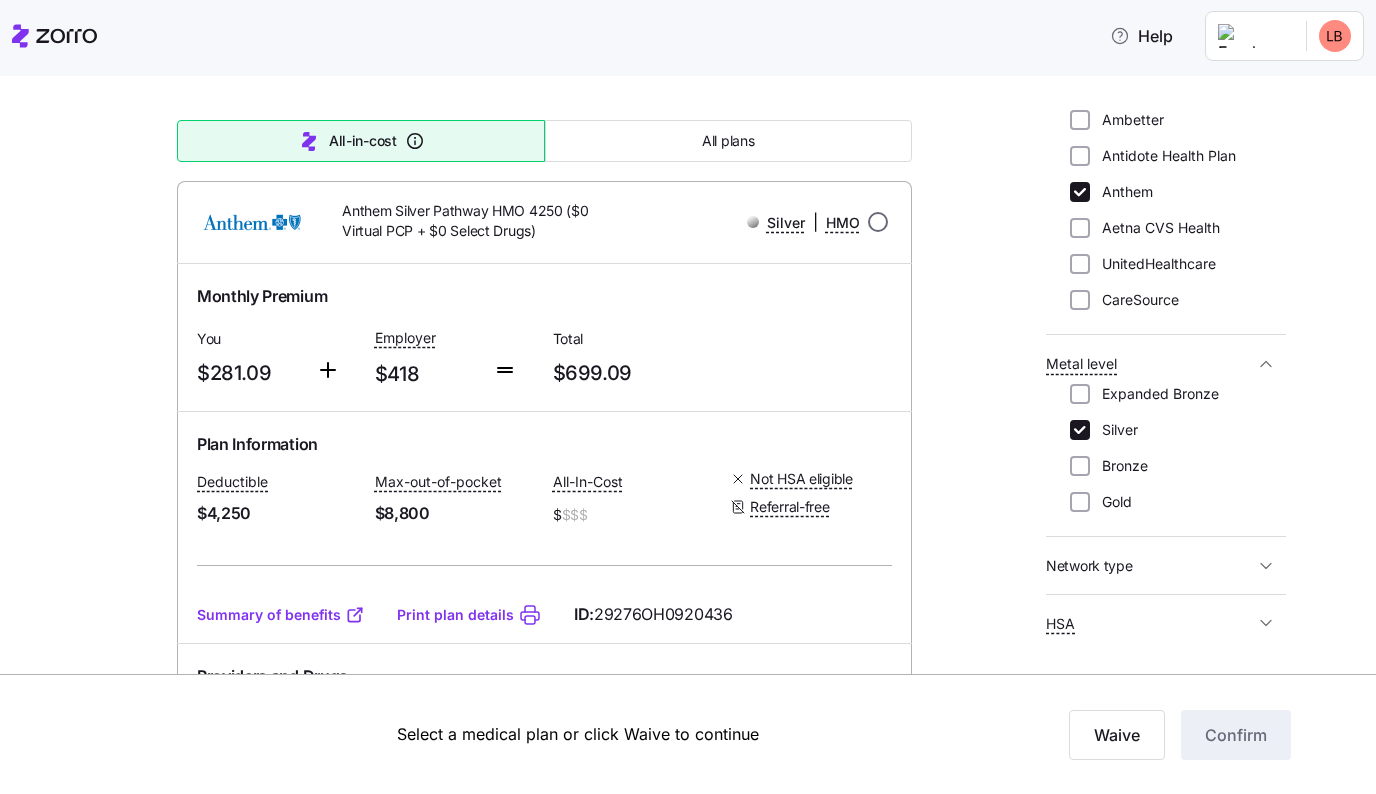 click at bounding box center (878, 222) 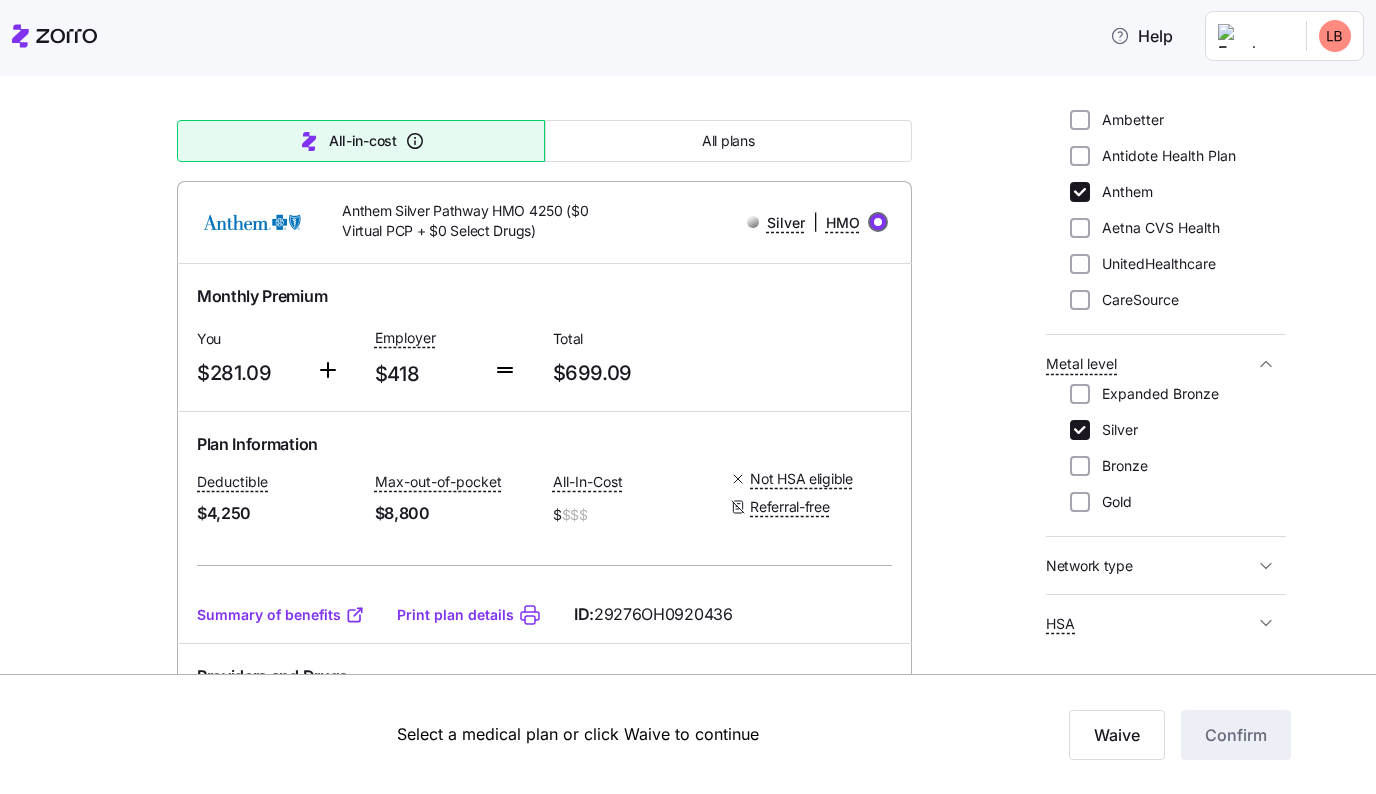 radio on "true" 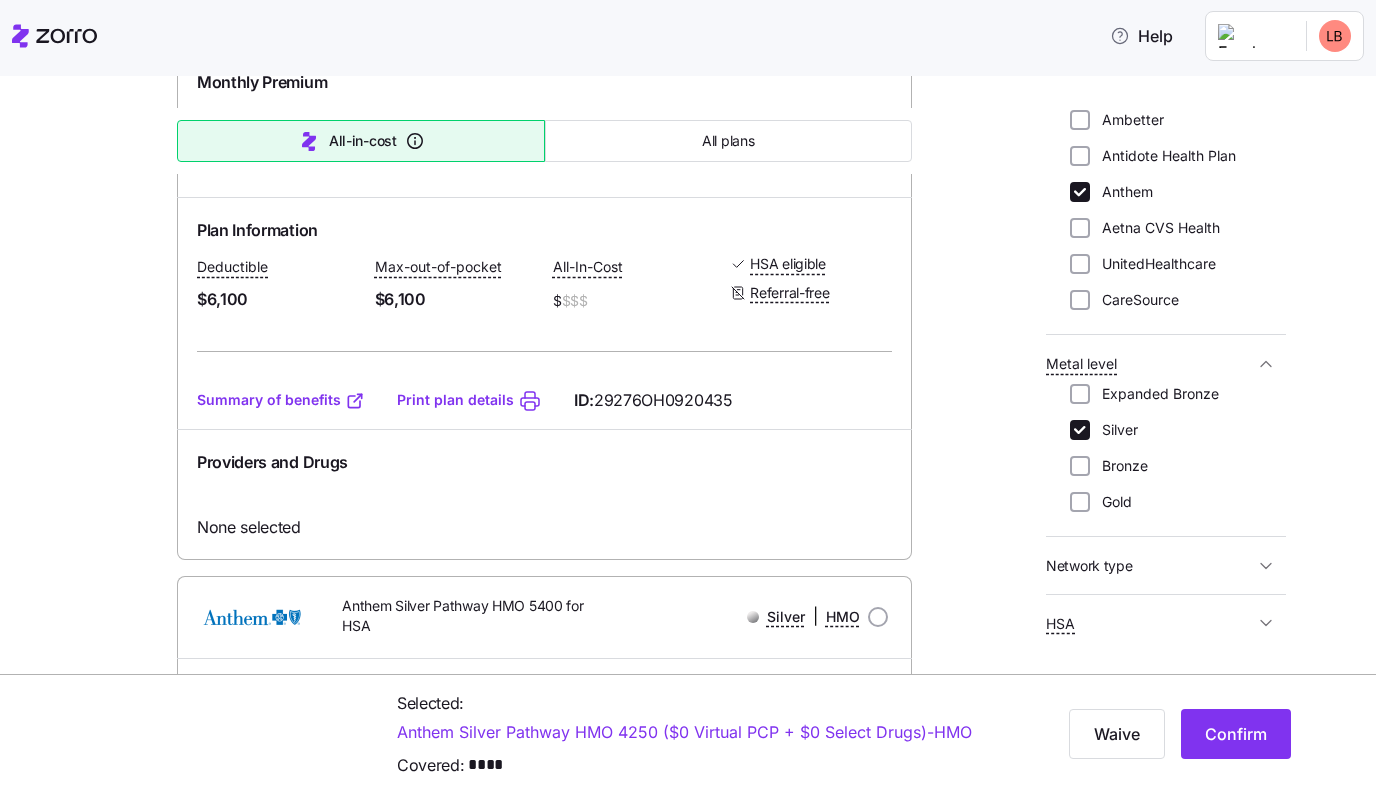 scroll, scrollTop: 1031, scrollLeft: 0, axis: vertical 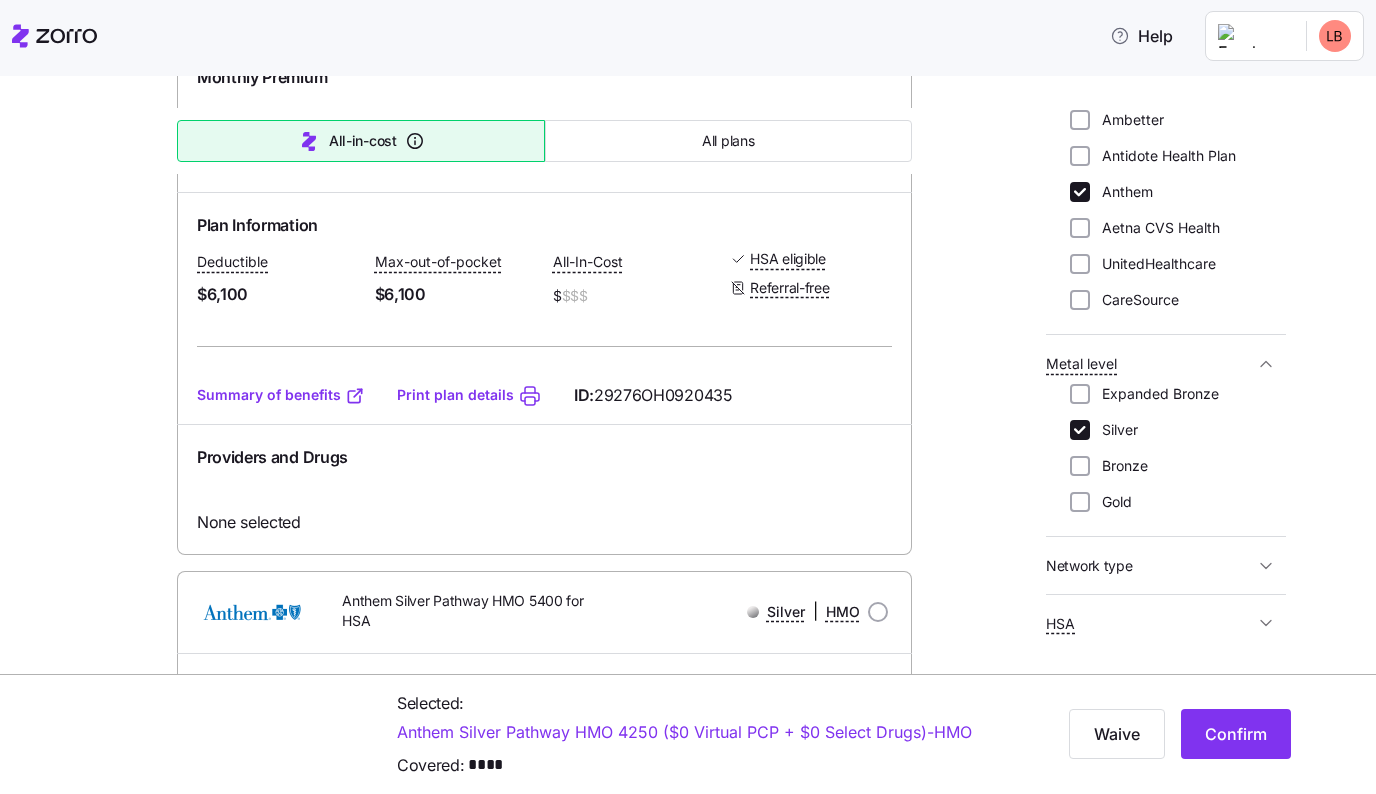 click on "Summary of benefits" at bounding box center [281, 395] 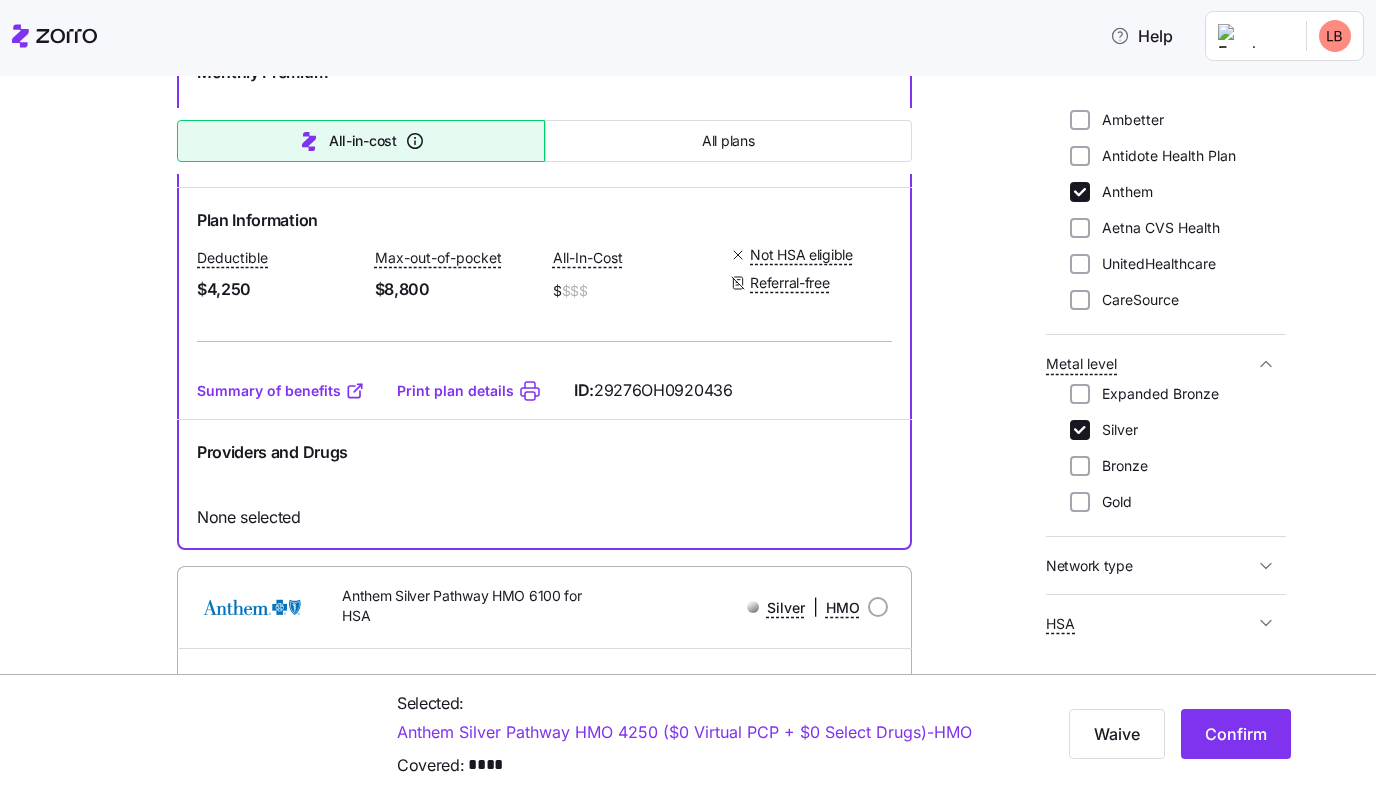 scroll, scrollTop: 365, scrollLeft: 0, axis: vertical 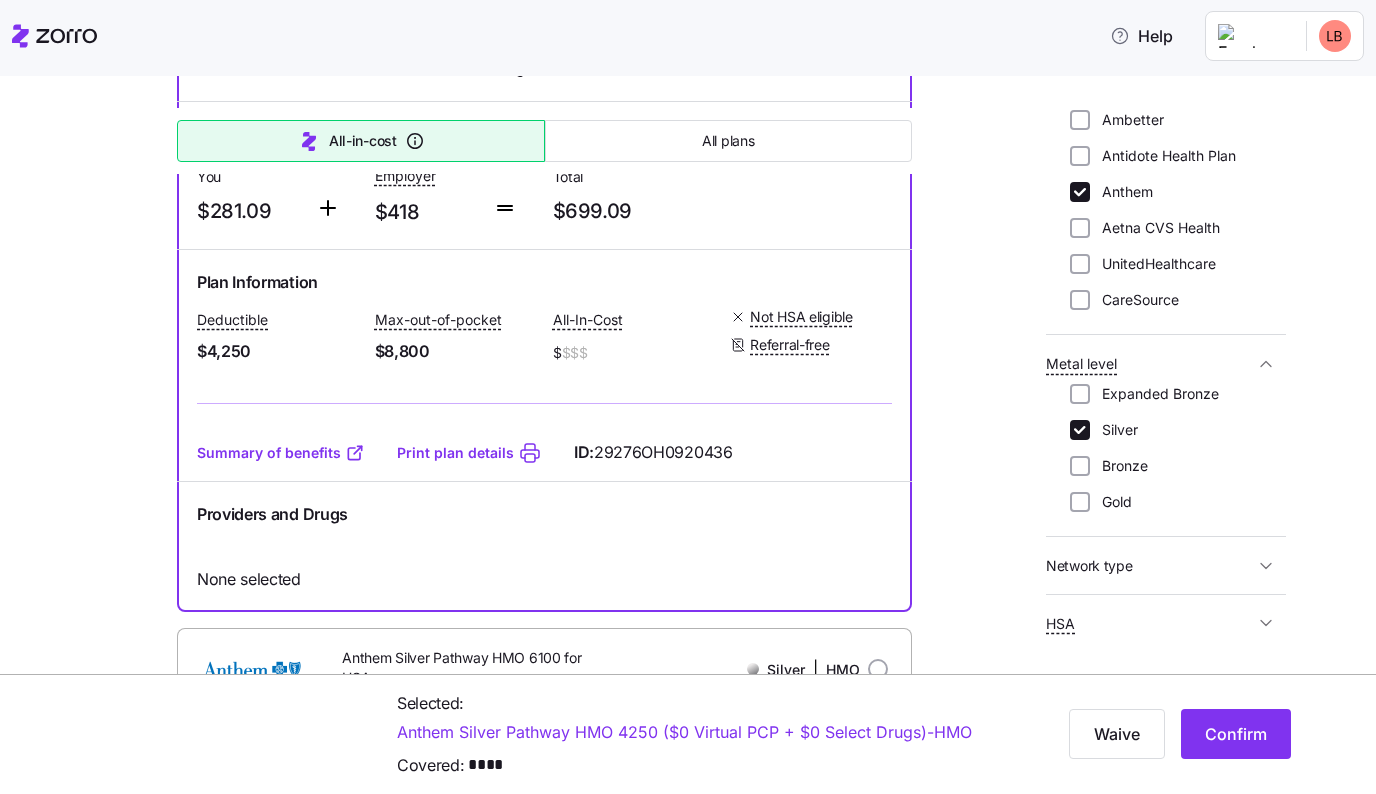 click on "Summary of benefits" at bounding box center (281, 453) 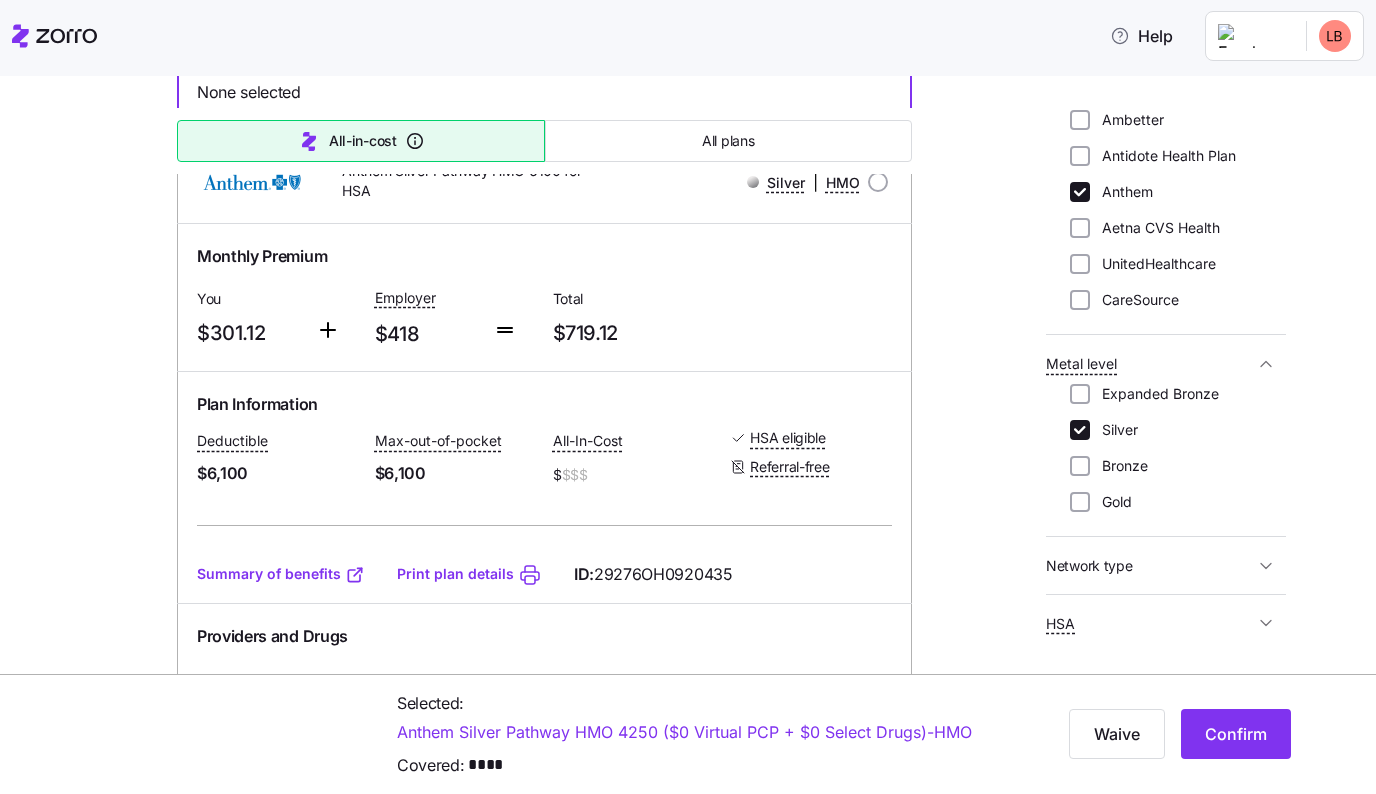 scroll, scrollTop: 865, scrollLeft: 0, axis: vertical 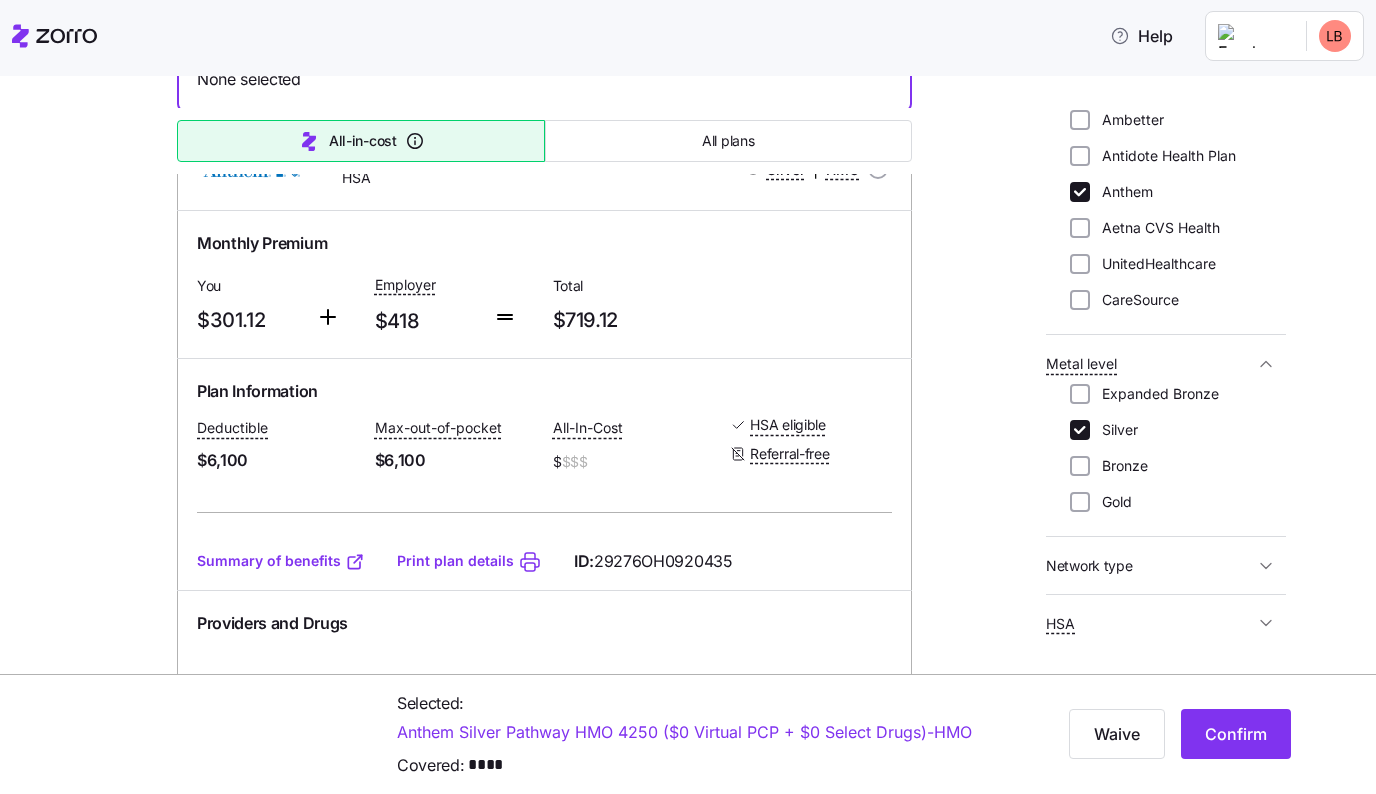 click on "Summary of benefits" at bounding box center (281, 561) 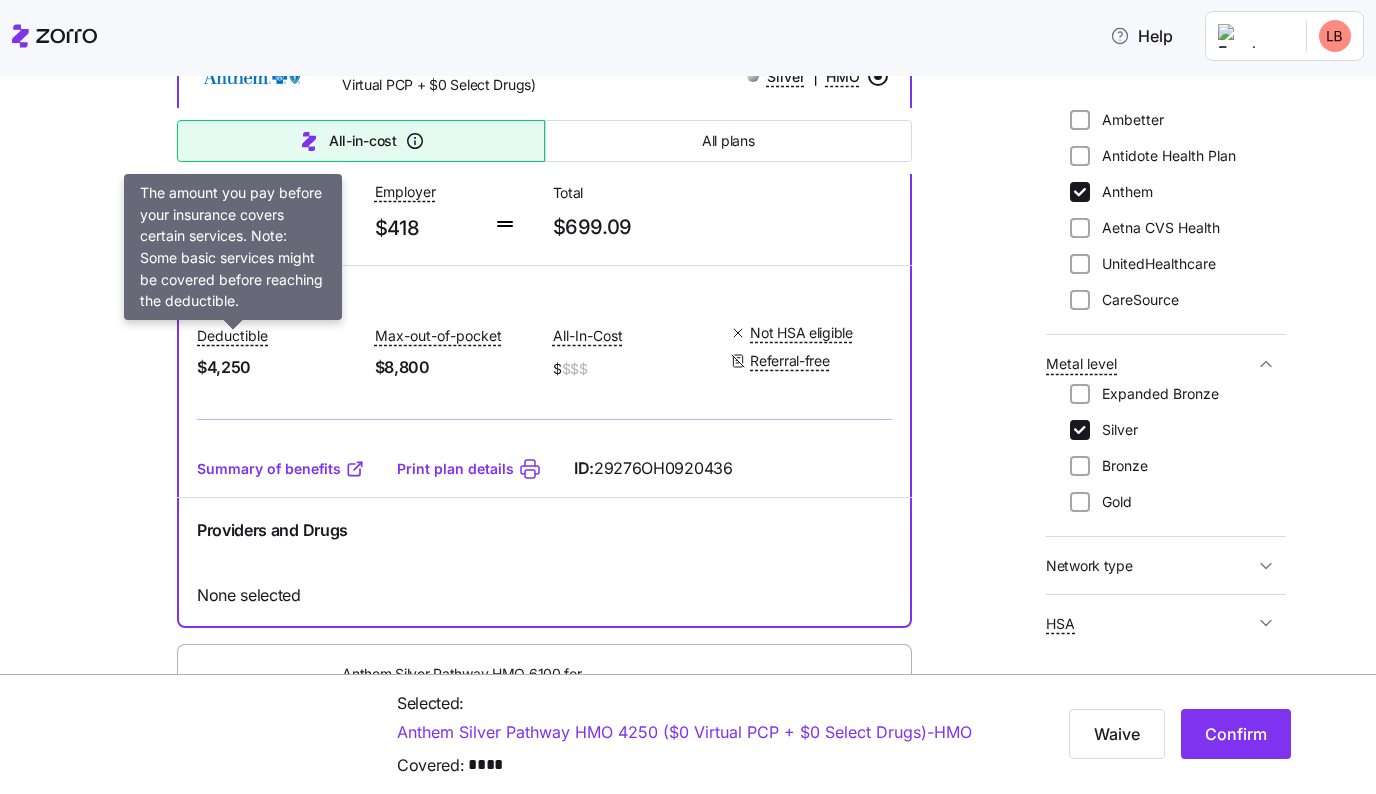 scroll, scrollTop: 347, scrollLeft: 0, axis: vertical 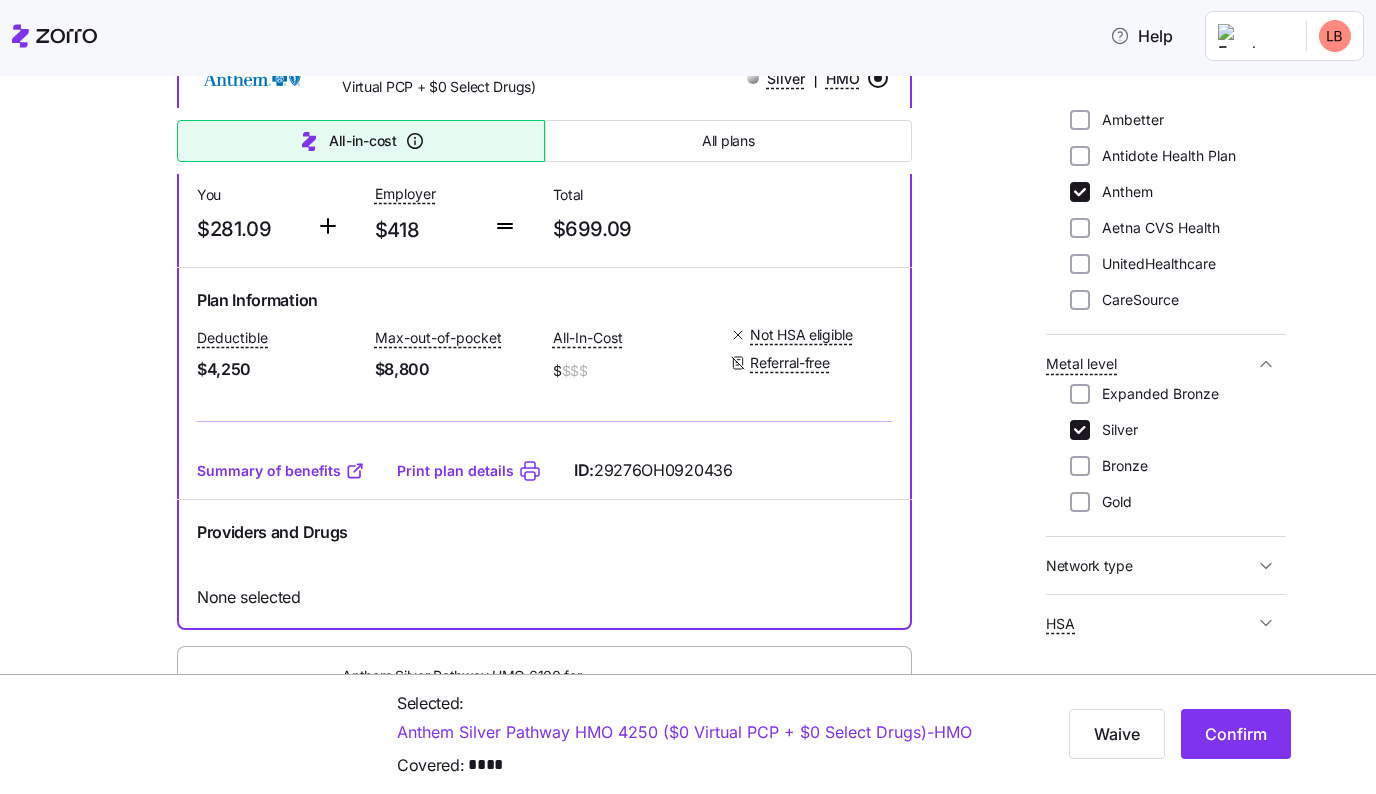 click on "Summary of benefits" at bounding box center [281, 471] 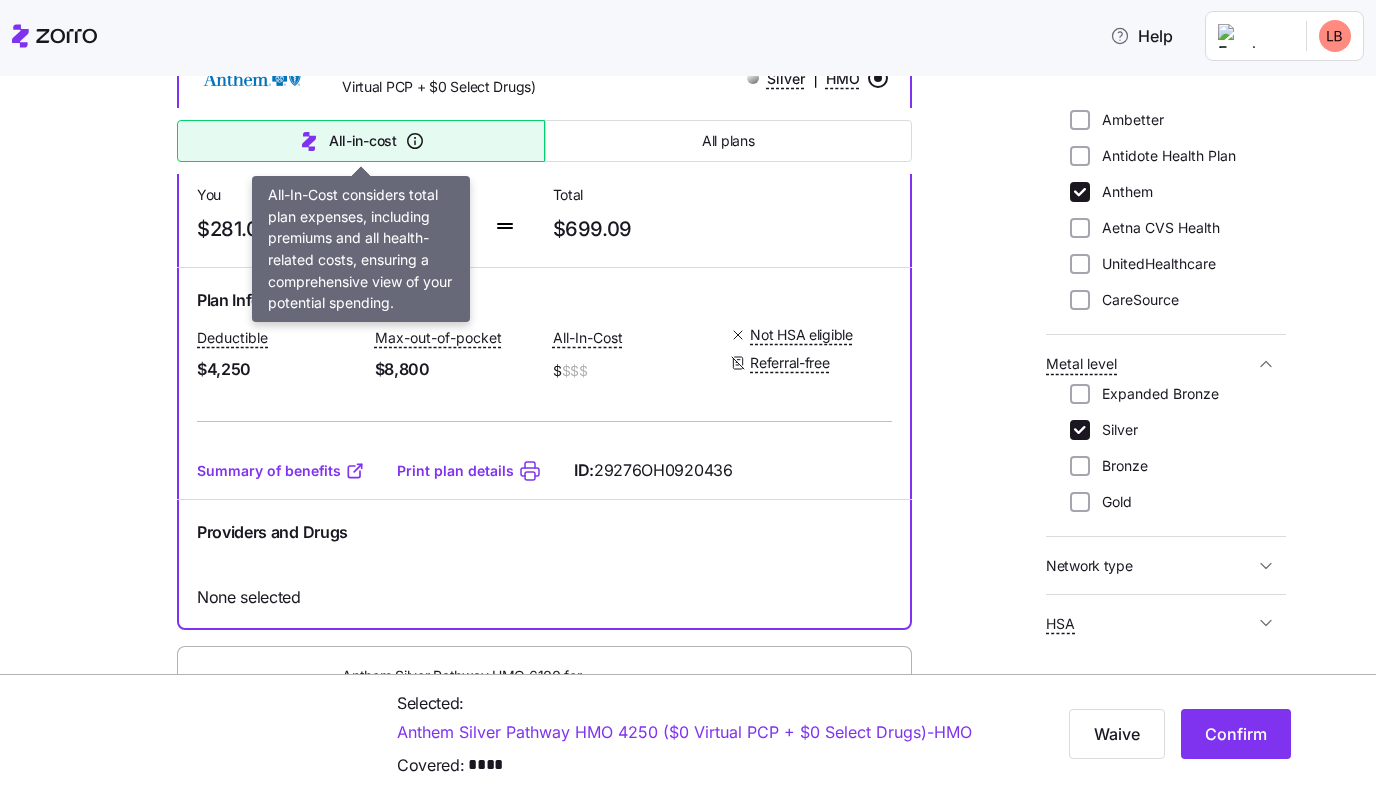 scroll, scrollTop: 78, scrollLeft: 0, axis: vertical 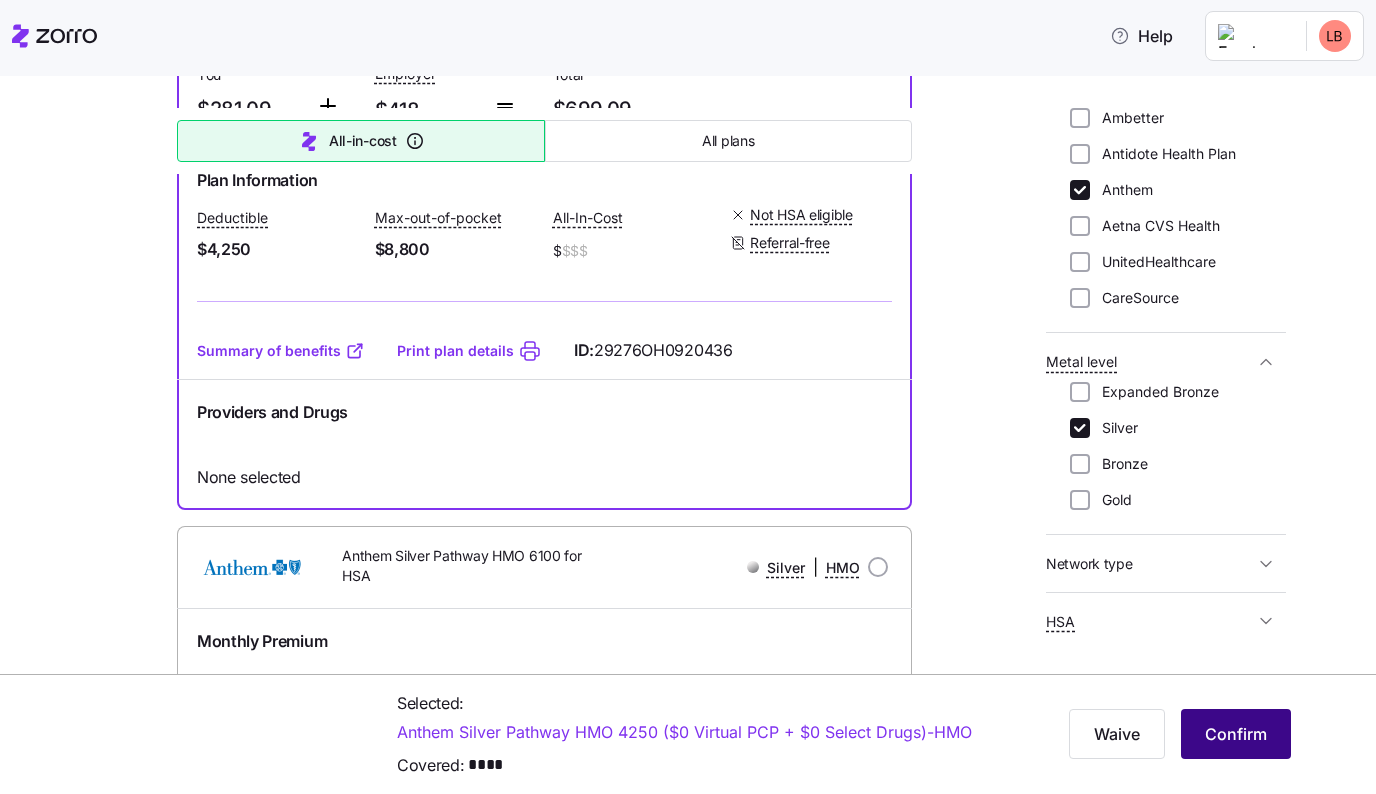 click on "Confirm" at bounding box center (1236, 734) 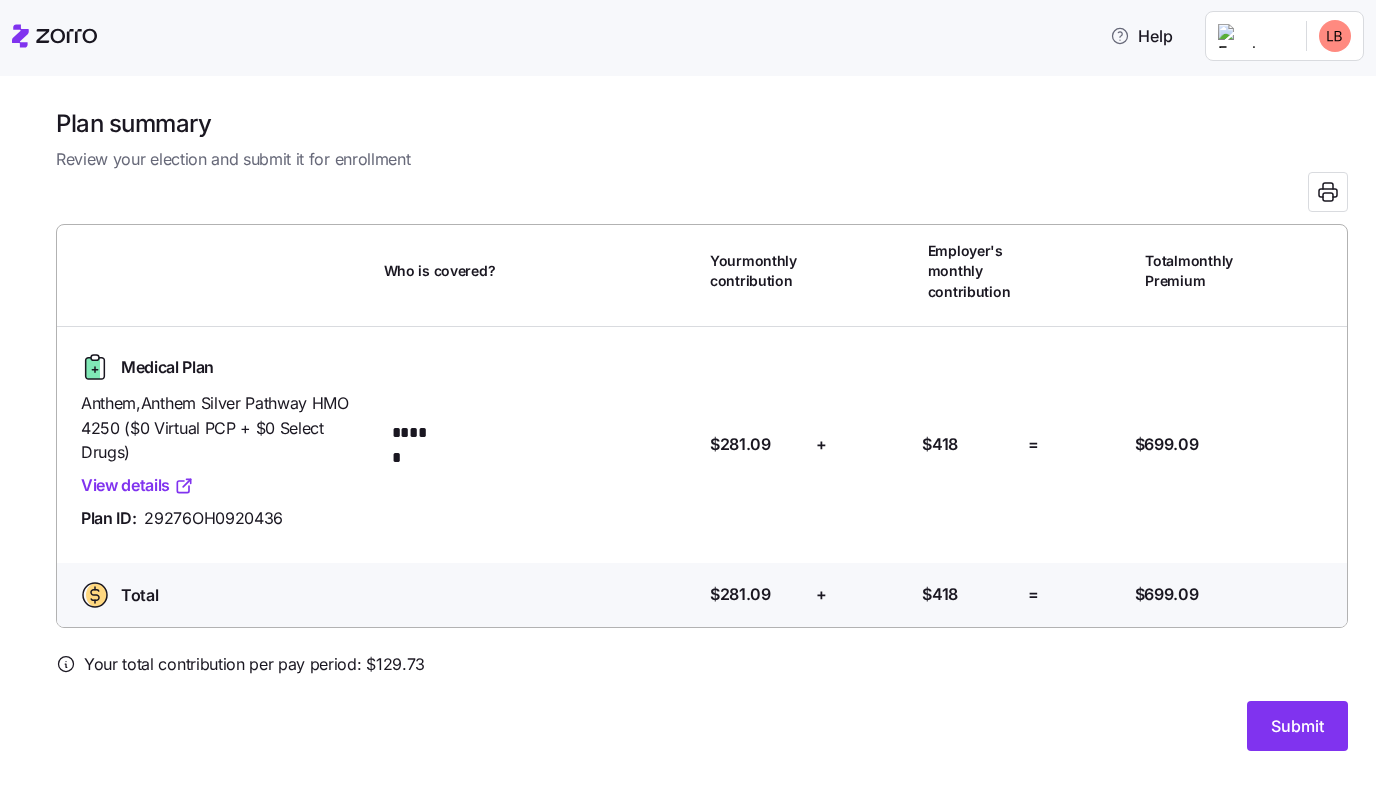 scroll, scrollTop: 88, scrollLeft: 0, axis: vertical 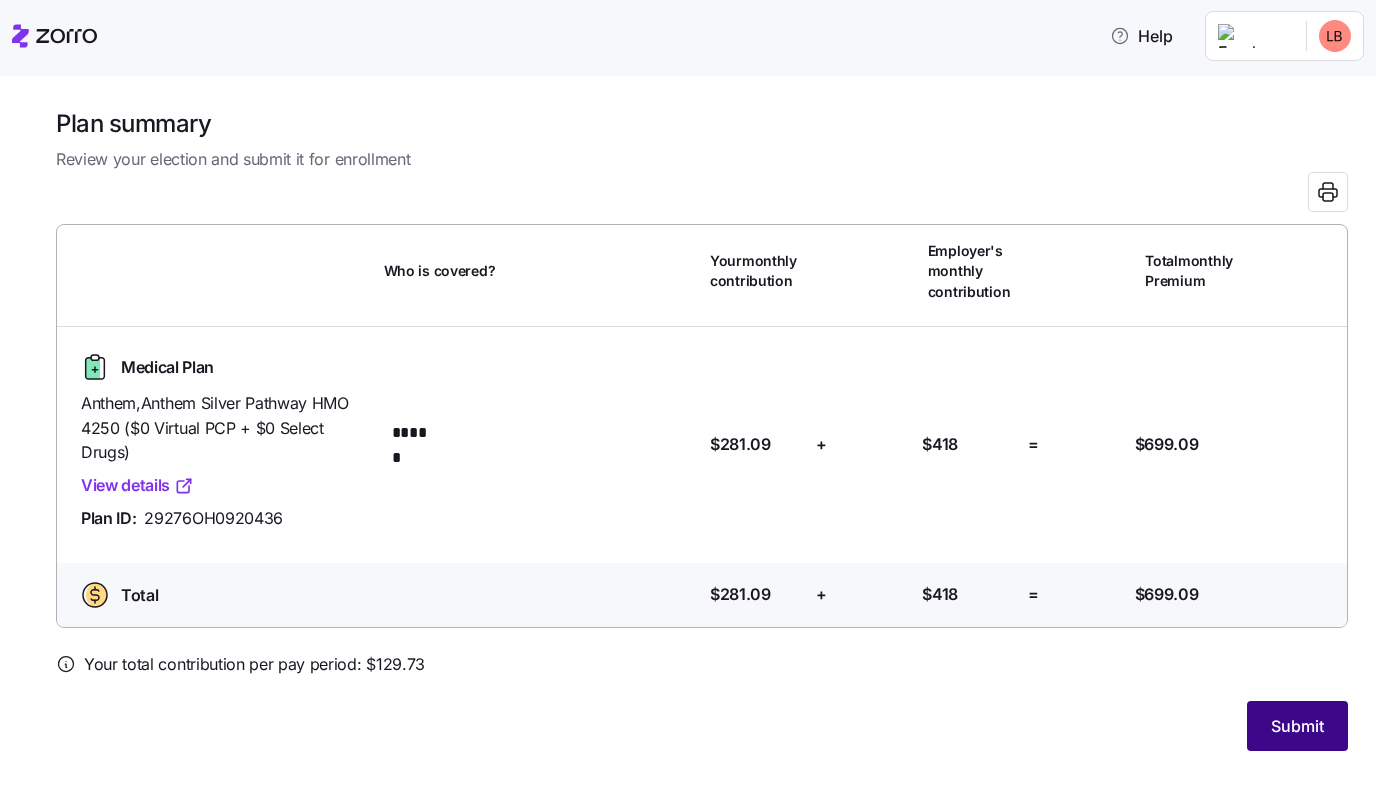 click on "Submit" at bounding box center (1297, 726) 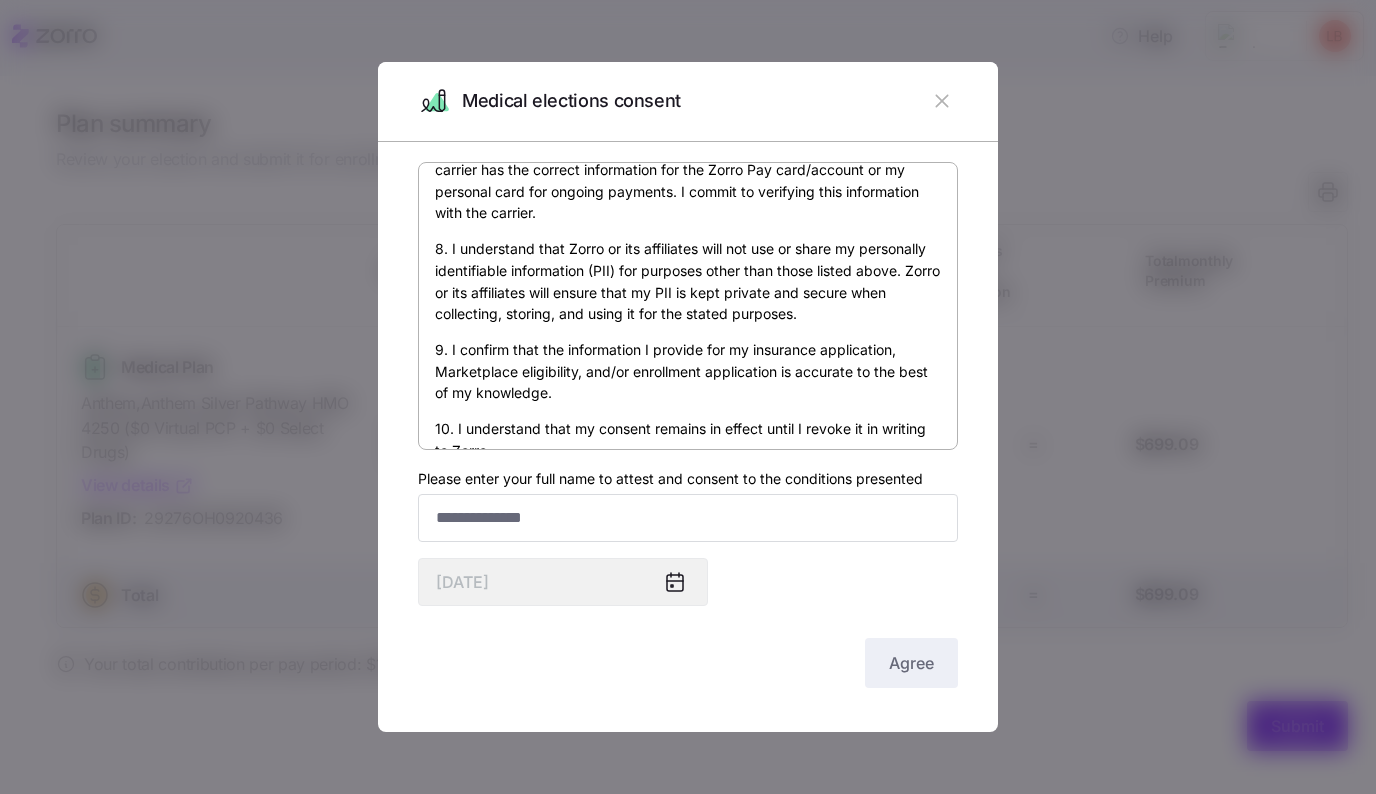 scroll, scrollTop: 1131, scrollLeft: 0, axis: vertical 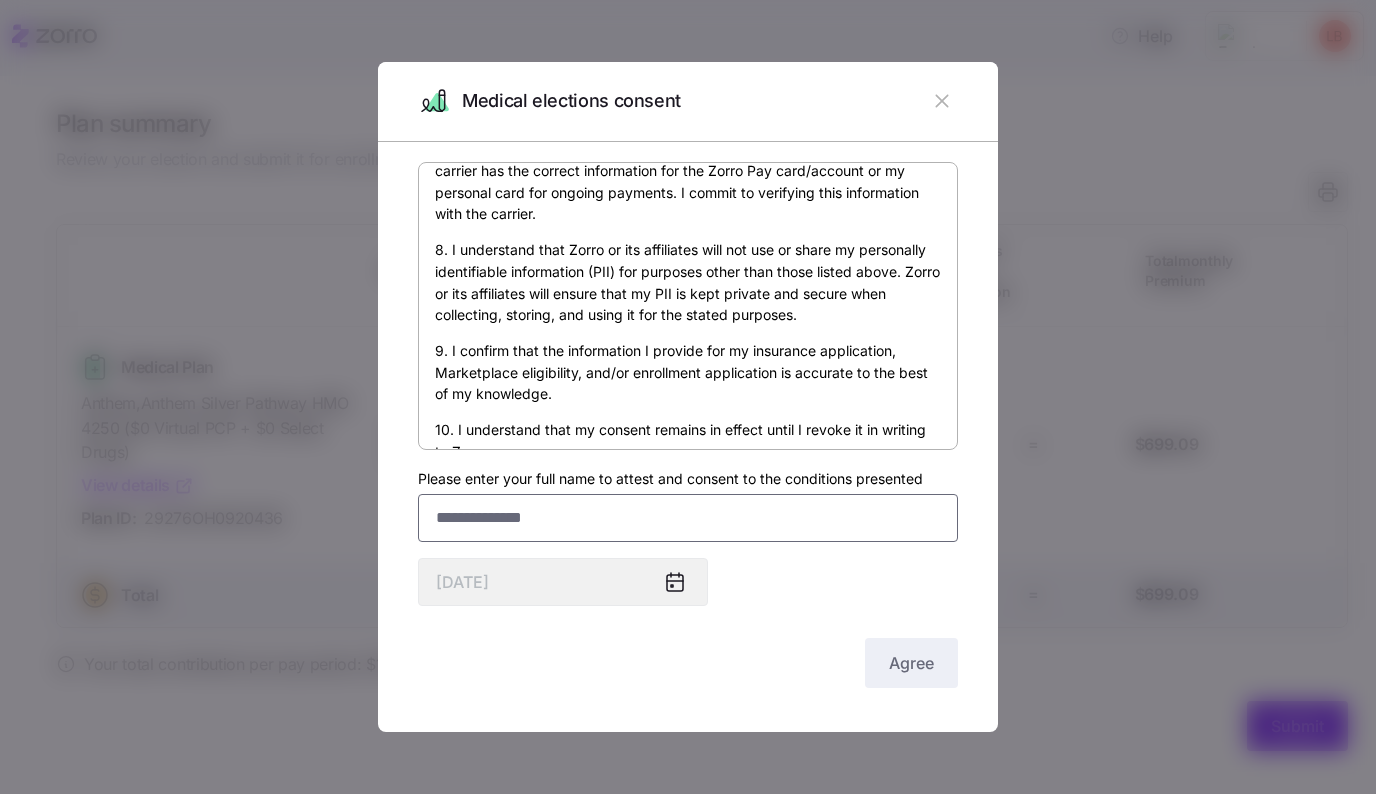 click on "Please enter your full name to attest and consent to the conditions presented" at bounding box center [688, 518] 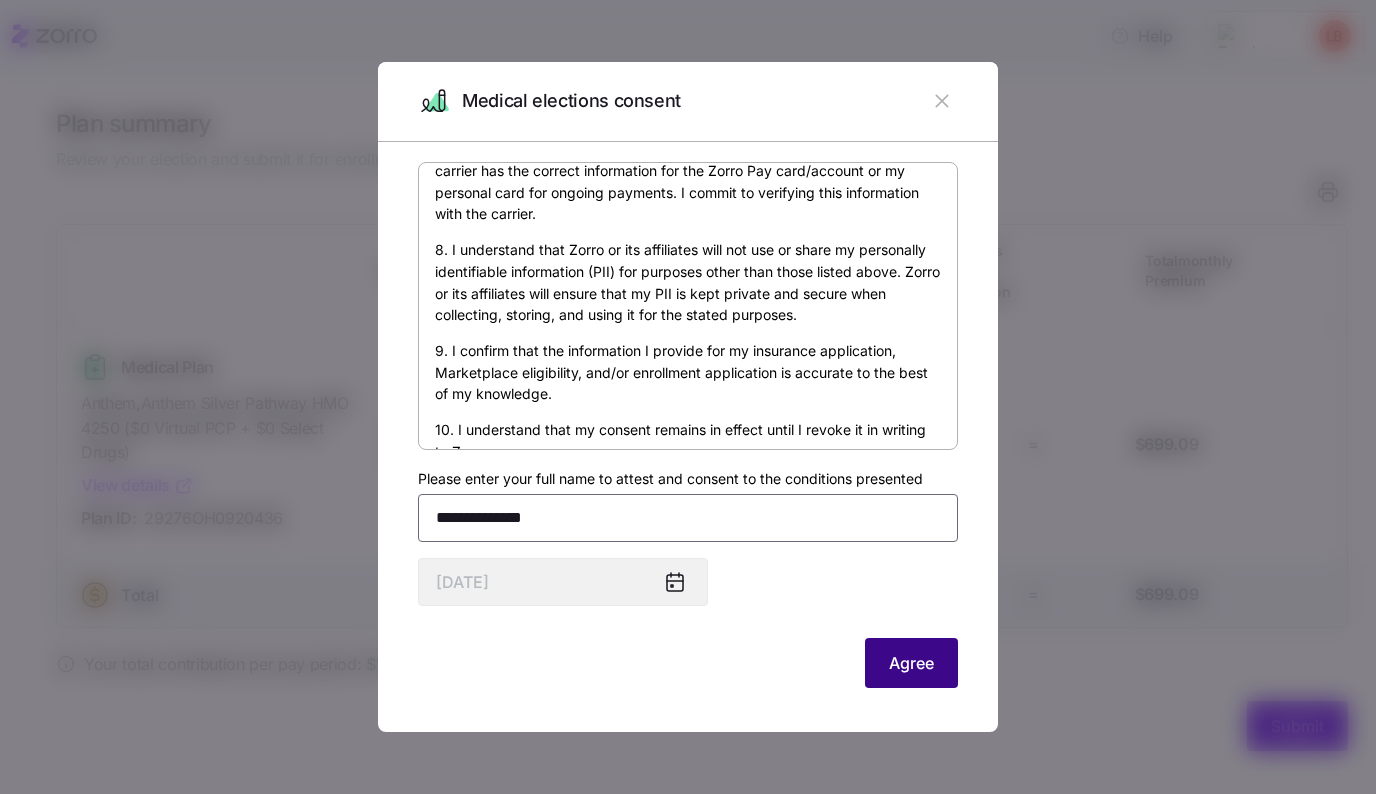 type on "**********" 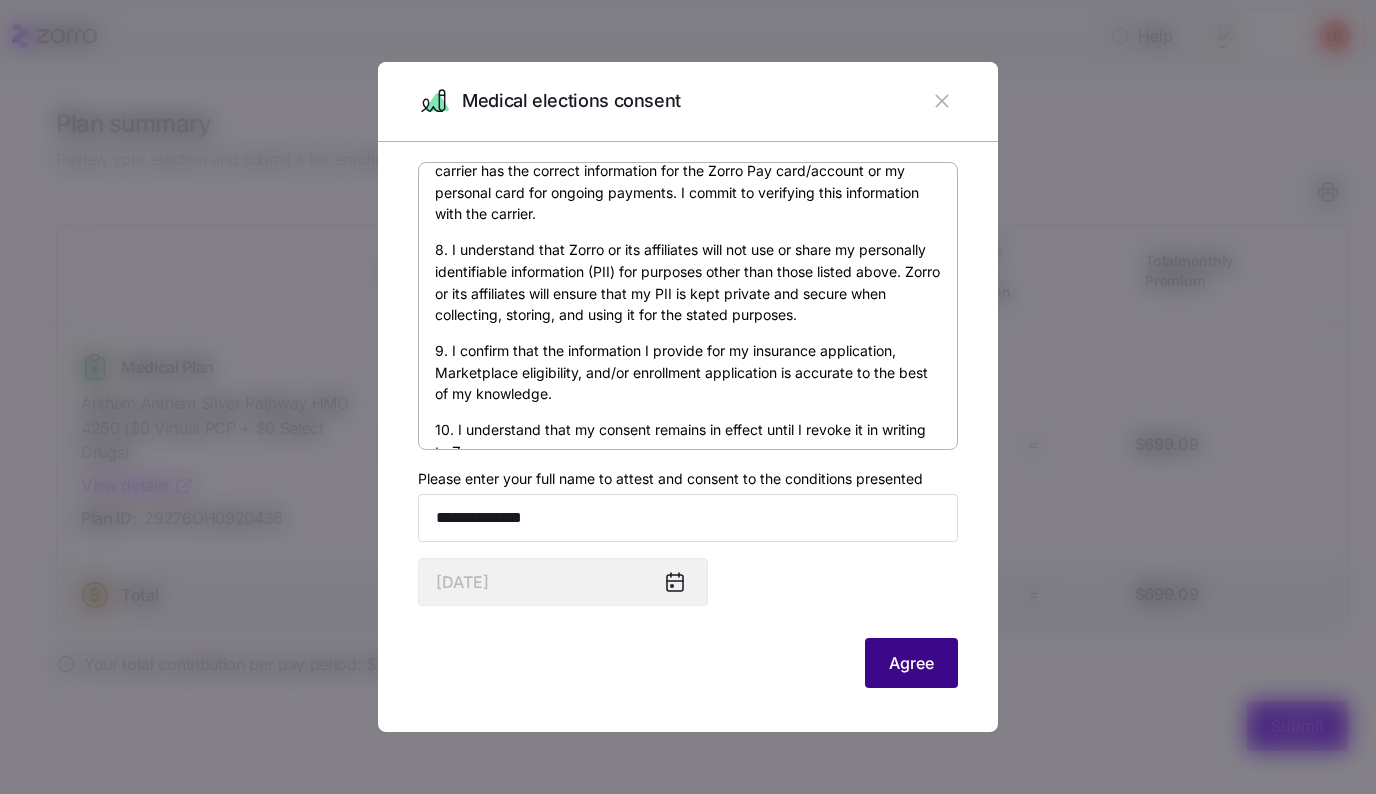 click on "Agree" at bounding box center [911, 663] 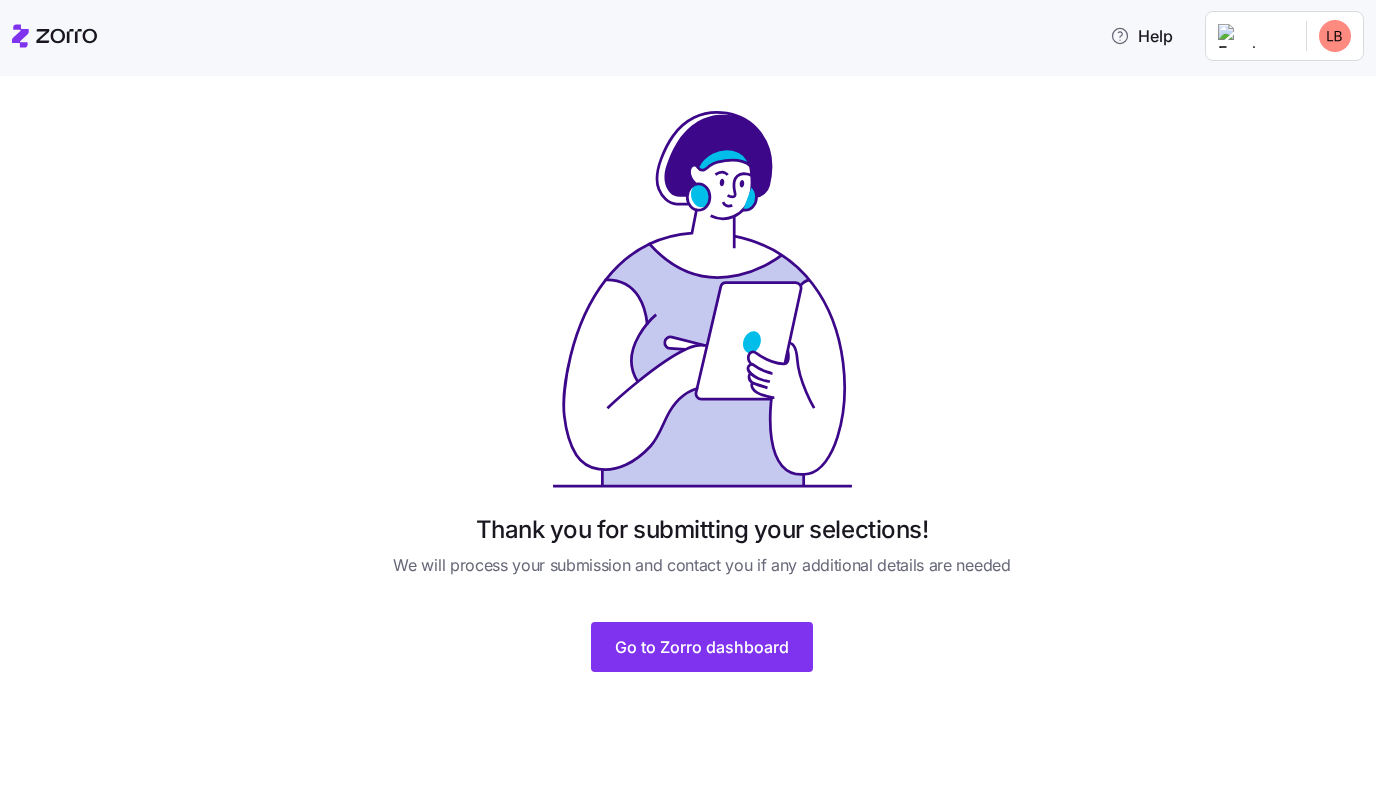 scroll, scrollTop: 0, scrollLeft: 0, axis: both 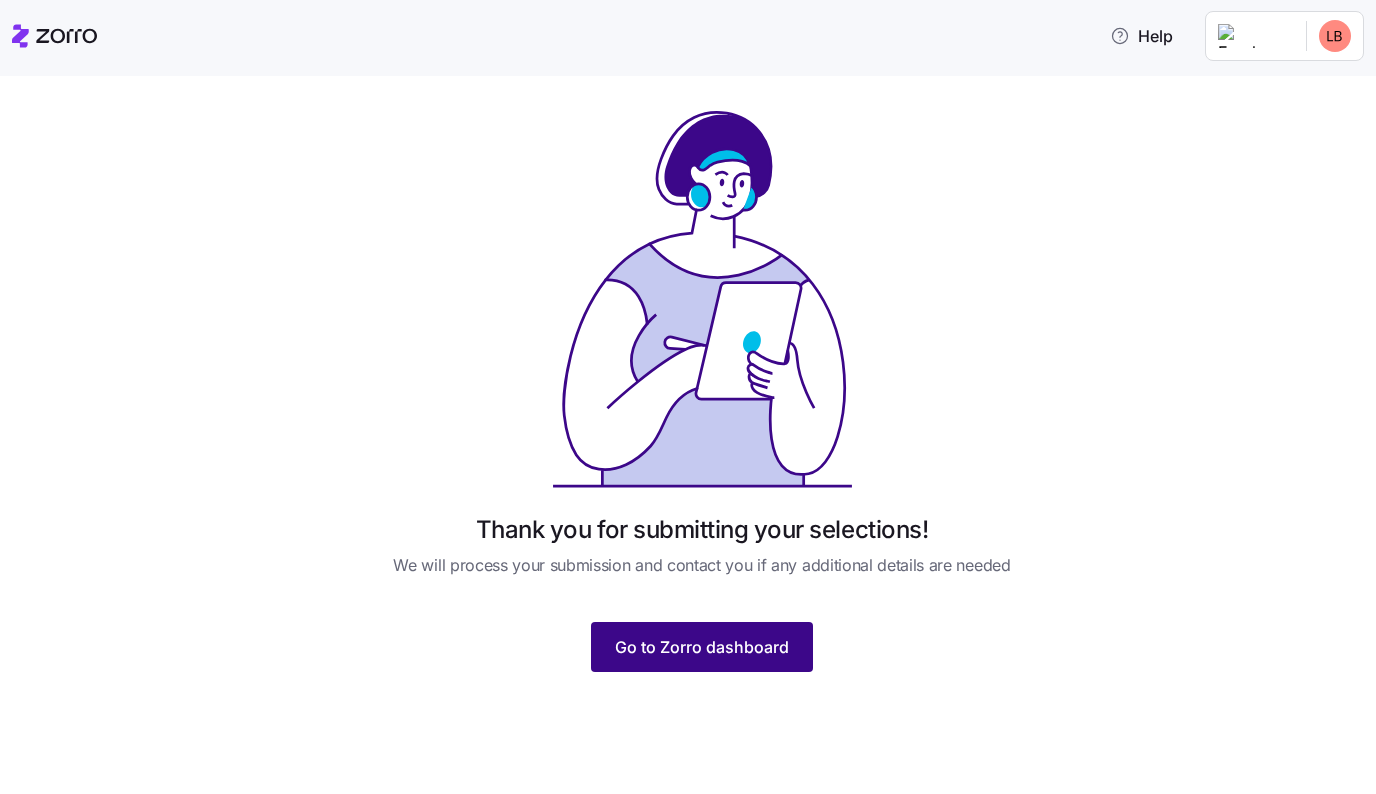 click on "Go to Zorro dashboard" at bounding box center (702, 647) 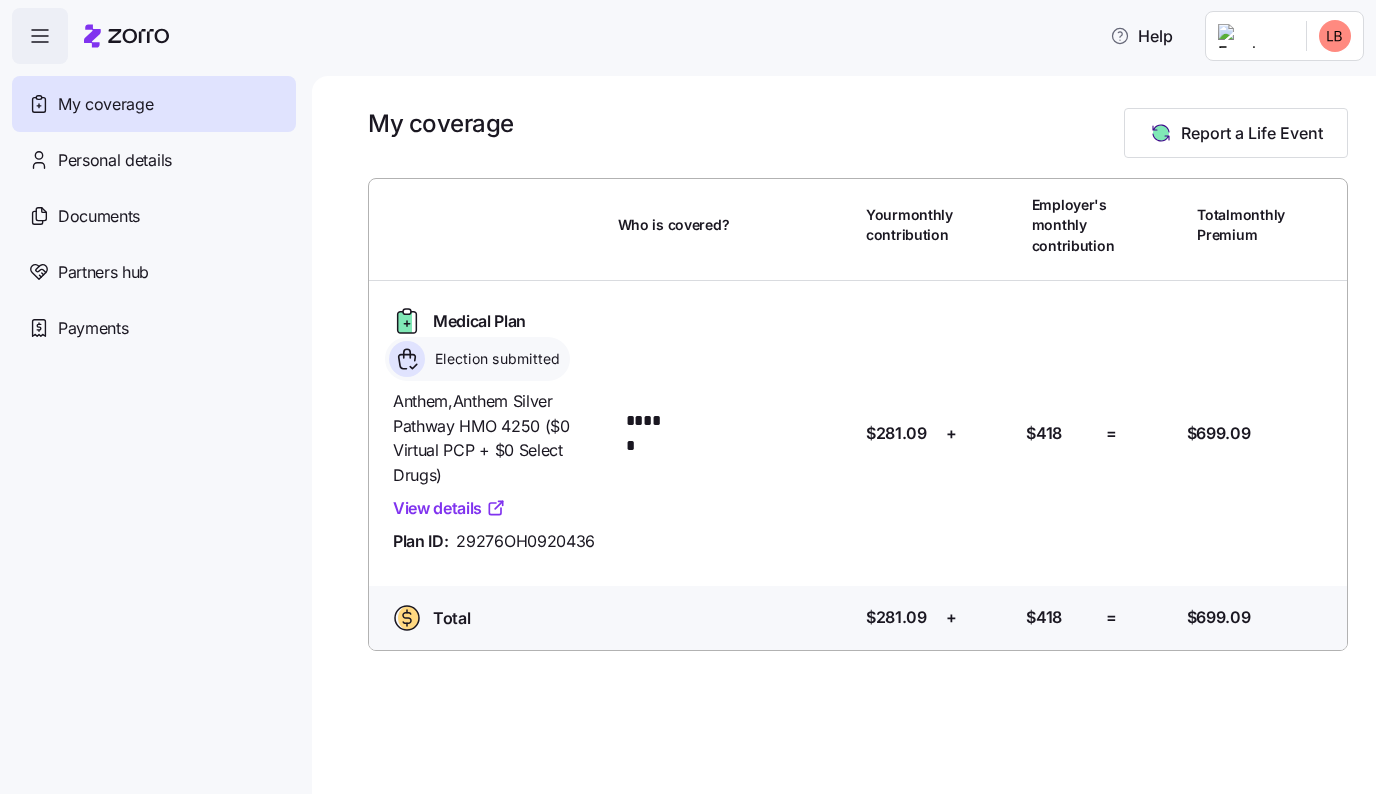 scroll, scrollTop: 88, scrollLeft: 0, axis: vertical 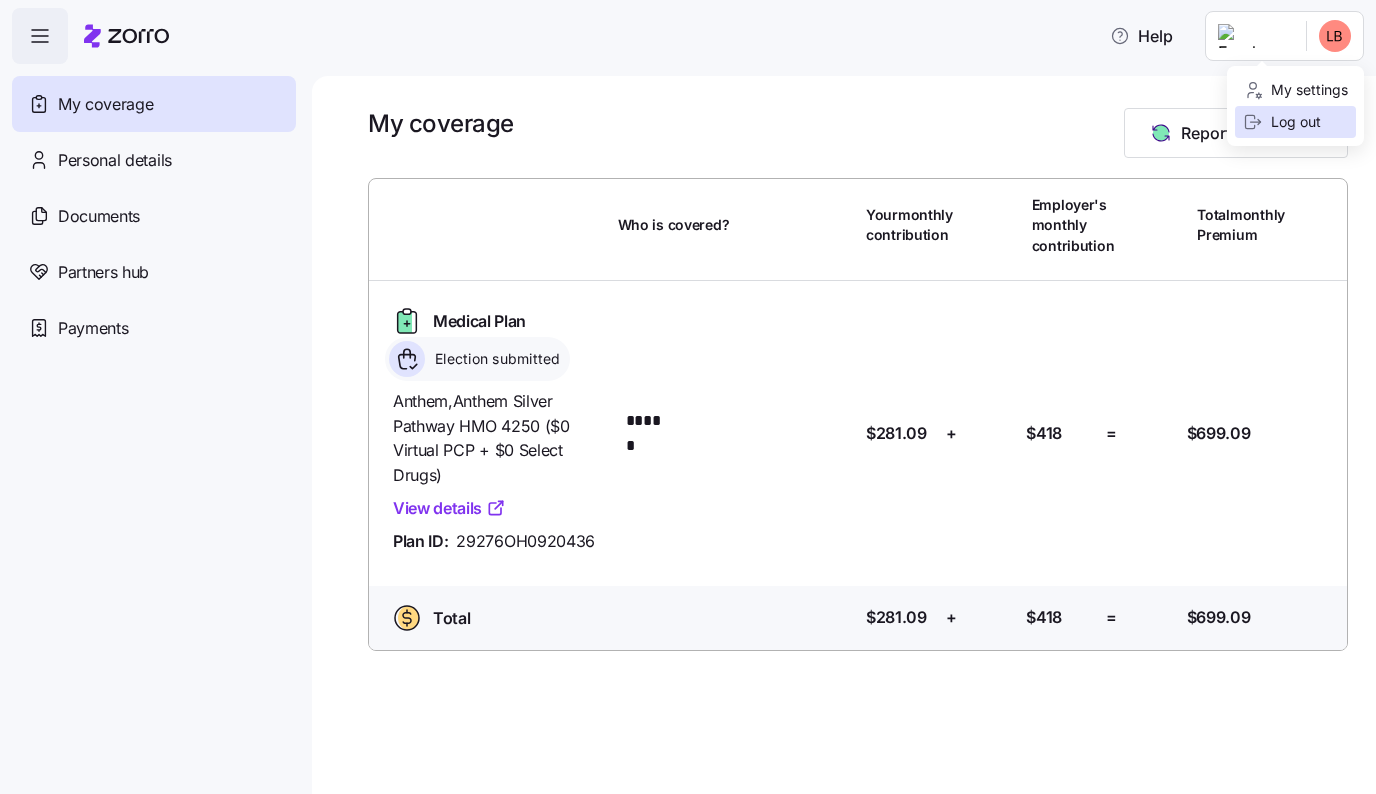 click on "Log out" at bounding box center (1282, 122) 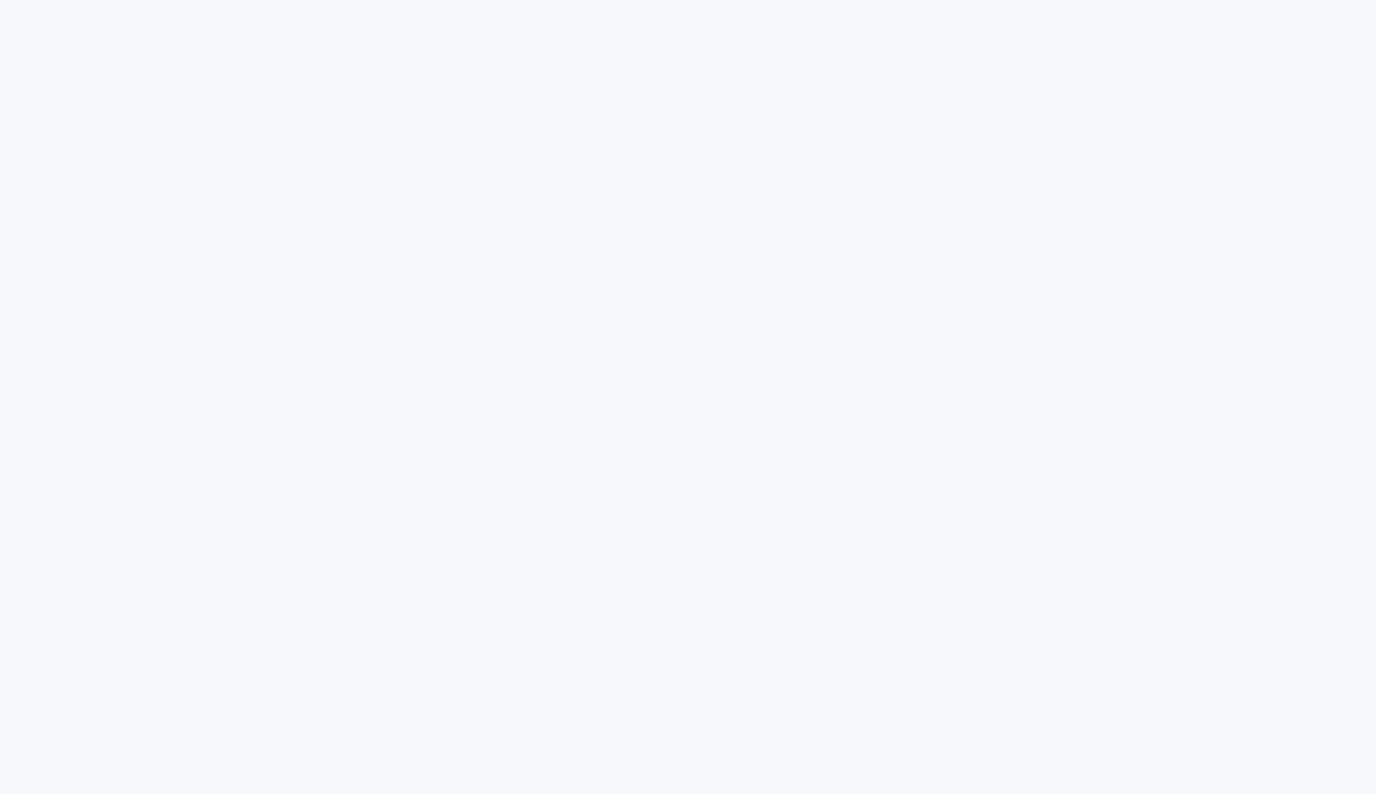 scroll, scrollTop: 0, scrollLeft: 0, axis: both 